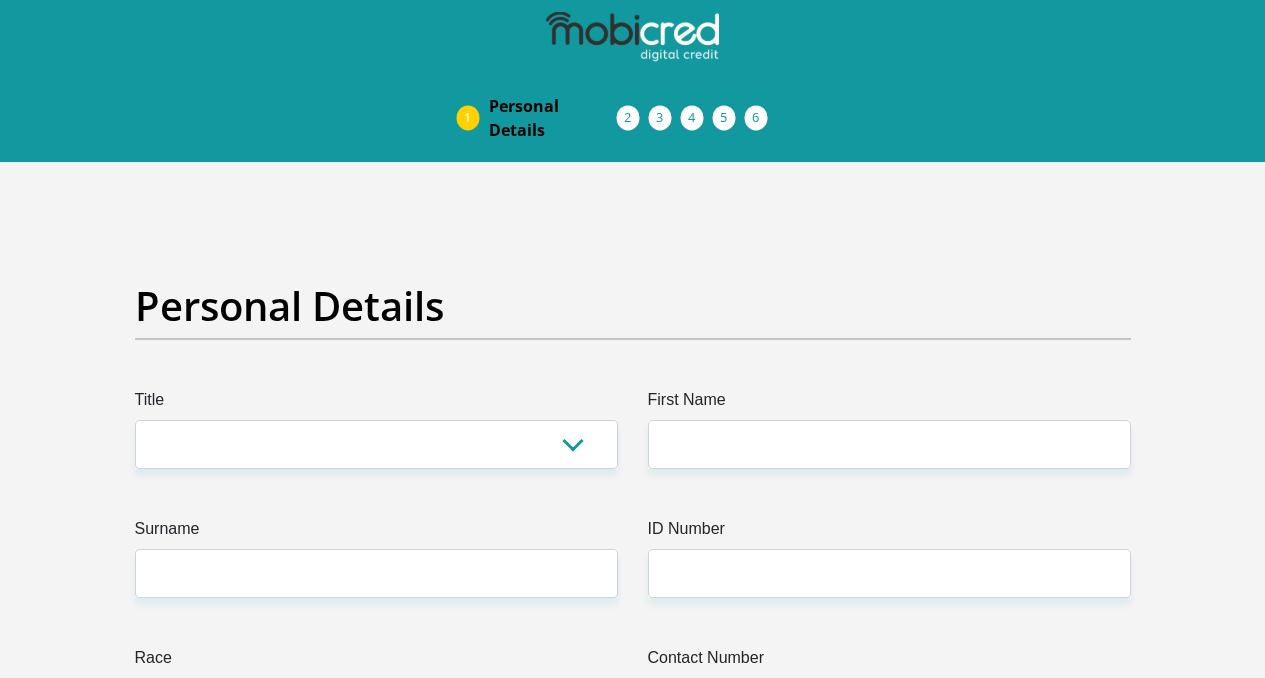 scroll, scrollTop: 0, scrollLeft: 0, axis: both 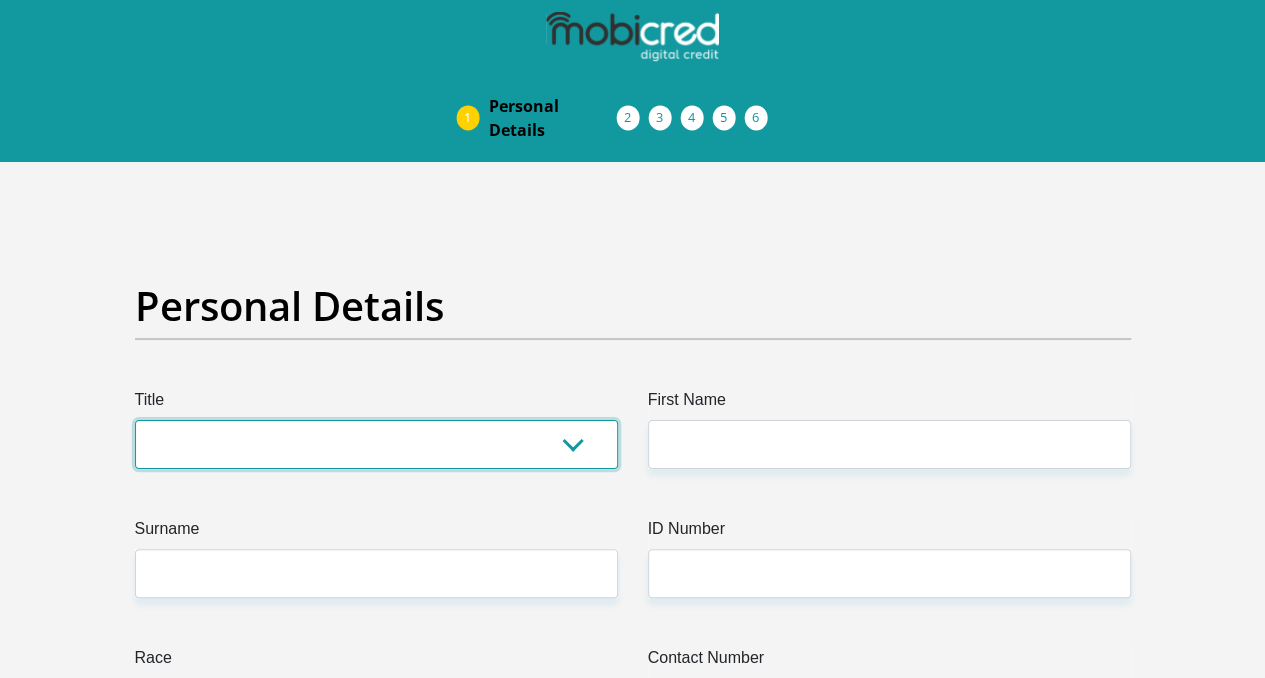 click on "Mr
Ms
Mrs
Dr
Other" at bounding box center [376, 444] 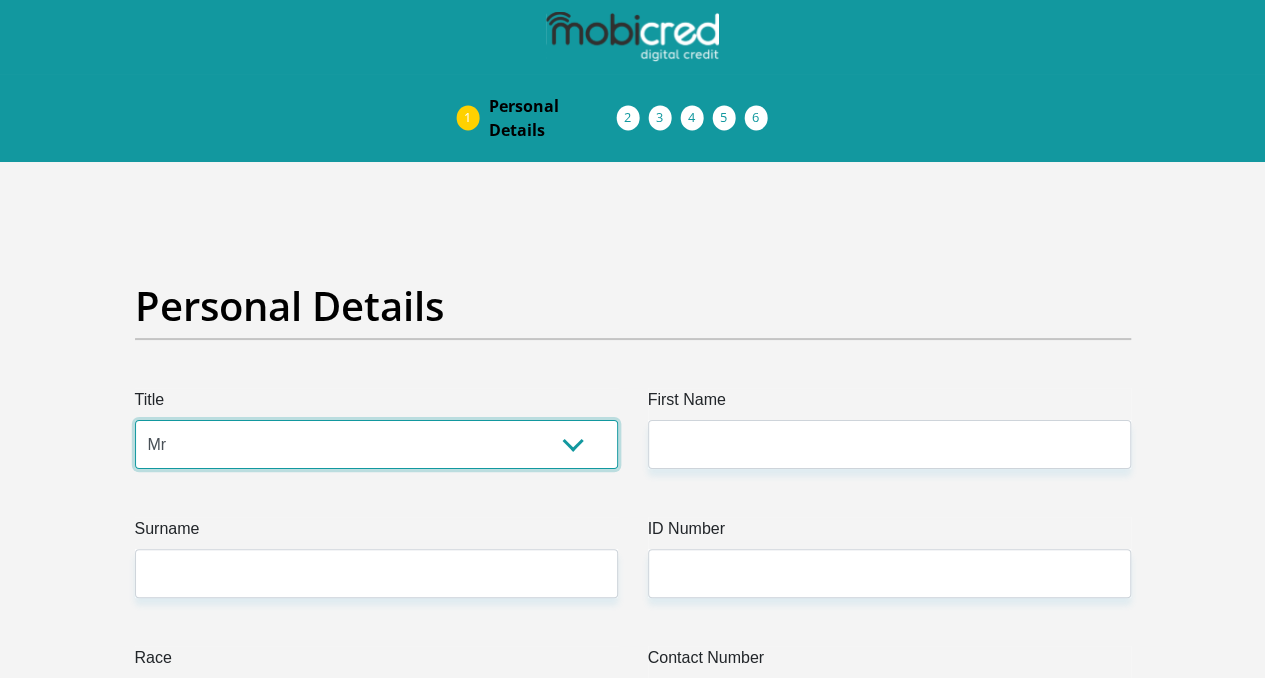 click on "Mr
Ms
Mrs
Dr
Other" at bounding box center [376, 444] 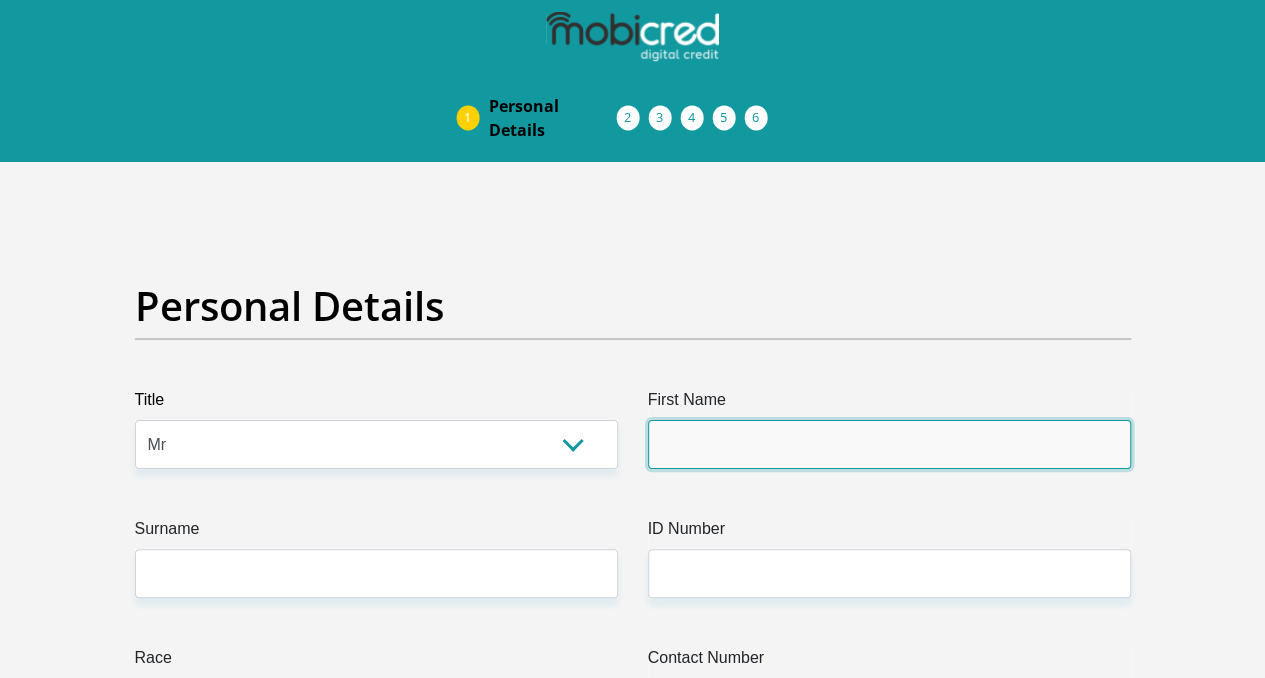 click on "First Name" at bounding box center [889, 444] 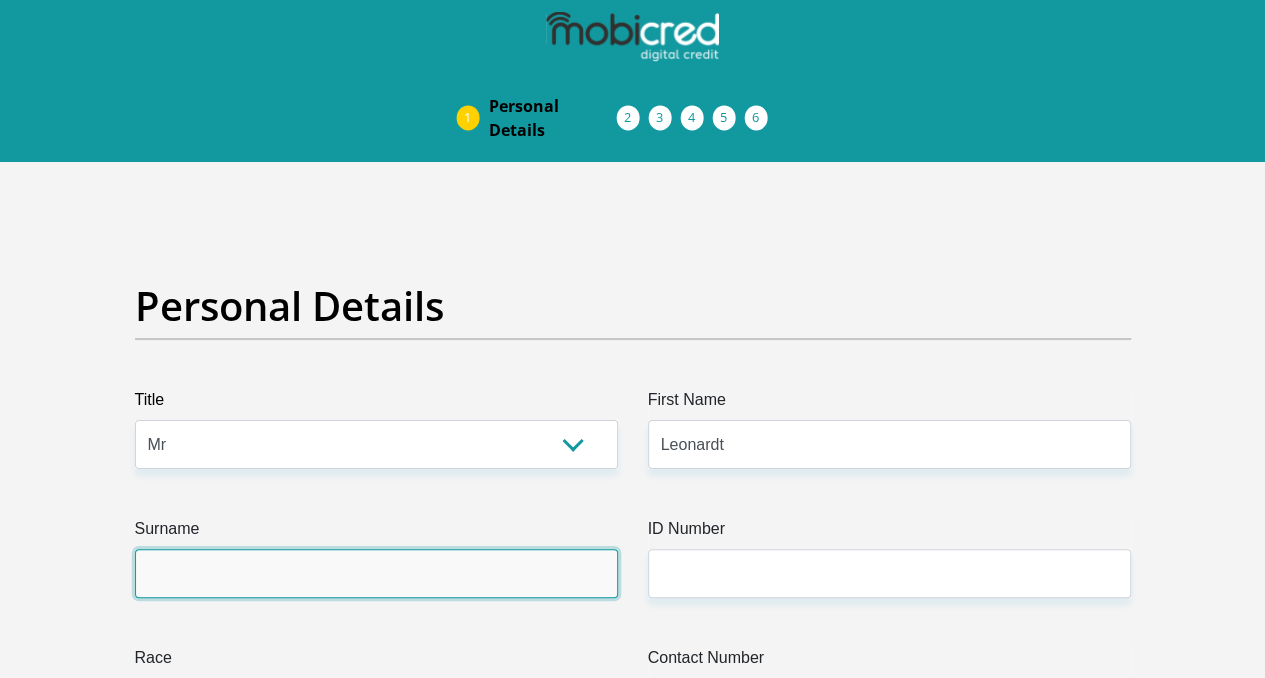 type on "Makoti" 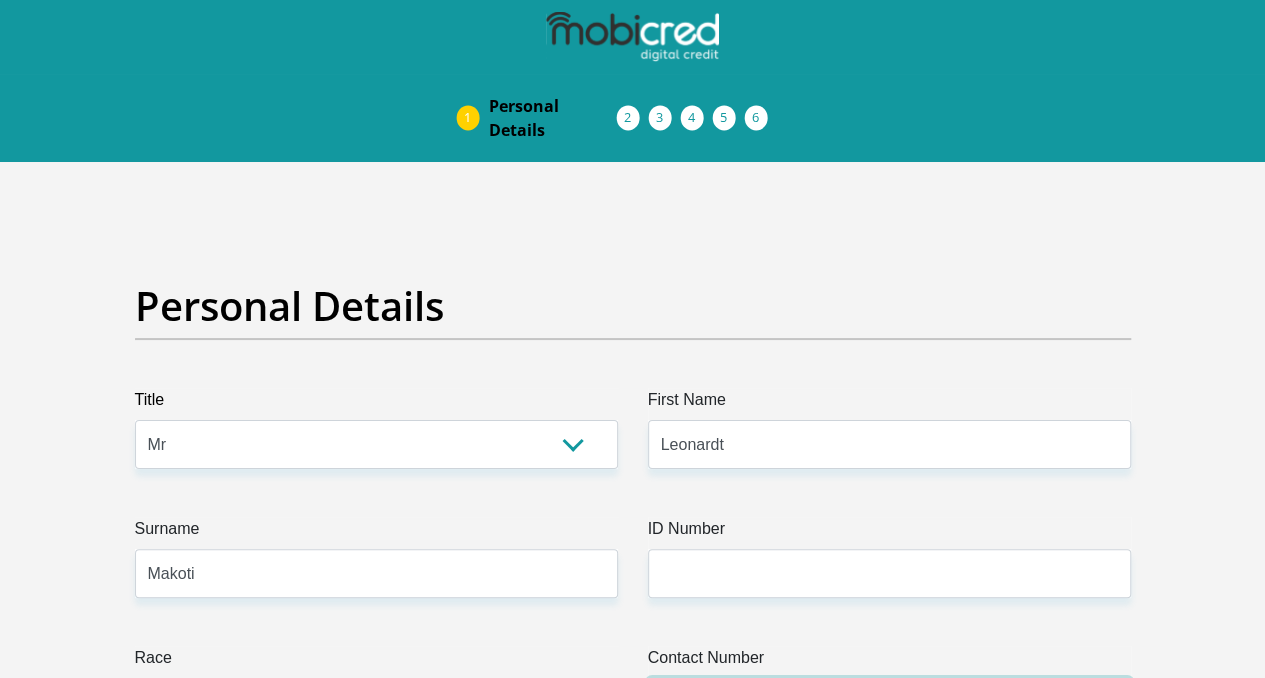 type on "0834722067" 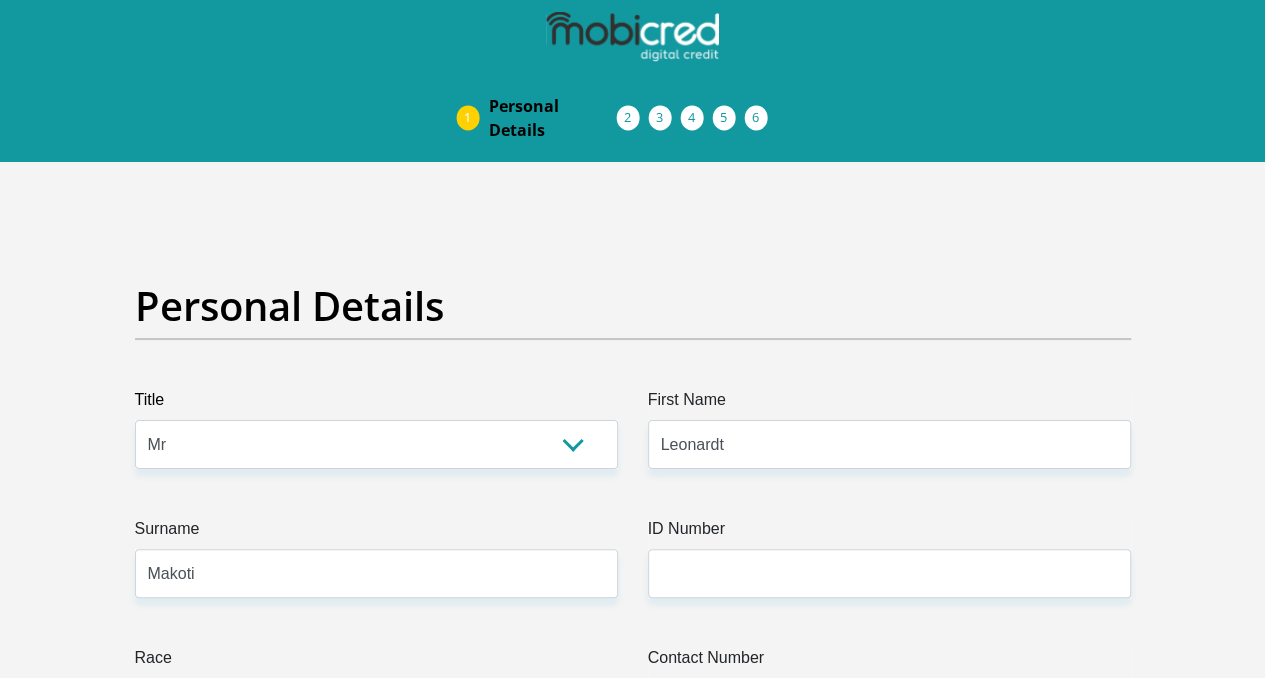 select on "ZAF" 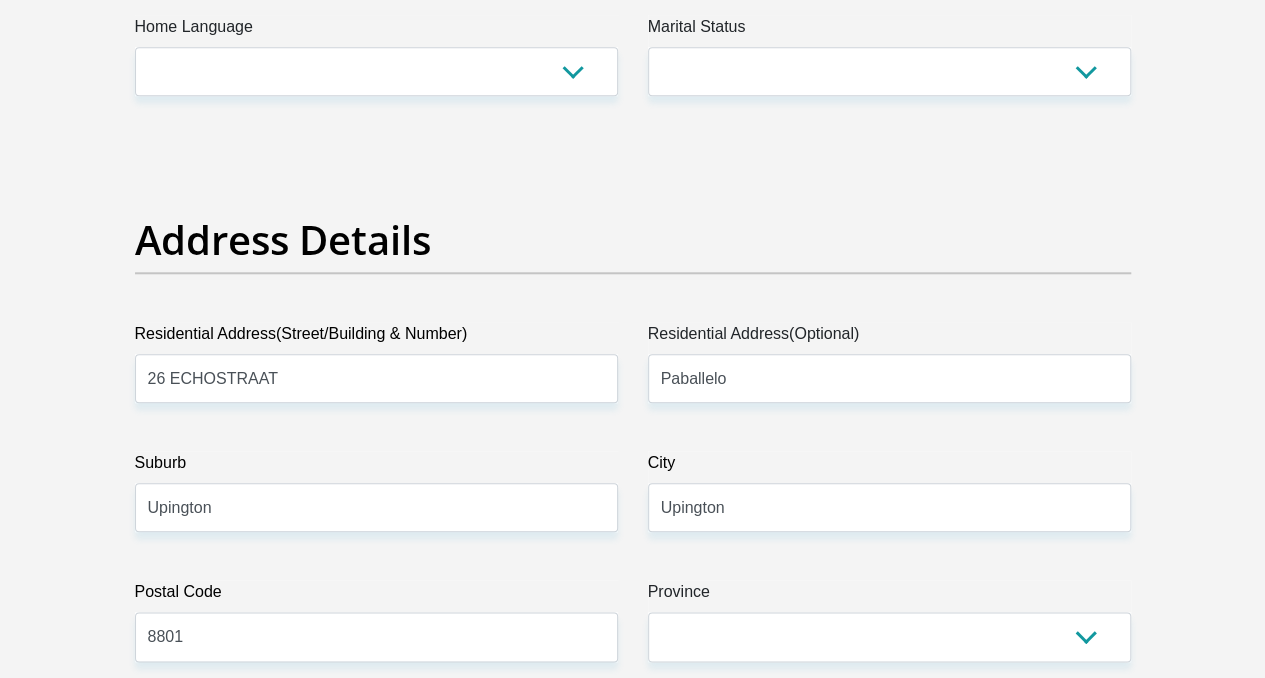 scroll, scrollTop: 879, scrollLeft: 0, axis: vertical 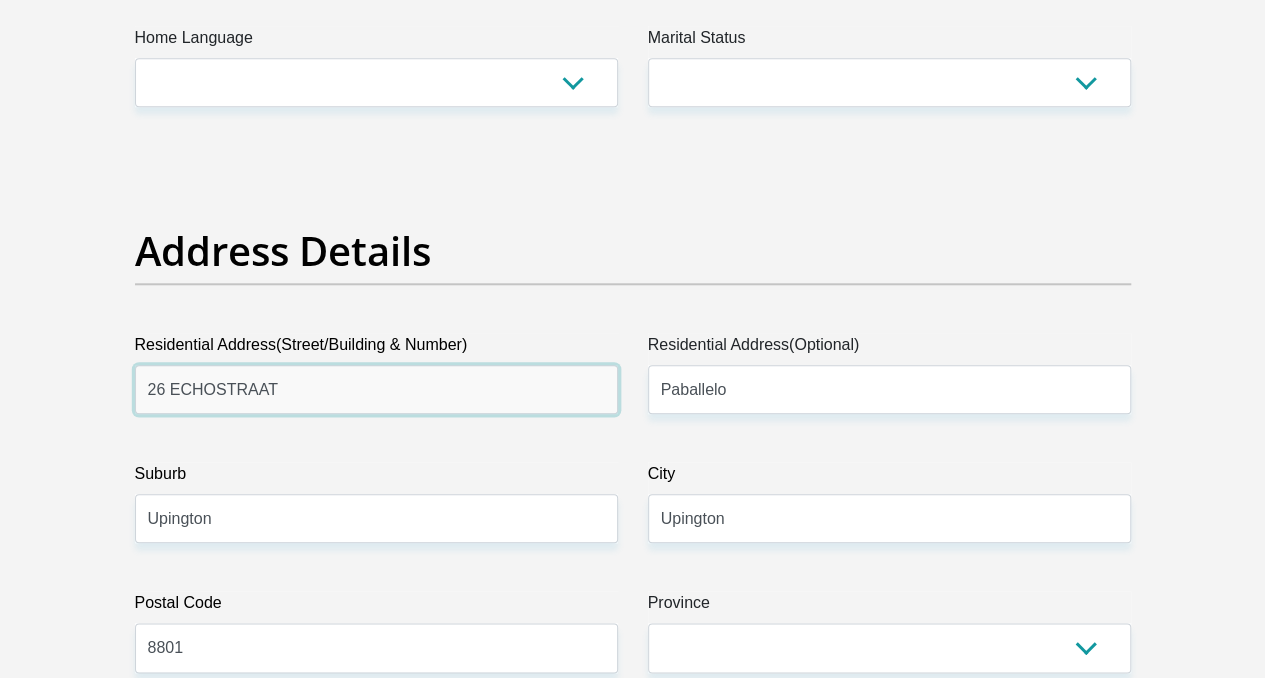 drag, startPoint x: 360, startPoint y: 319, endPoint x: 84, endPoint y: 329, distance: 276.1811 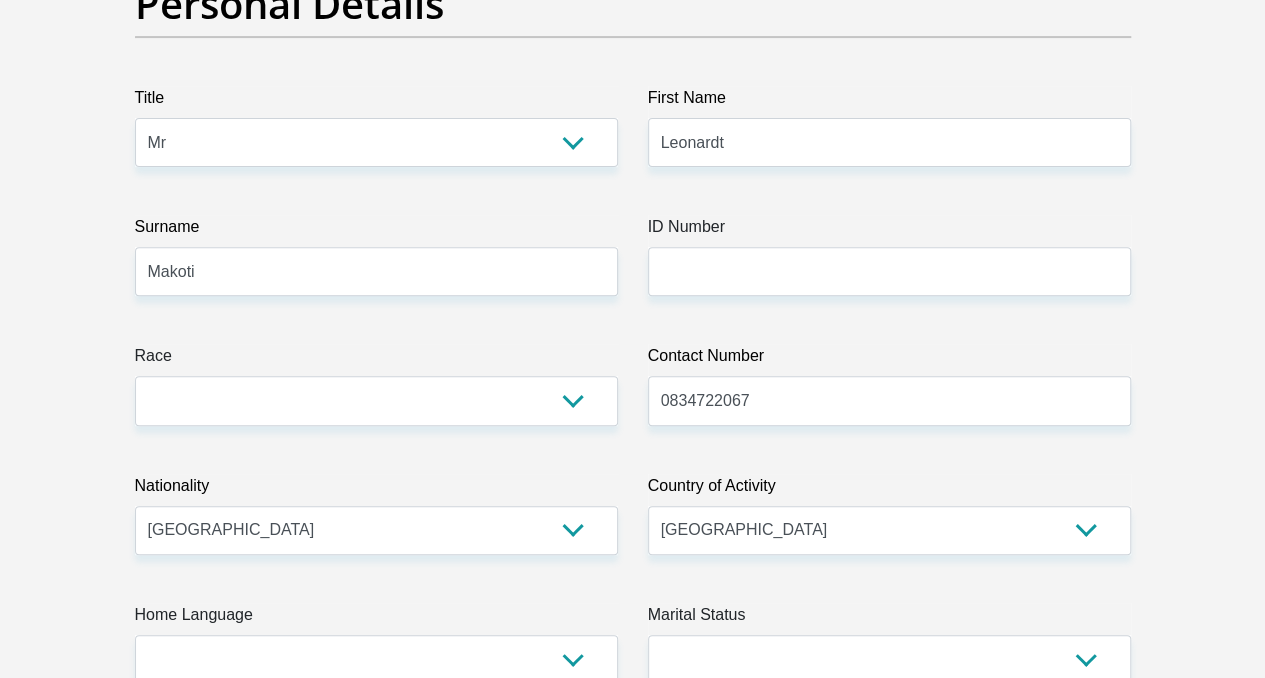 scroll, scrollTop: 301, scrollLeft: 0, axis: vertical 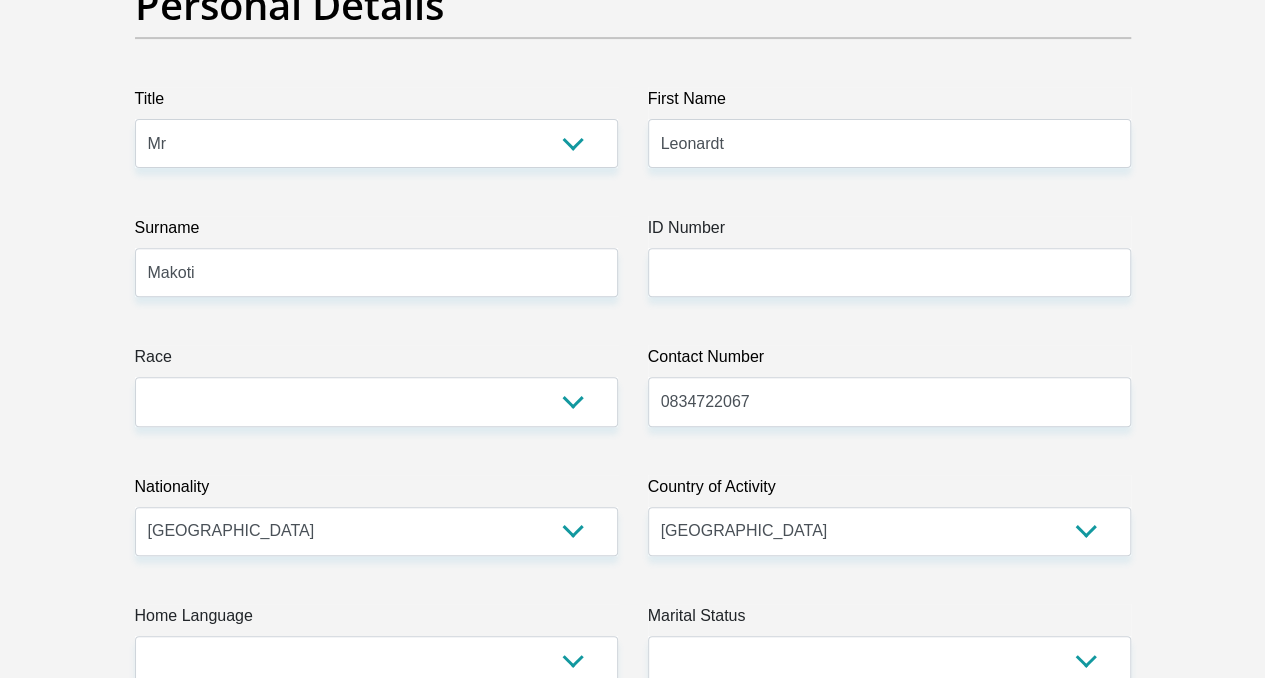 type 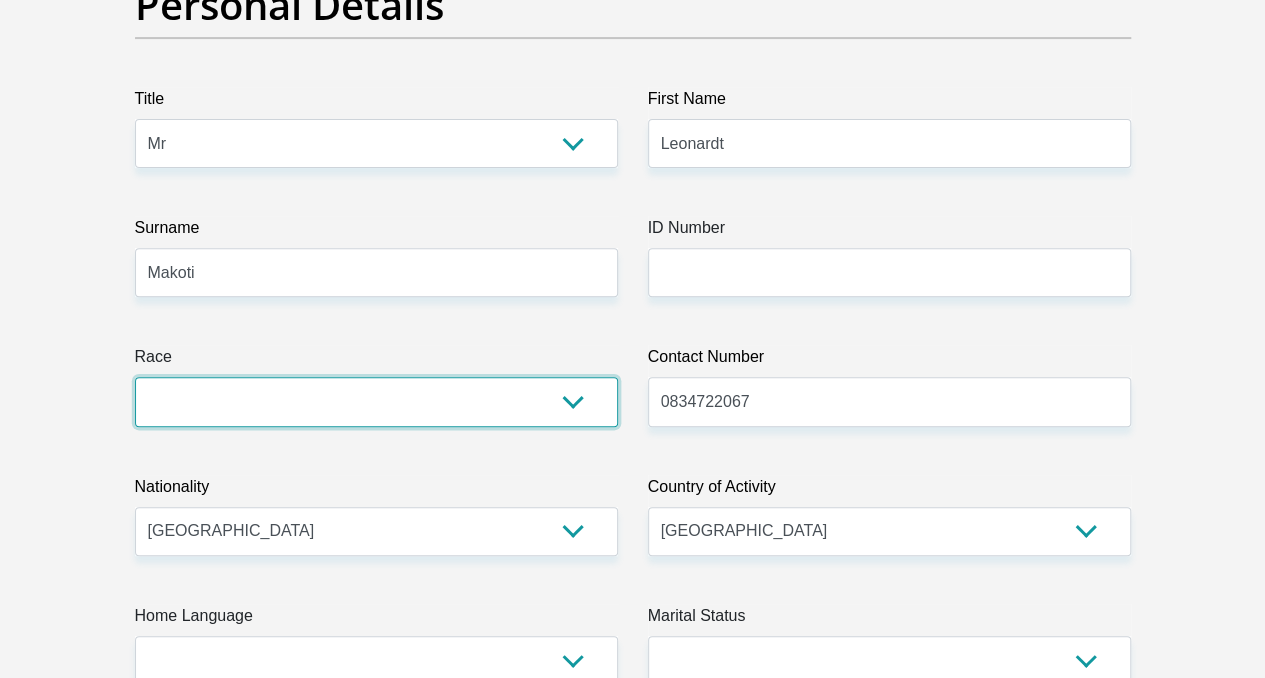 click on "Black
Coloured
Indian
White
Other" at bounding box center (376, 401) 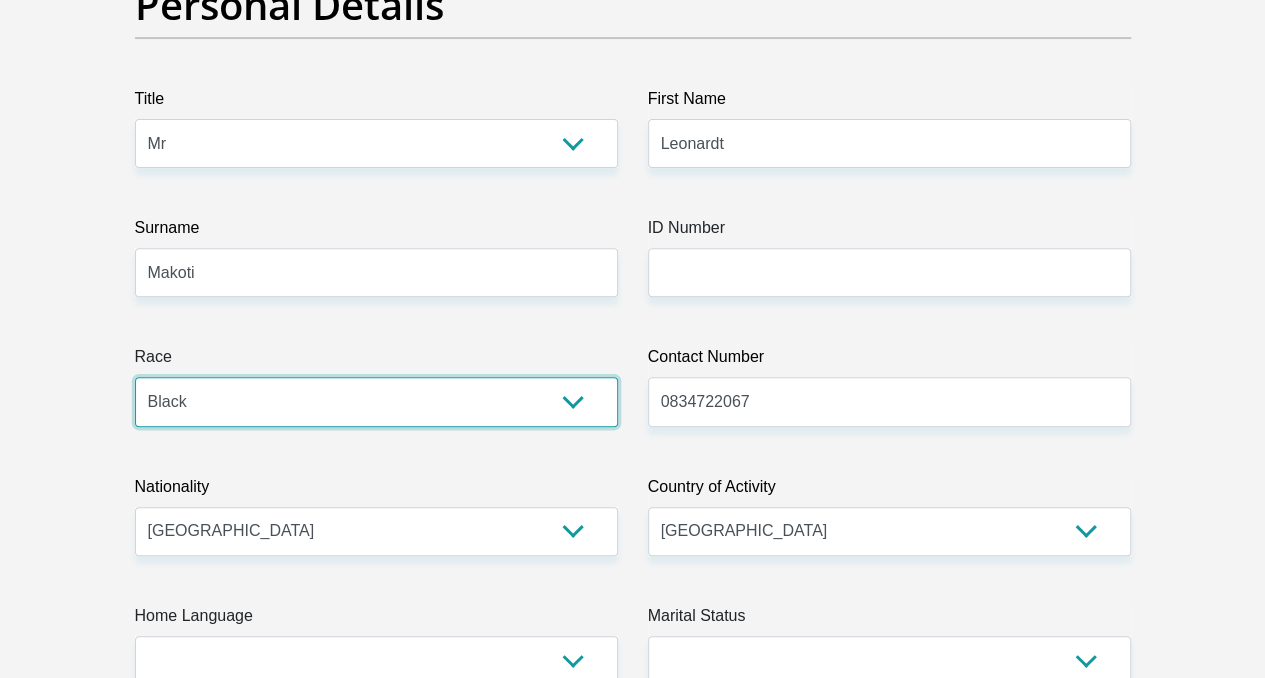 click on "Black
Coloured
Indian
White
Other" at bounding box center (376, 401) 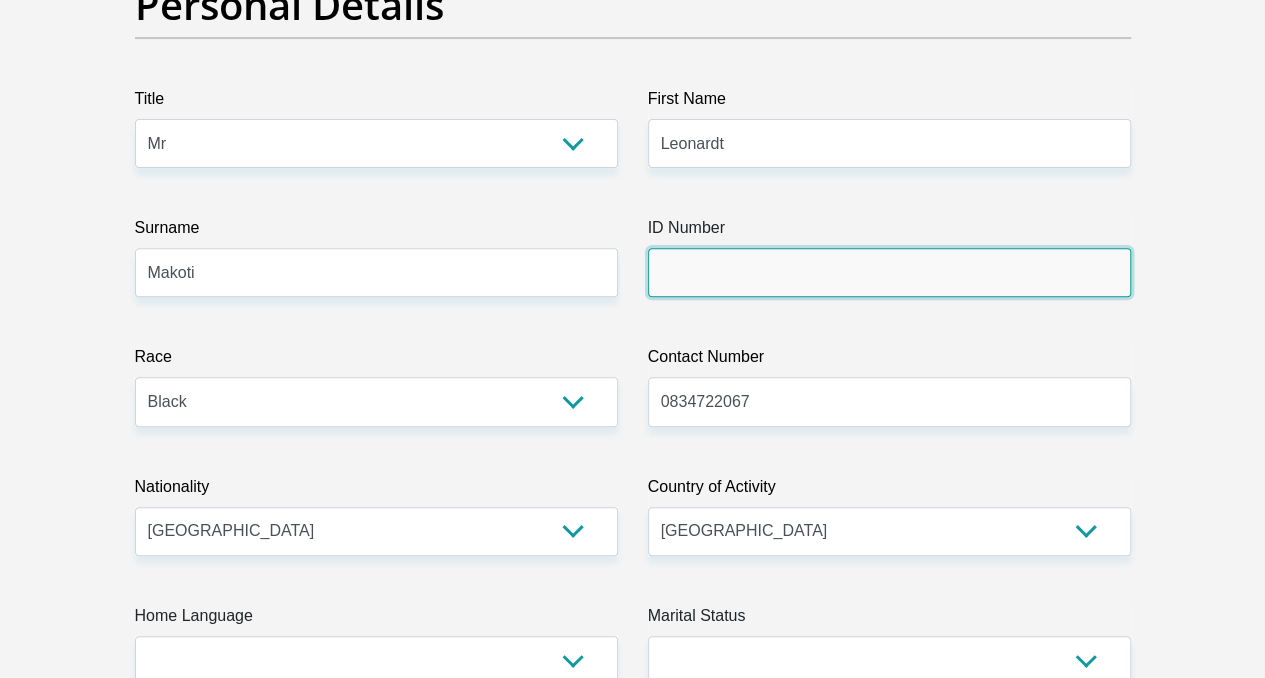 click on "ID Number" at bounding box center (889, 272) 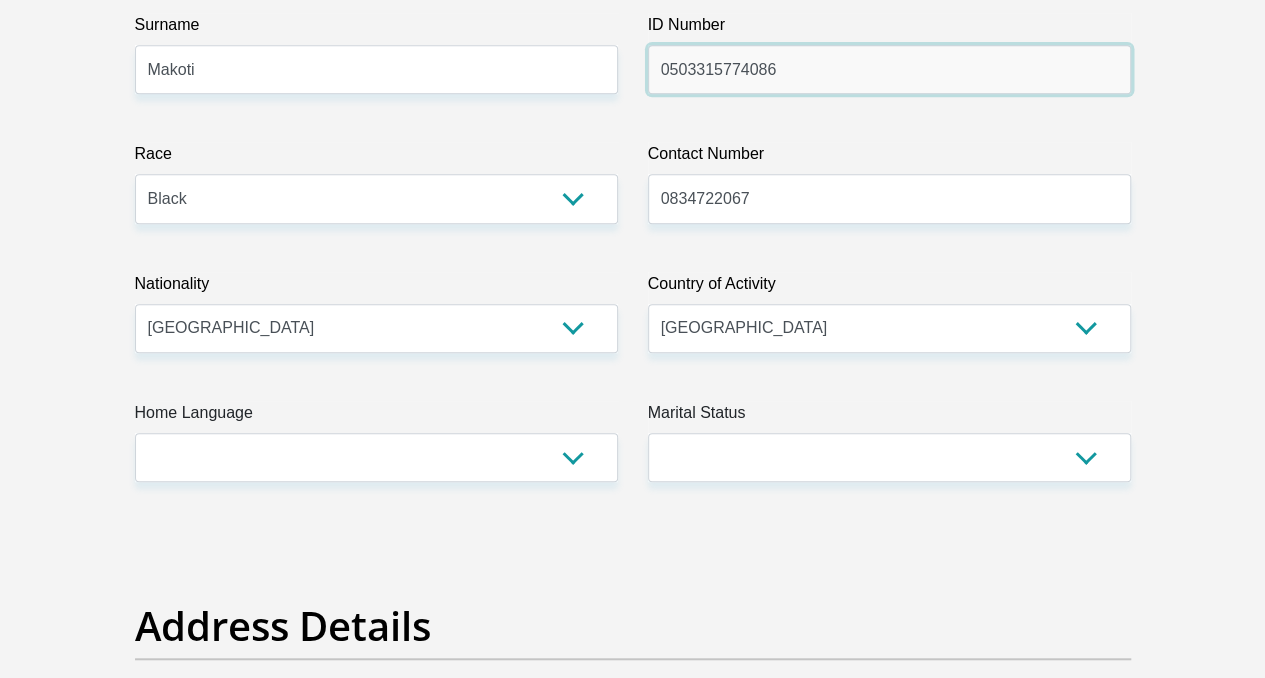 scroll, scrollTop: 527, scrollLeft: 0, axis: vertical 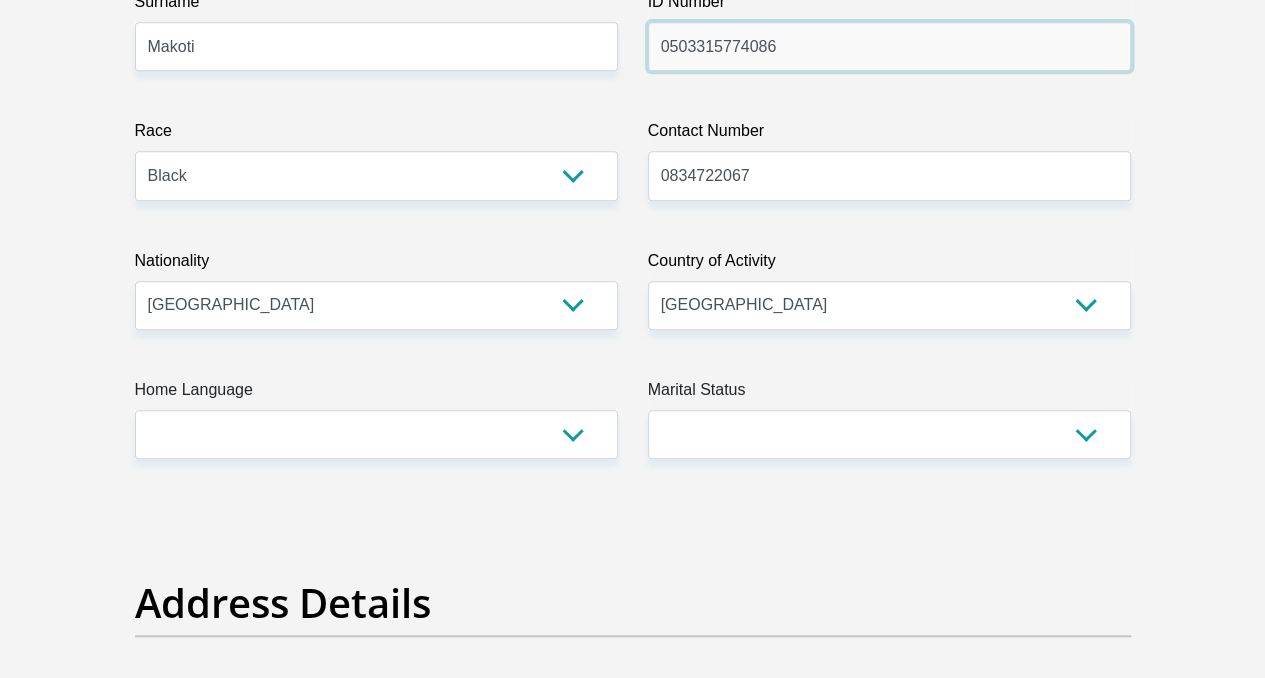 type on "0503315774086" 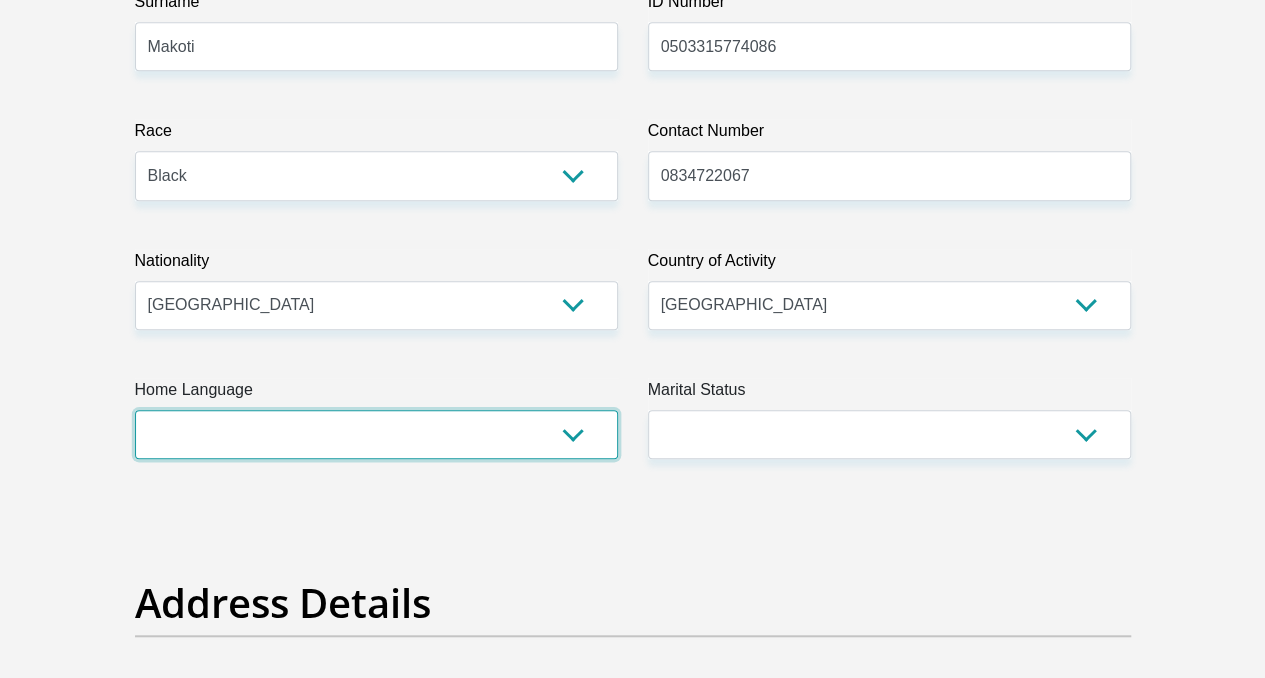click on "Afrikaans
English
Sepedi
South Ndebele
Southern Sotho
Swati
Tsonga
Tswana
Venda
Xhosa
Zulu
Other" at bounding box center [376, 434] 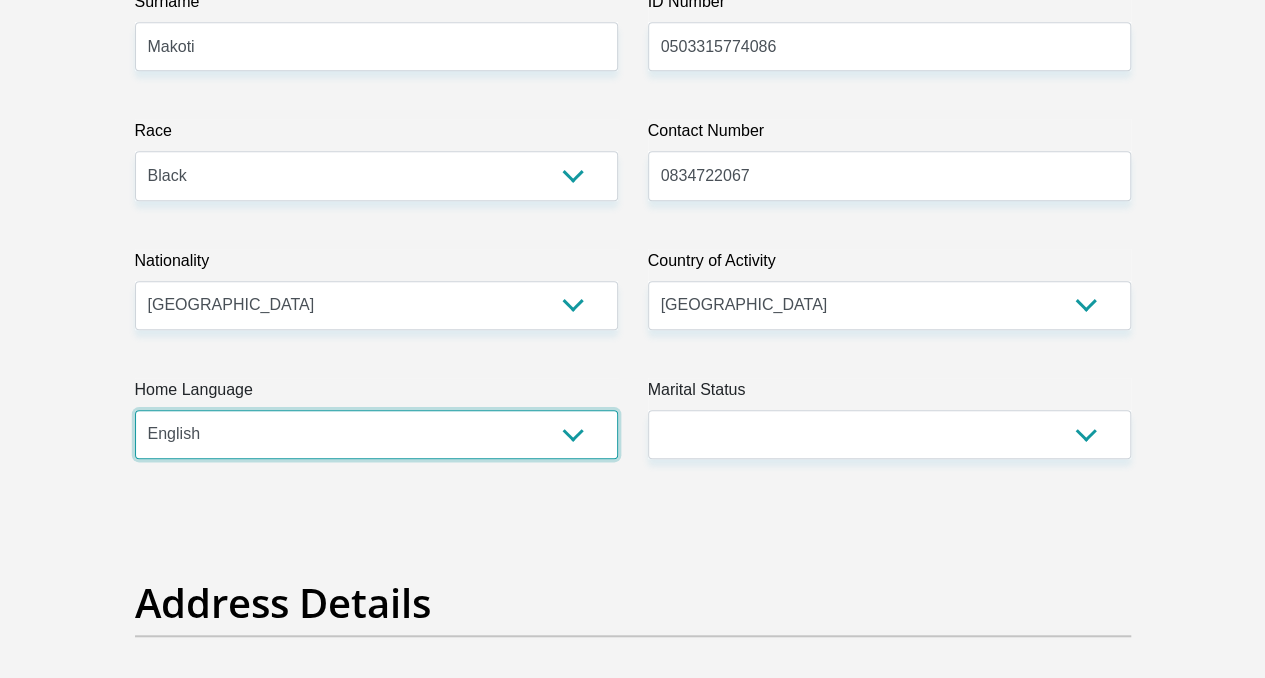 click on "Afrikaans
English
Sepedi
South Ndebele
Southern Sotho
Swati
Tsonga
Tswana
Venda
Xhosa
Zulu
Other" at bounding box center [376, 434] 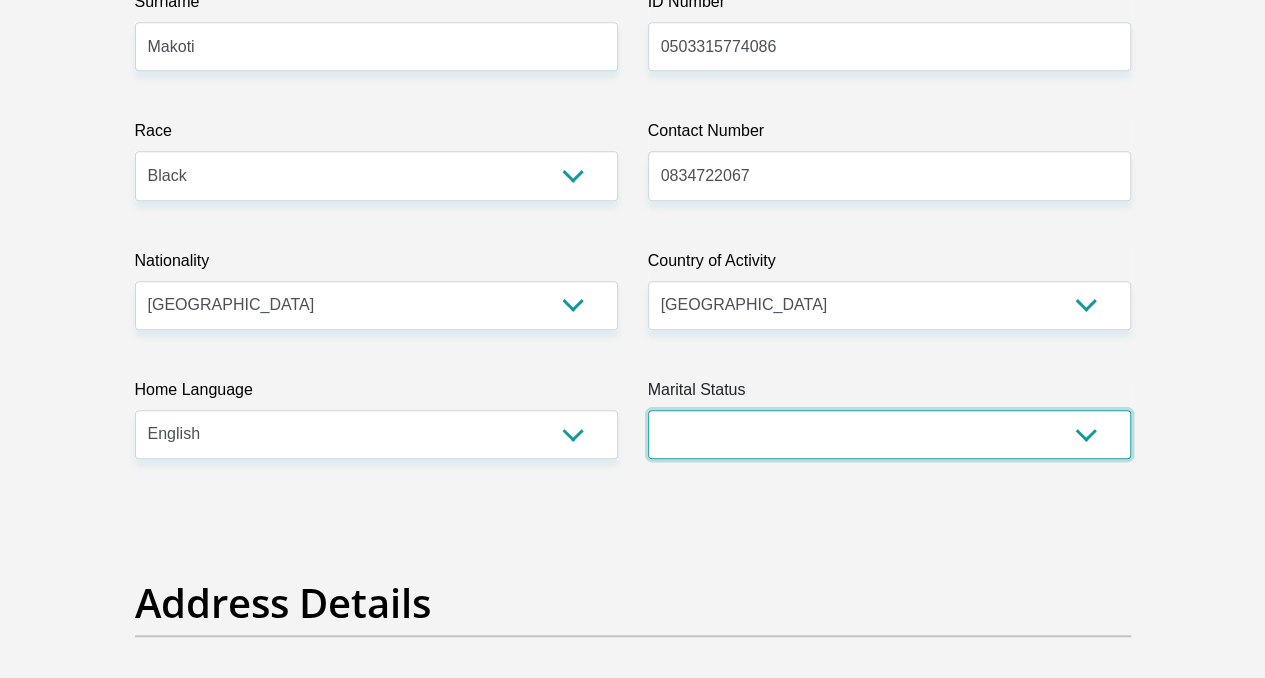 click on "Married ANC
Single
Divorced
Widowed
Married COP or Customary Law" at bounding box center (889, 434) 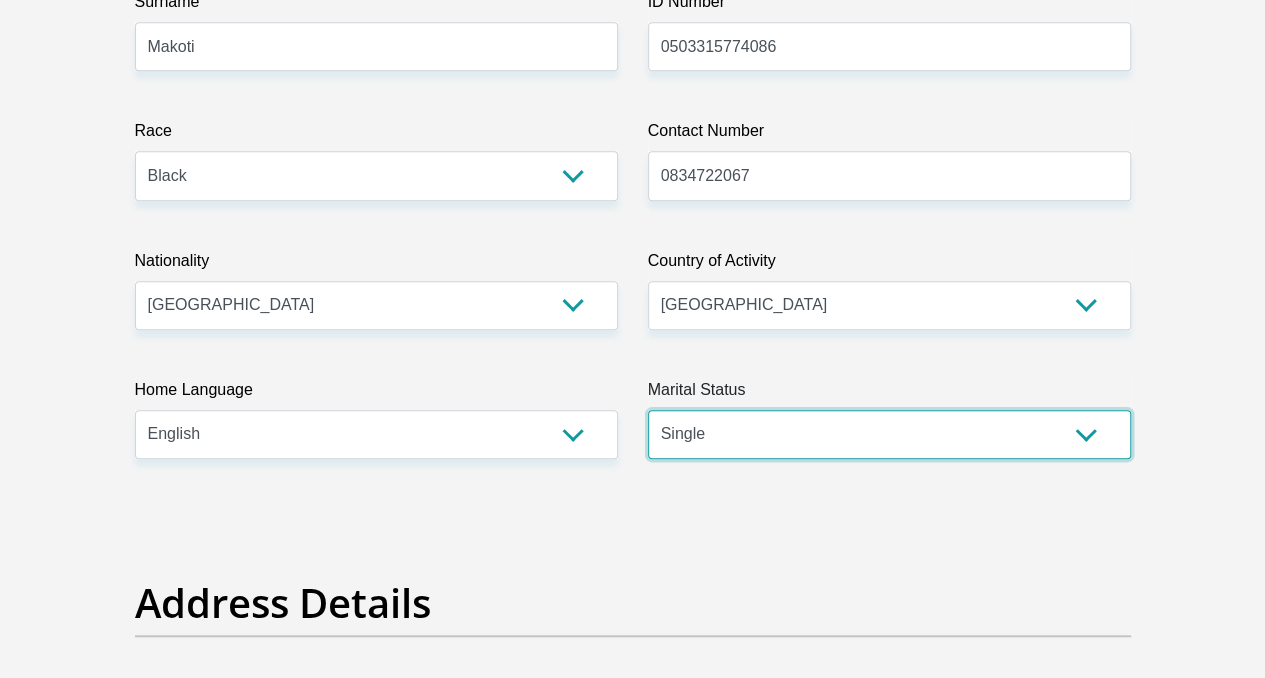 click on "Married ANC
Single
Divorced
Widowed
Married COP or Customary Law" at bounding box center [889, 434] 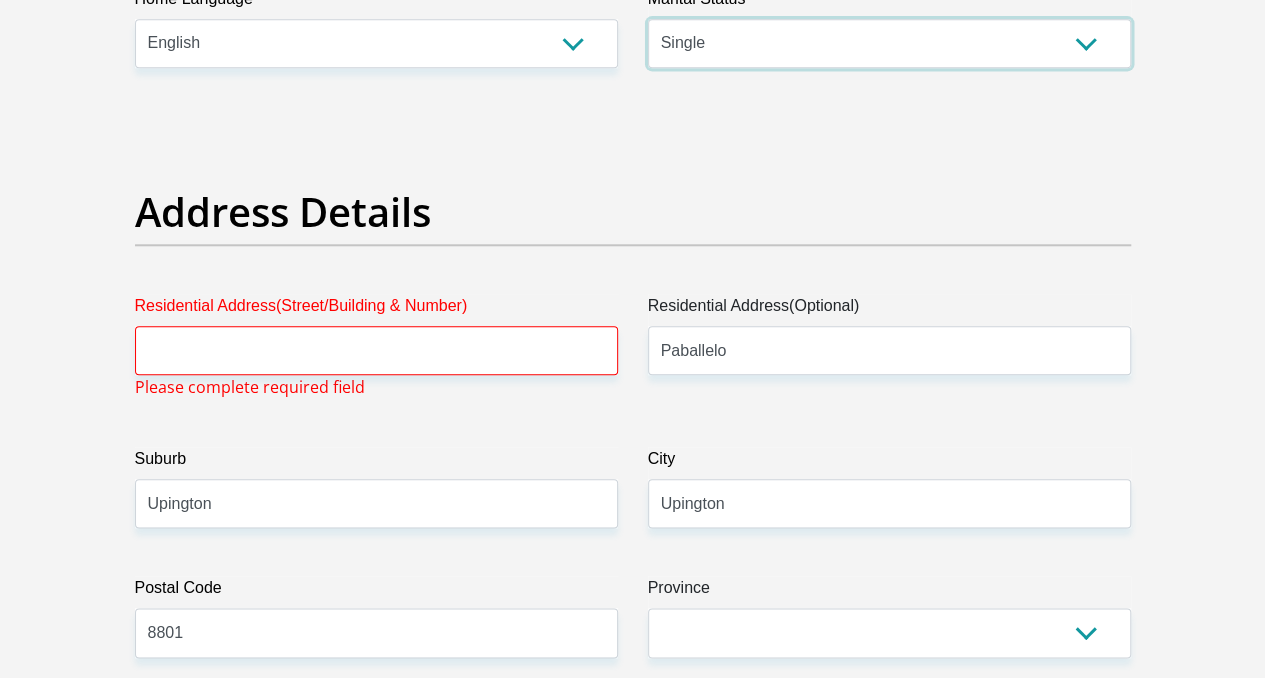scroll, scrollTop: 919, scrollLeft: 0, axis: vertical 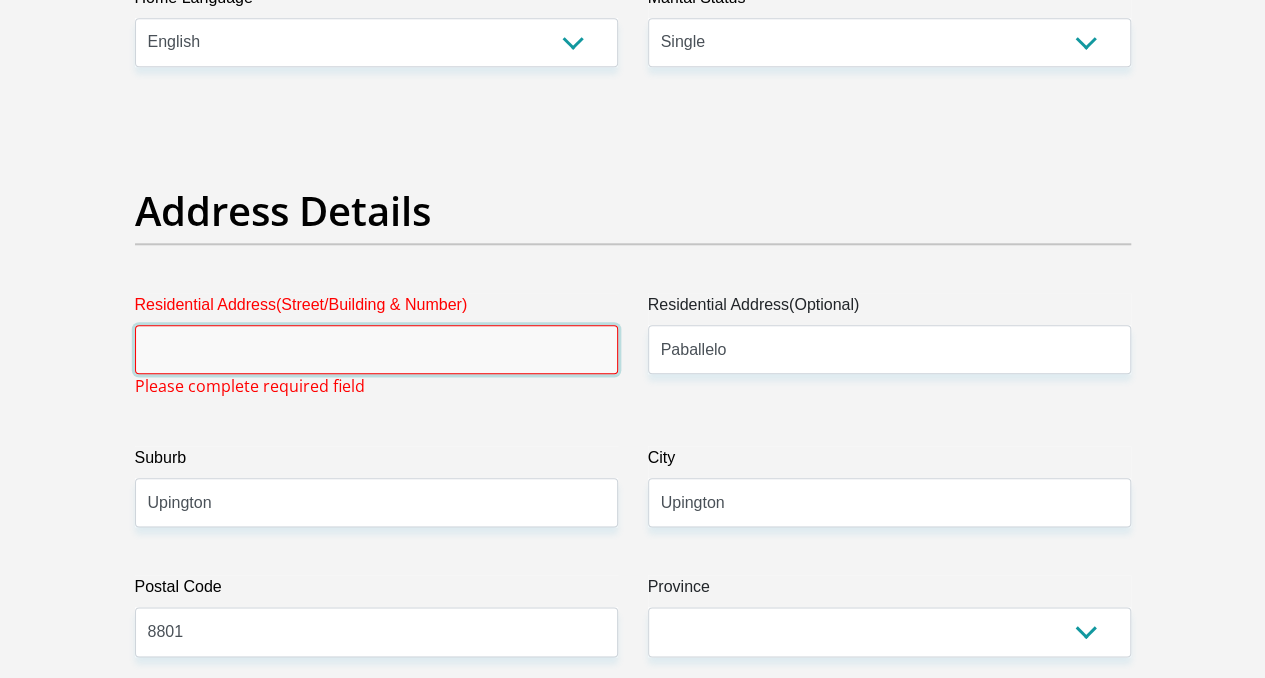 click on "Residential Address(Street/Building & Number)" at bounding box center (376, 349) 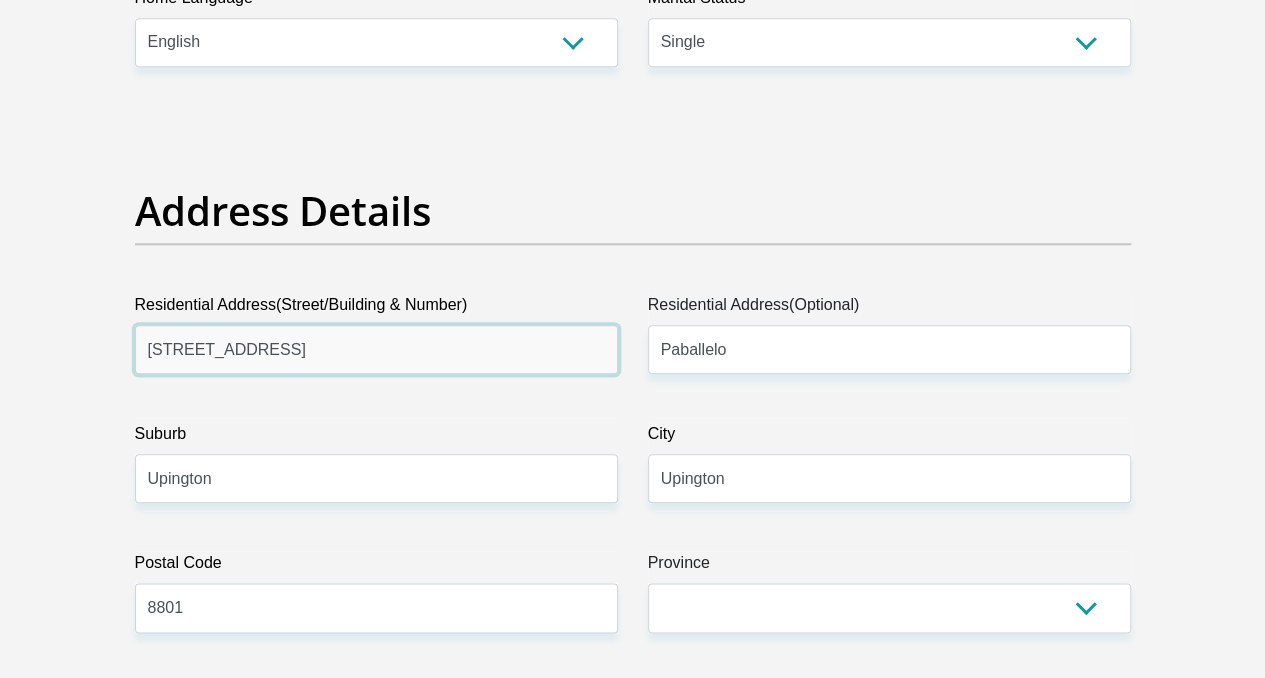 type on "187 Risegate drive" 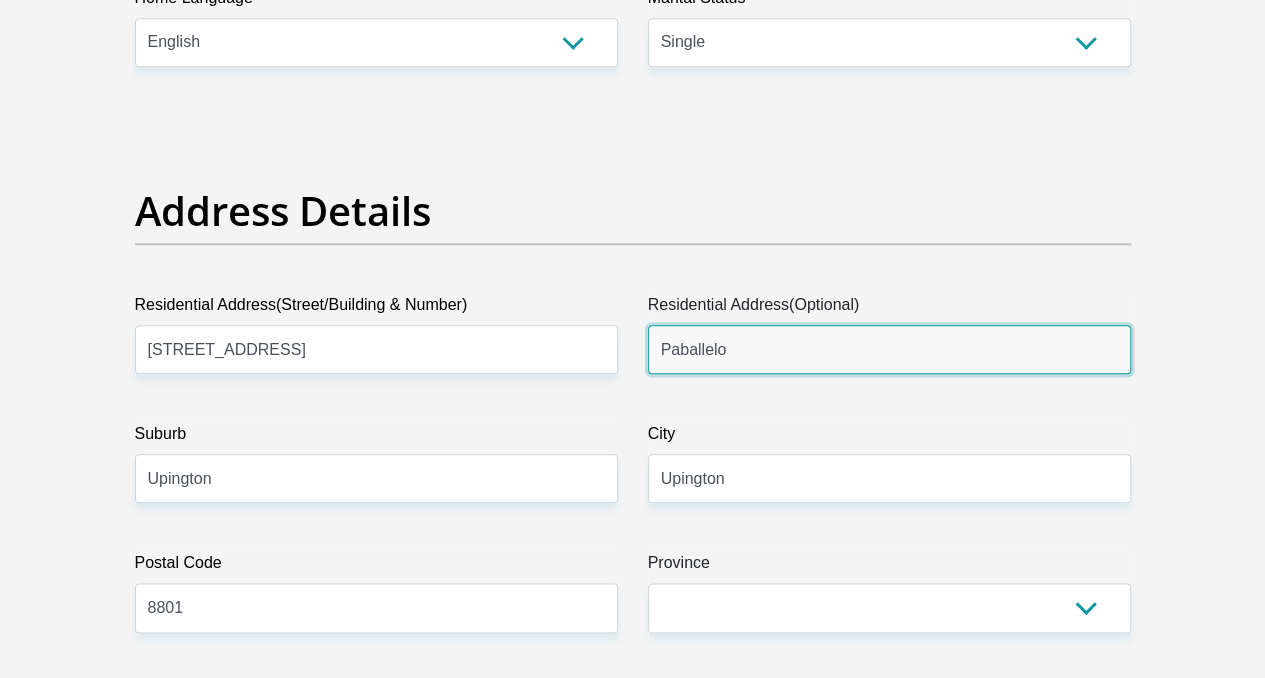 drag, startPoint x: 747, startPoint y: 272, endPoint x: 532, endPoint y: 235, distance: 218.16049 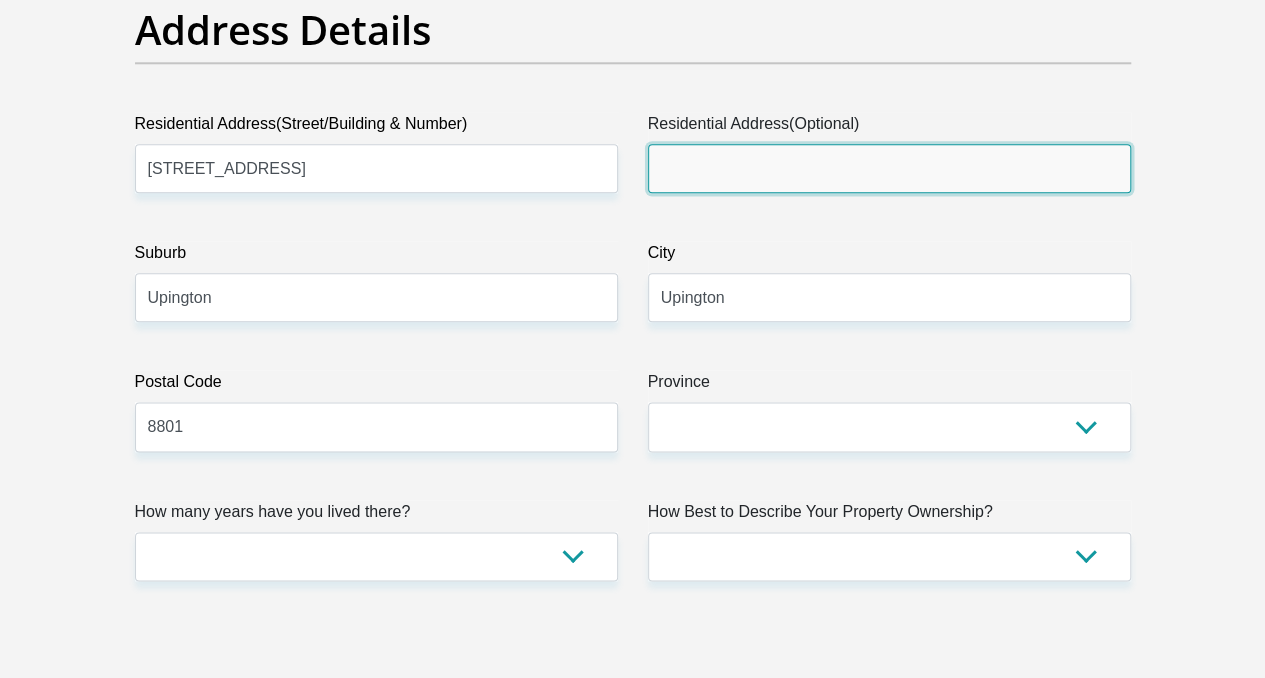 scroll, scrollTop: 1105, scrollLeft: 0, axis: vertical 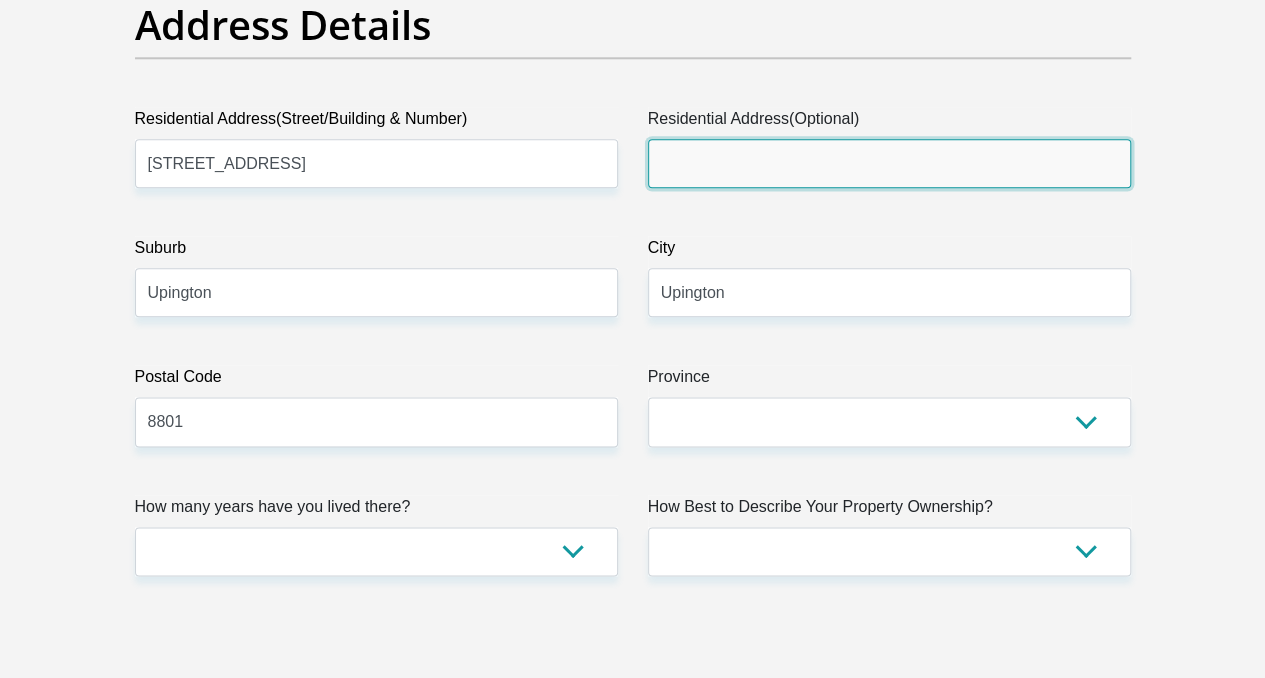type 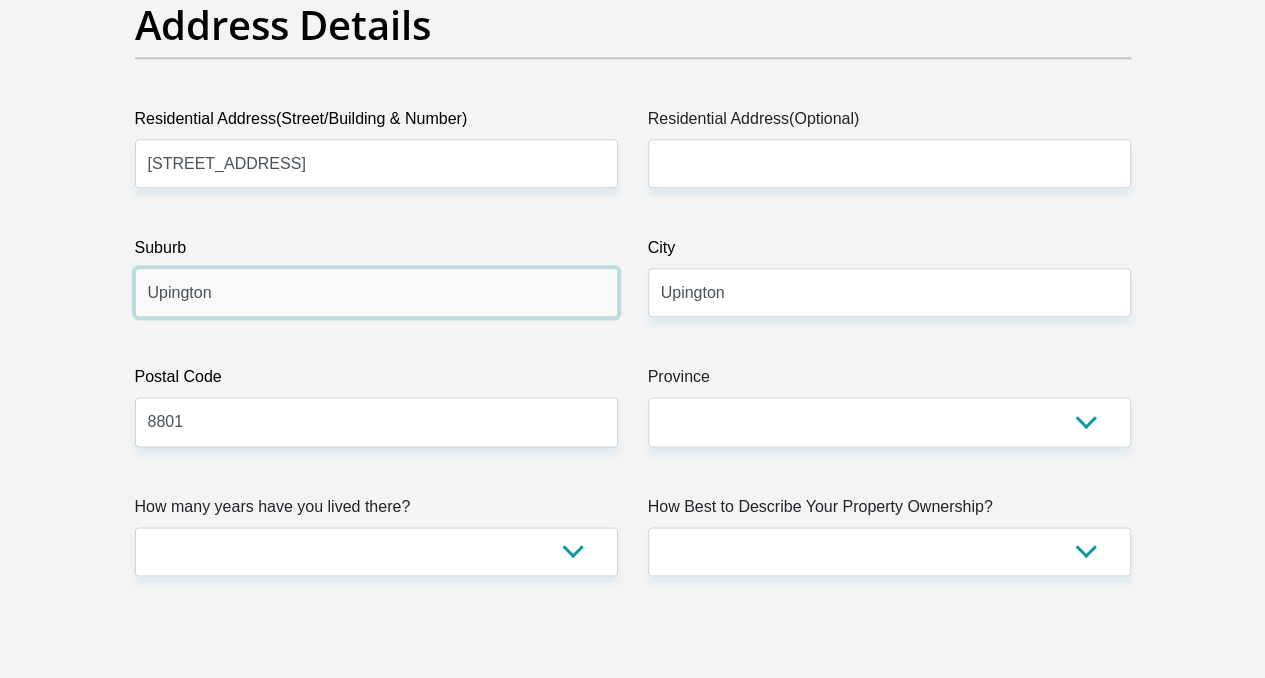 drag, startPoint x: 240, startPoint y: 221, endPoint x: 0, endPoint y: 205, distance: 240.53275 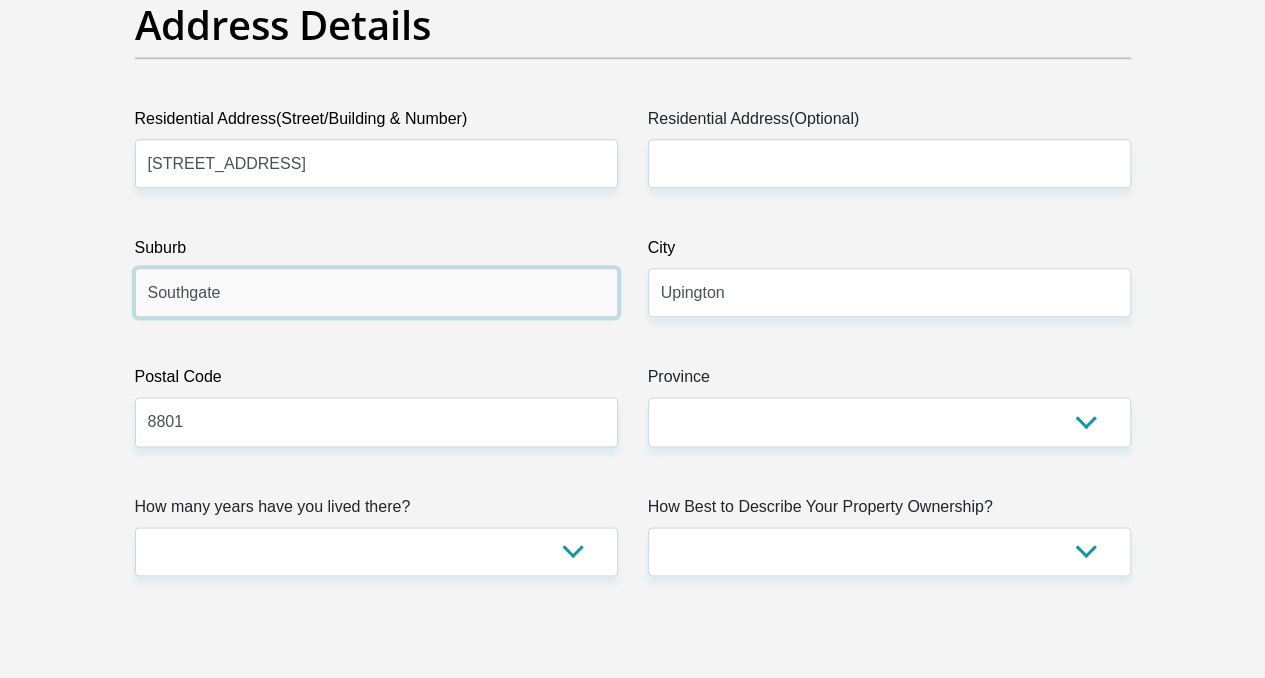 type on "Southgate" 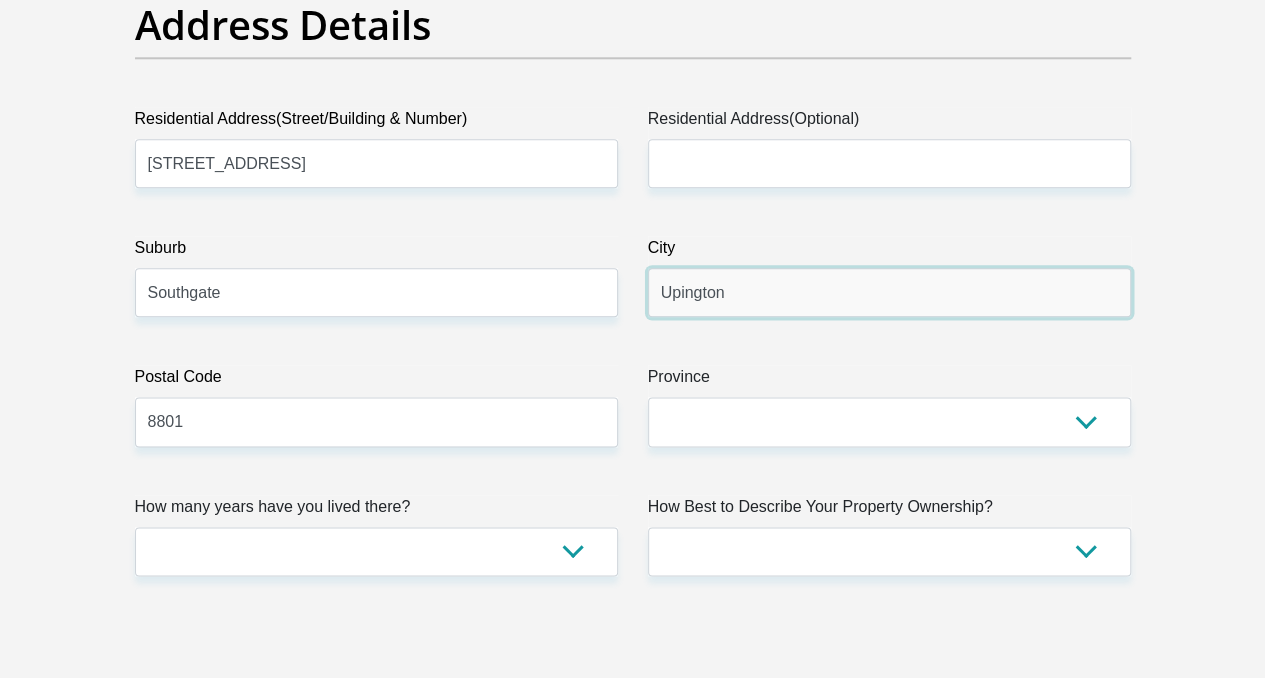 drag, startPoint x: 752, startPoint y: 201, endPoint x: 554, endPoint y: 243, distance: 202.40553 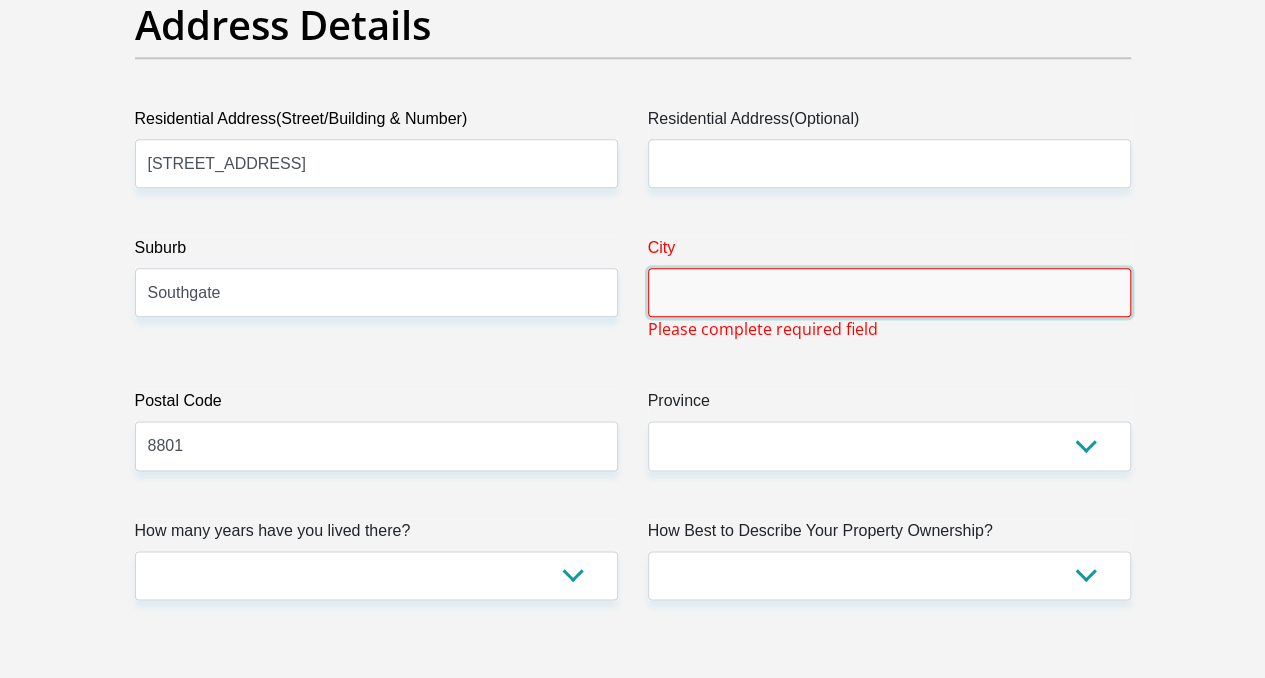 click on "Proceed" at bounding box center (794, 5908) 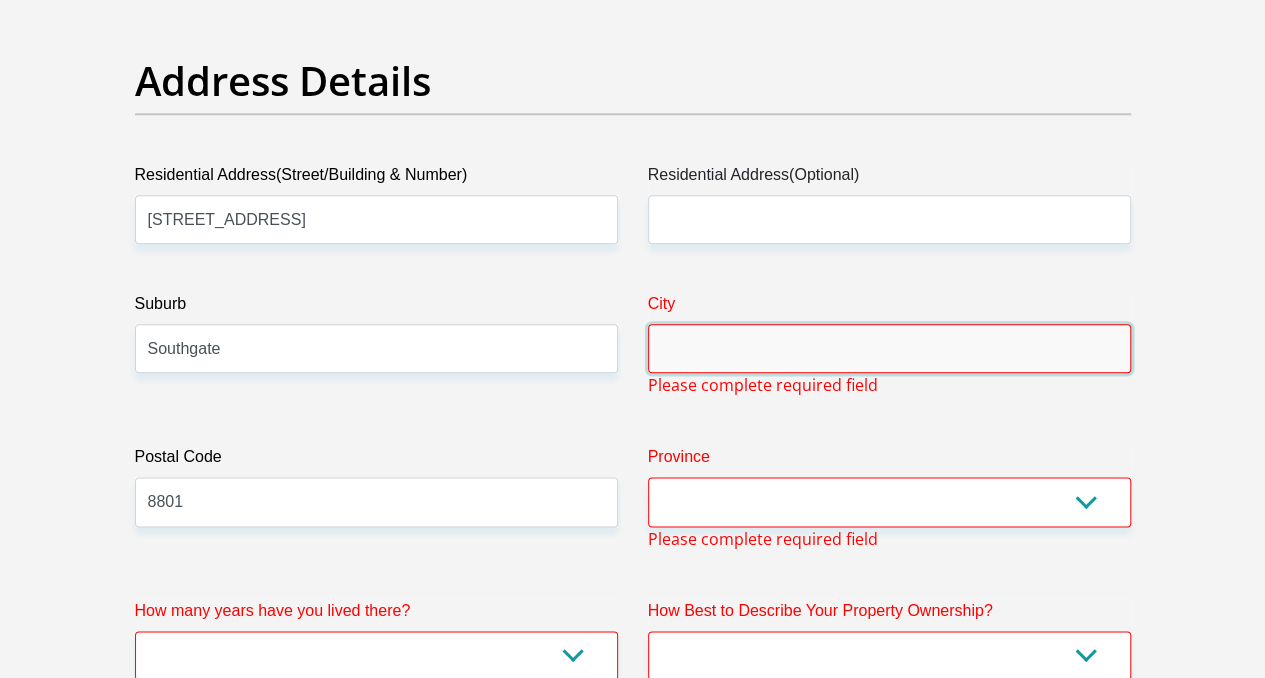 scroll, scrollTop: 1047, scrollLeft: 0, axis: vertical 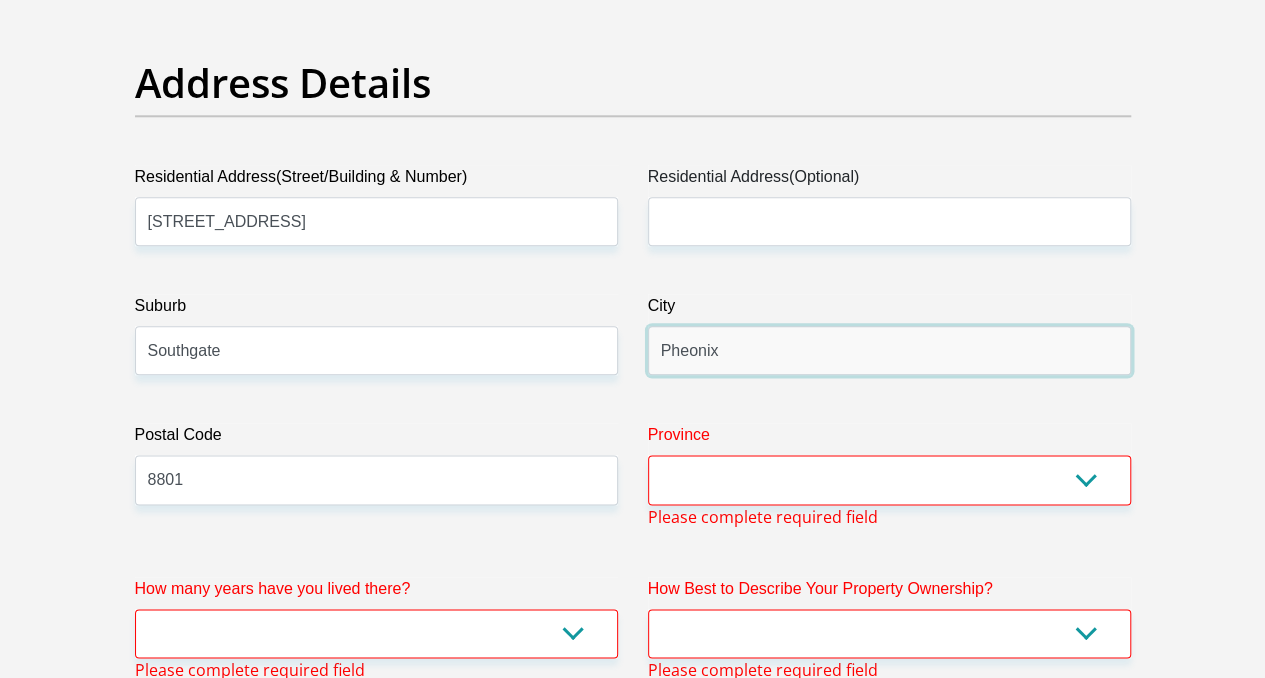 type on "Pheonix" 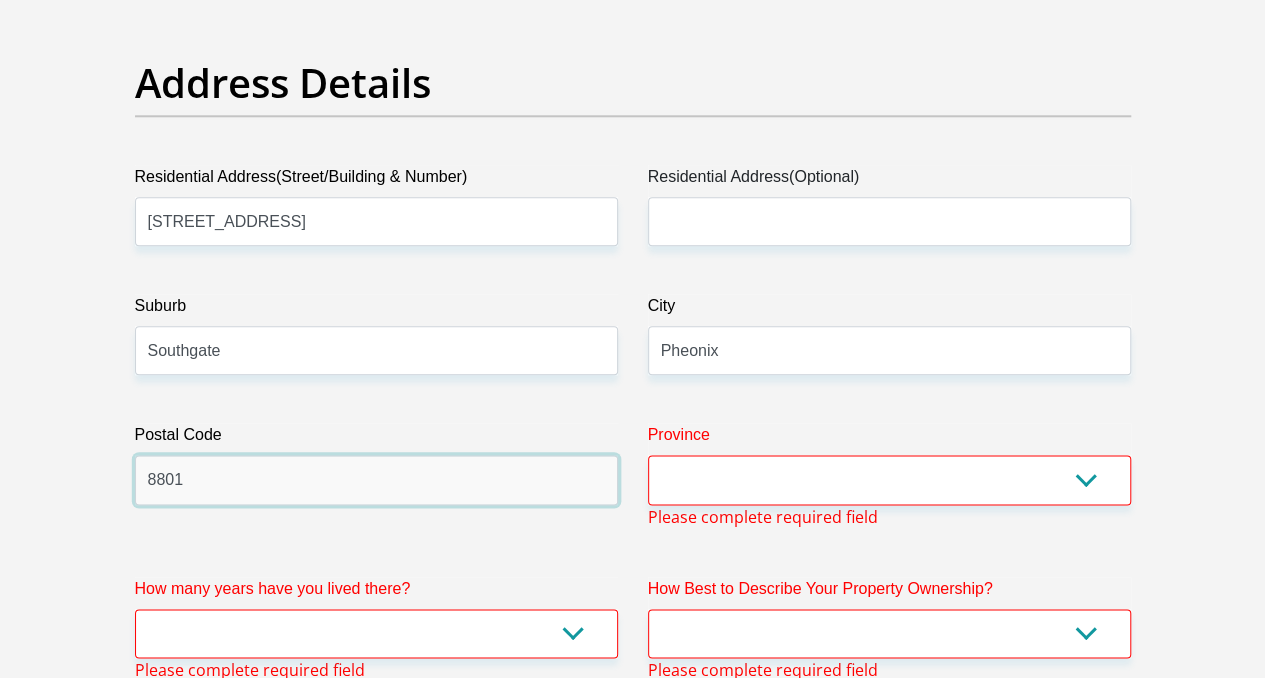 drag, startPoint x: 302, startPoint y: 397, endPoint x: 88, endPoint y: 414, distance: 214.67418 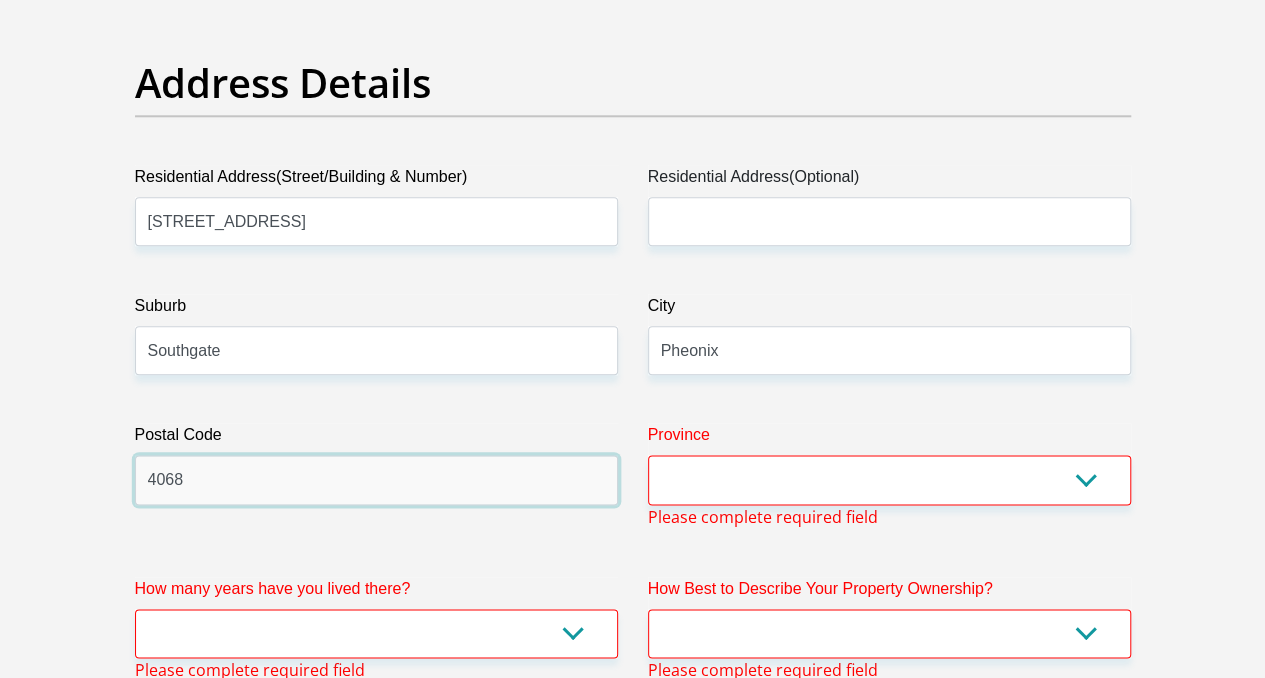 type on "4068" 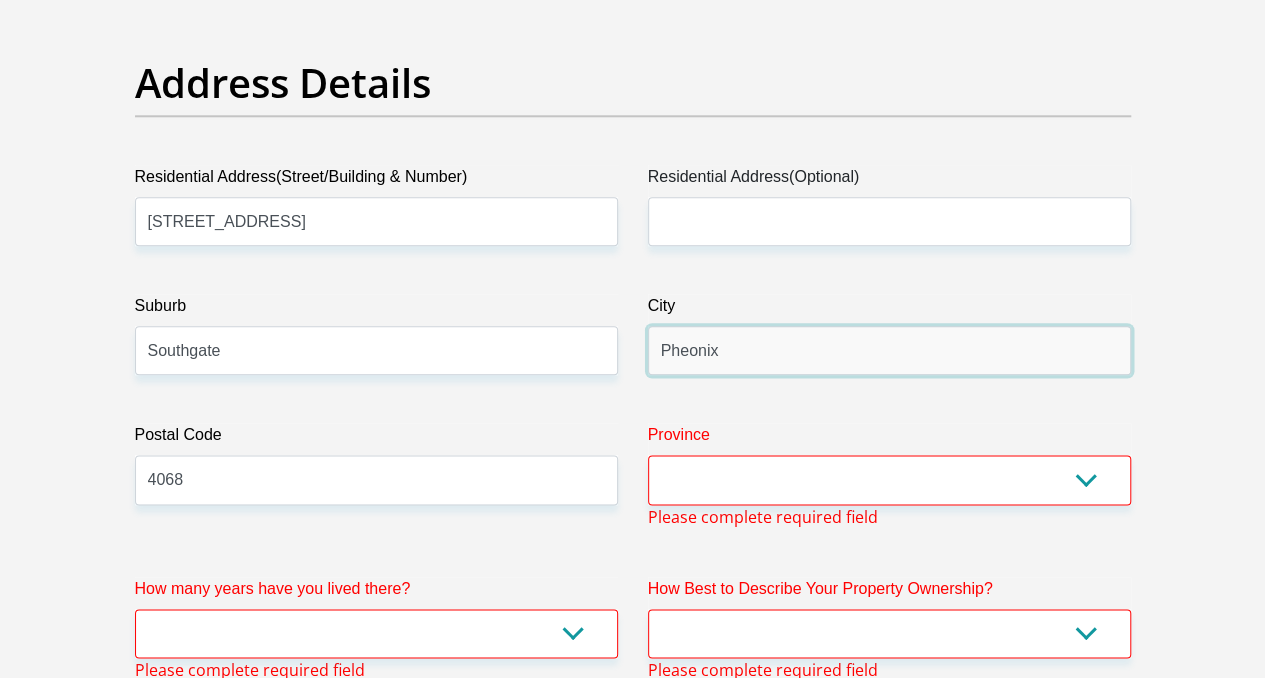 click on "Pheonix" at bounding box center (889, 350) 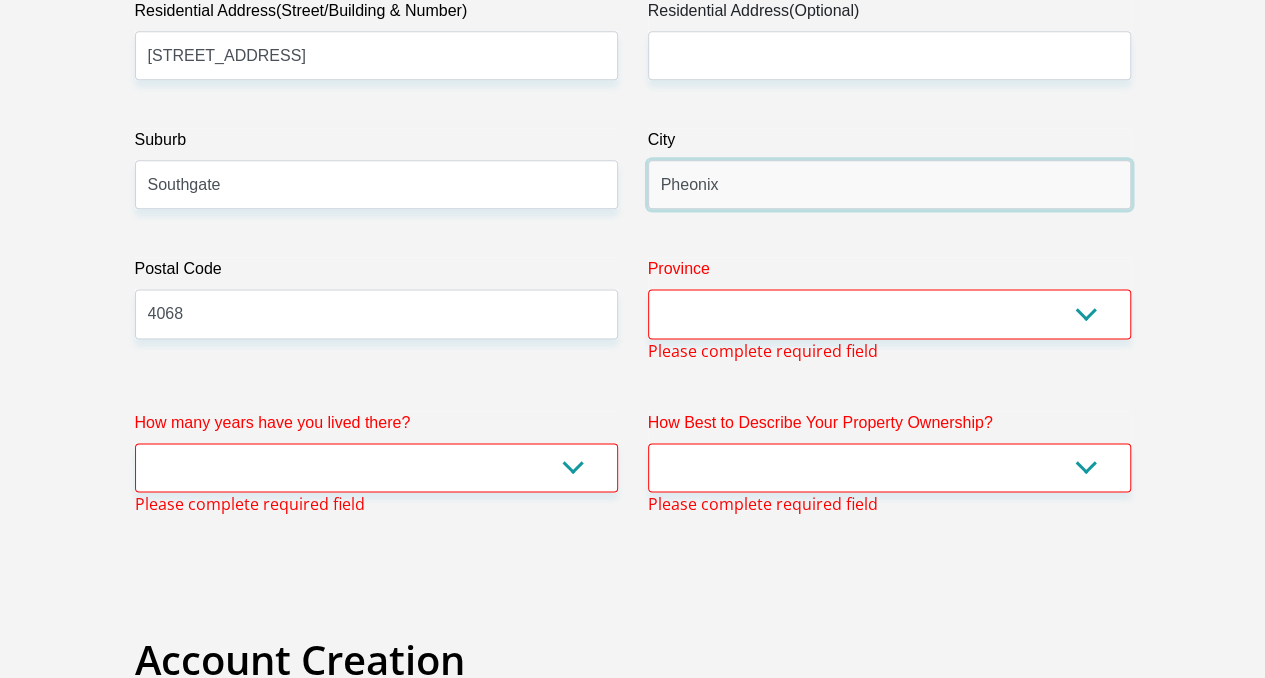 click on "Pheonix" at bounding box center (889, 184) 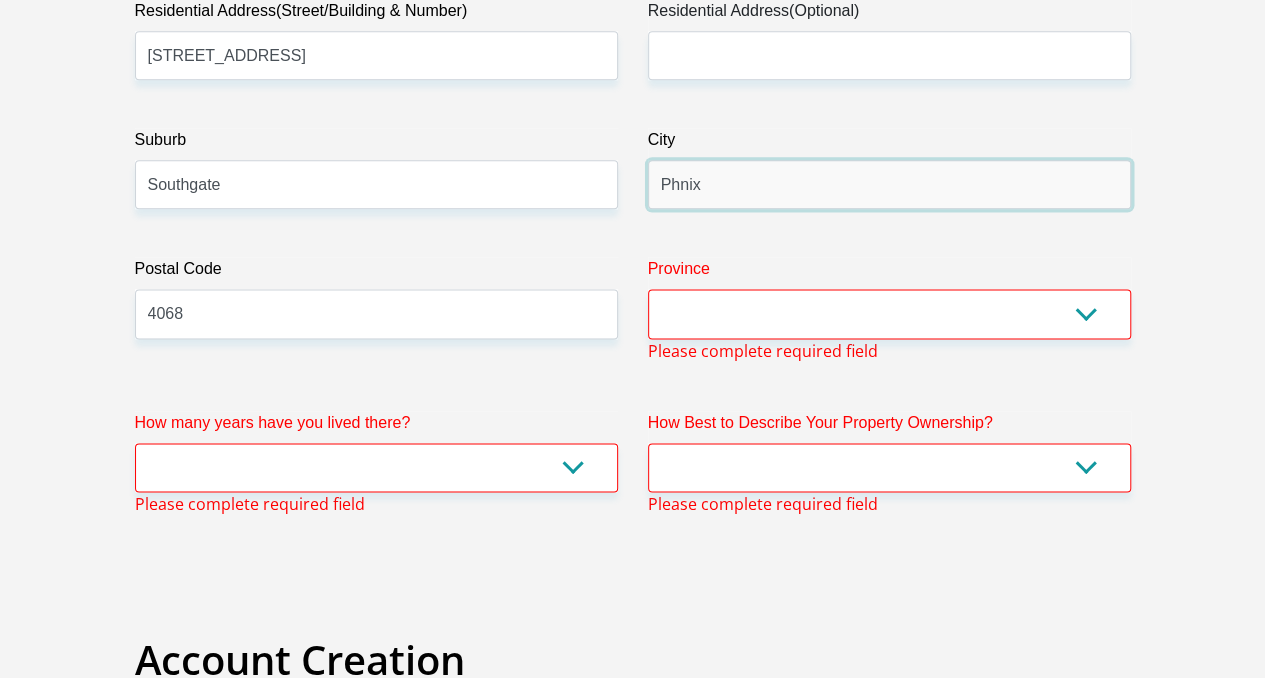 type on "Pnix" 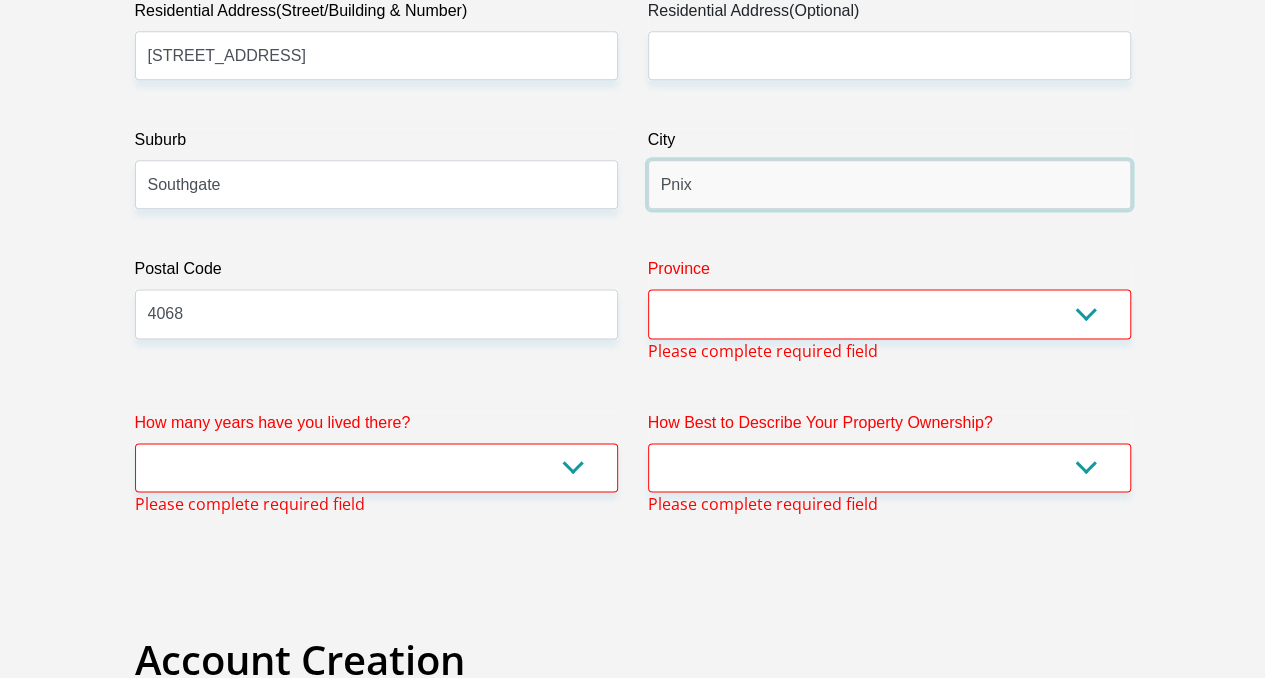 click on "Pnix" at bounding box center (889, 184) 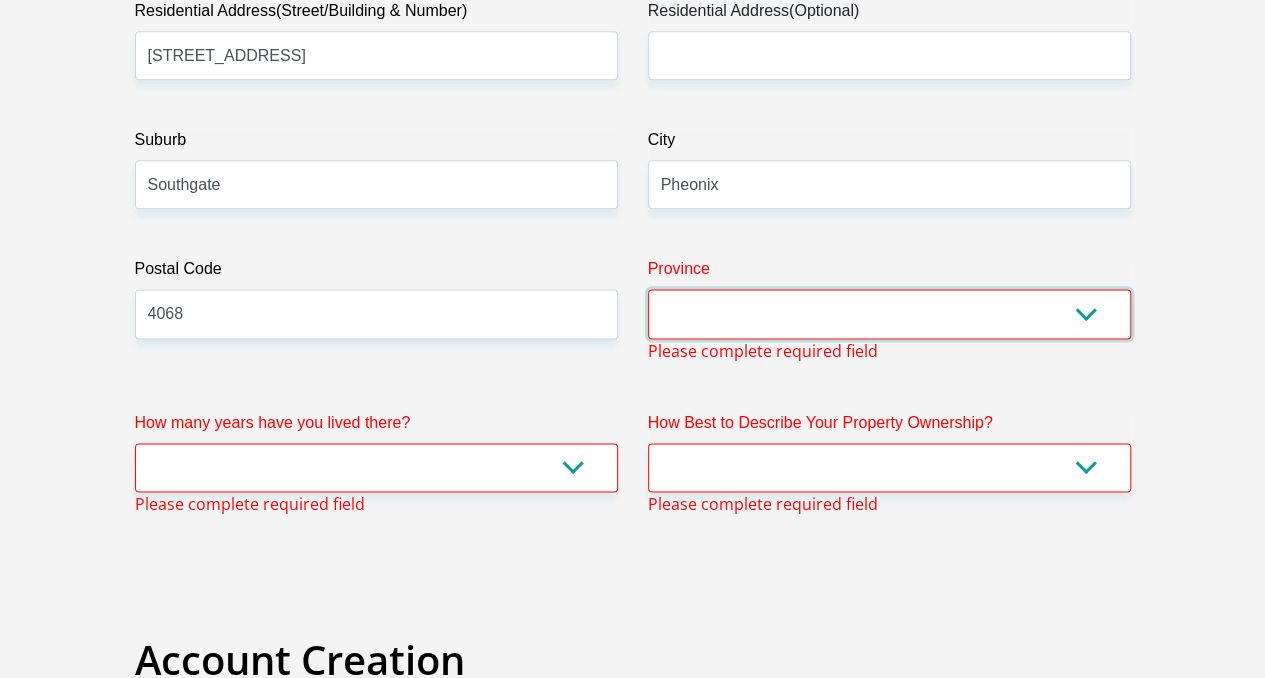 drag, startPoint x: 998, startPoint y: 244, endPoint x: 526, endPoint y: -102, distance: 585.235 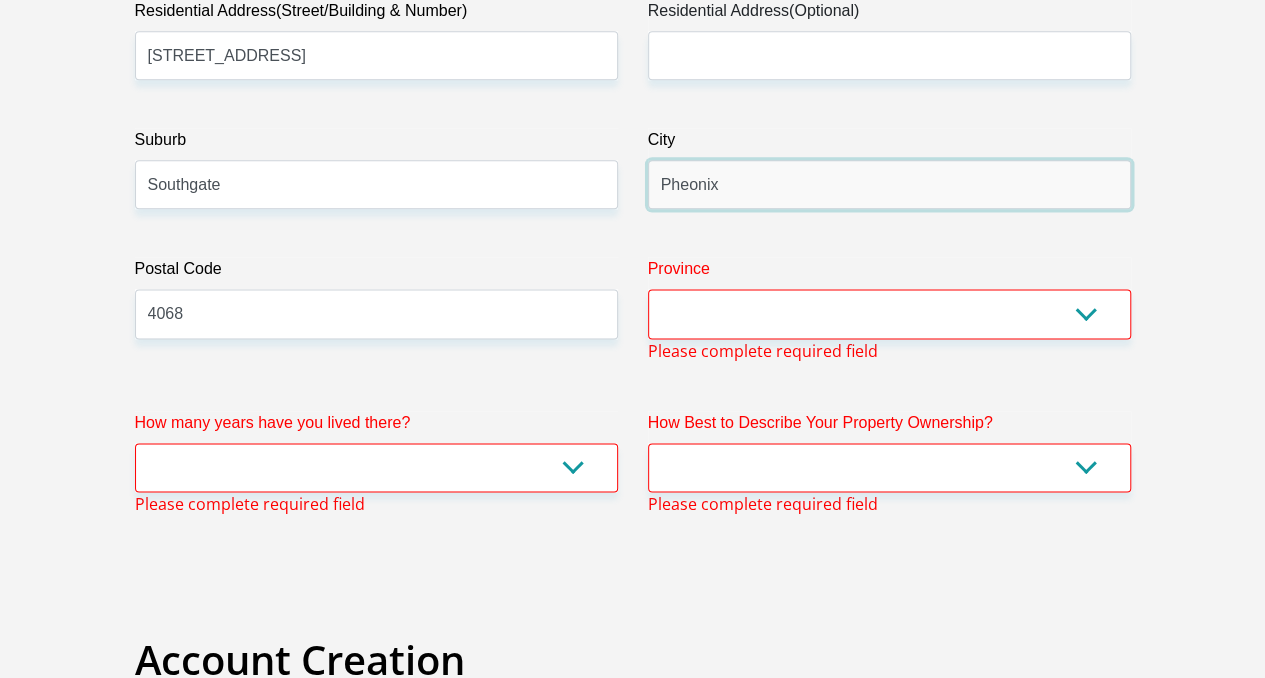 click on "Pheonix" at bounding box center [889, 184] 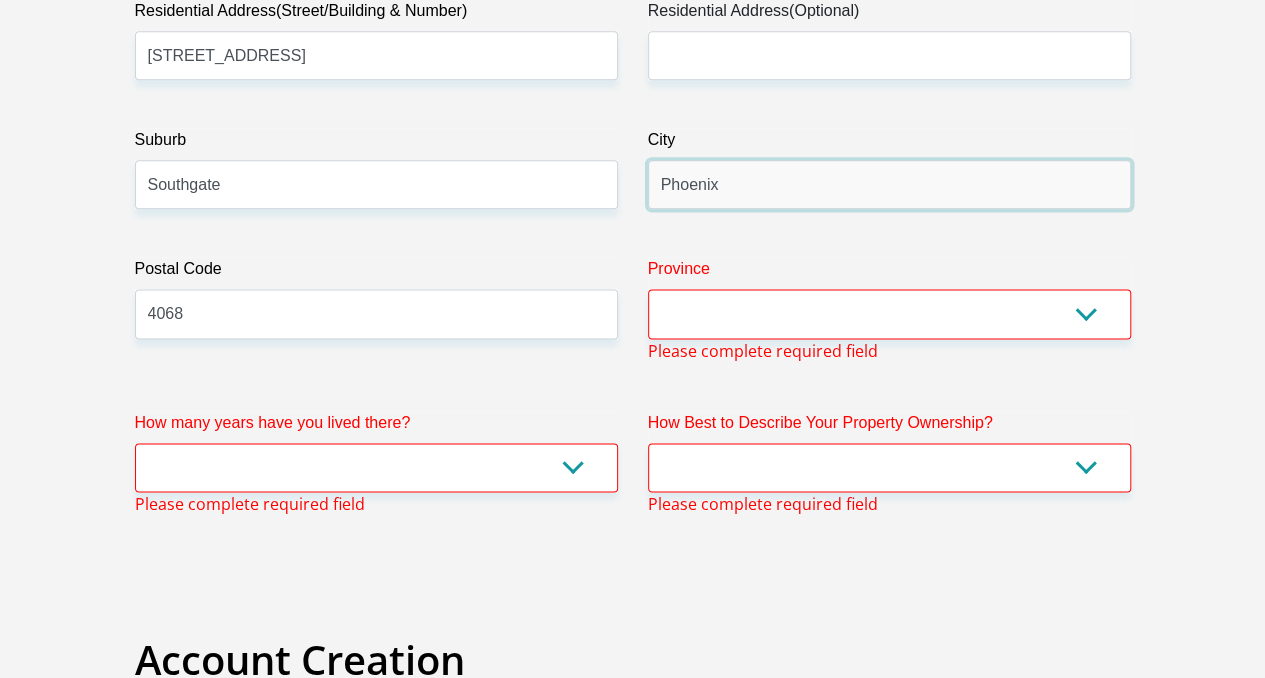 type on "Phoenix" 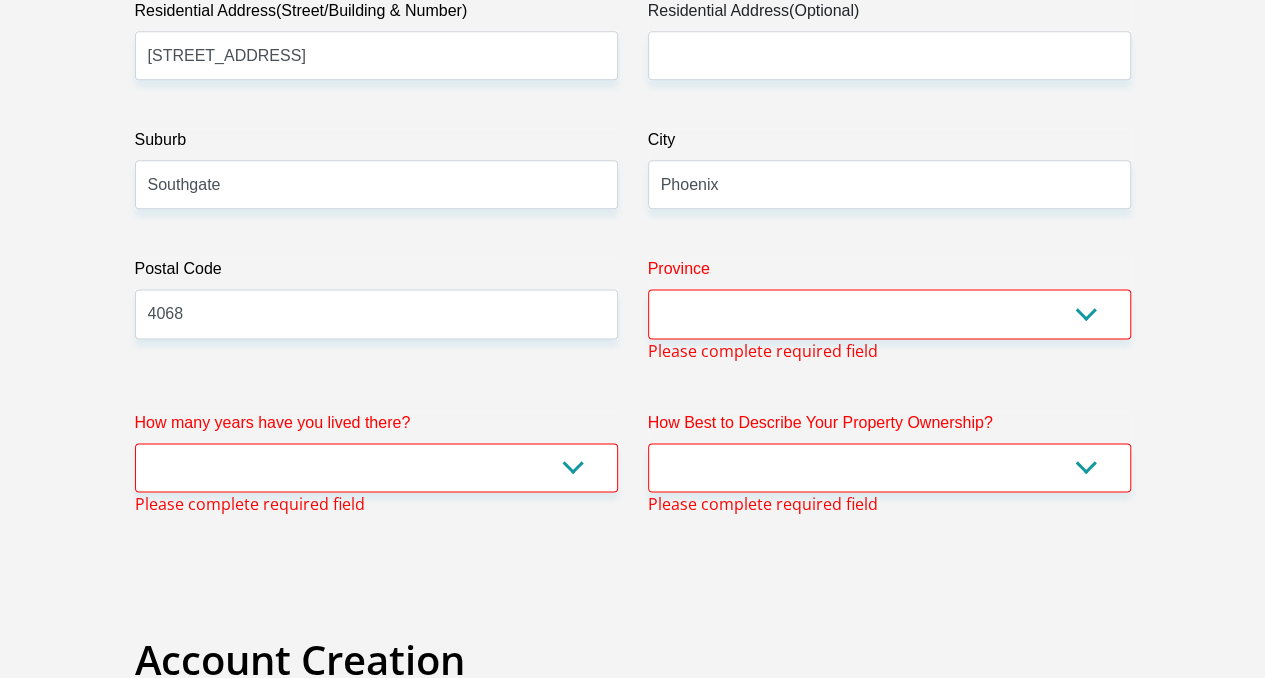 click on "Title
Mr
Ms
Mrs
Dr
Other
First Name
Leonardt
Surname
Makoti
ID Number
0503315774086
Please input valid ID number
Race
Black
Coloured
Indian
White
Other
Contact Number
0834722067
Please input valid contact number
Nationality
South Africa
Afghanistan
Aland Islands  Albania  Algeria" at bounding box center (633, 2632) 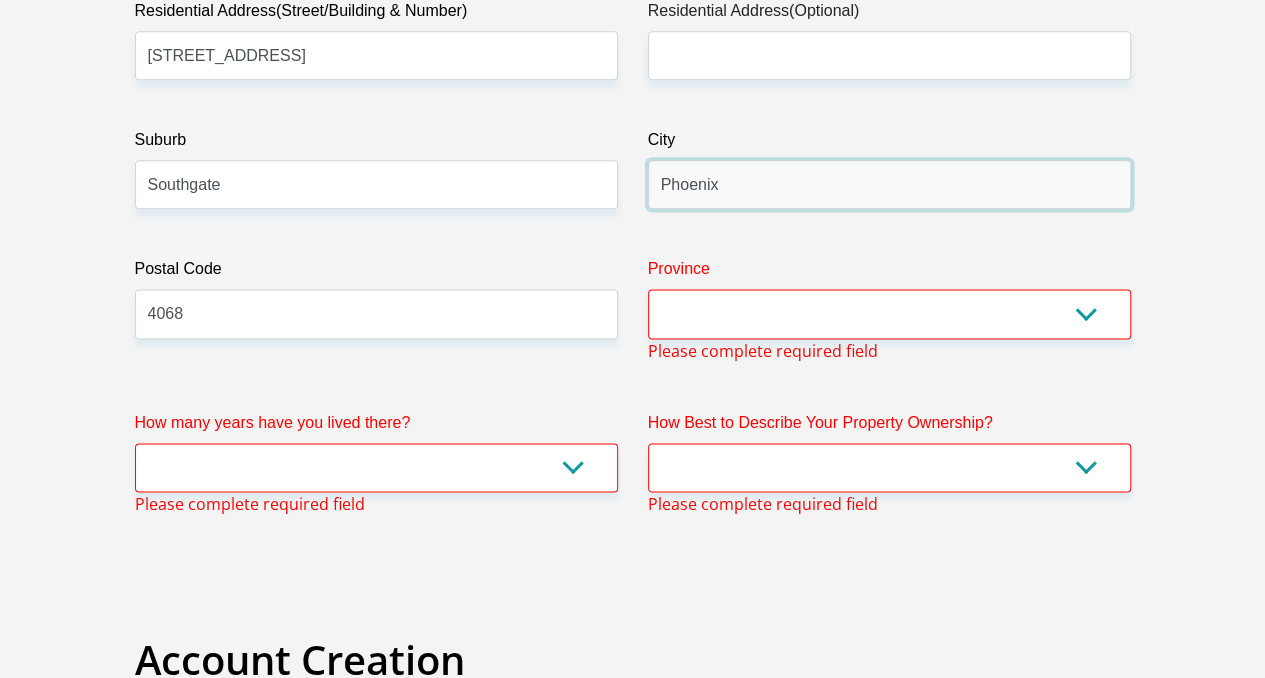 click on "Phoenix" at bounding box center [889, 184] 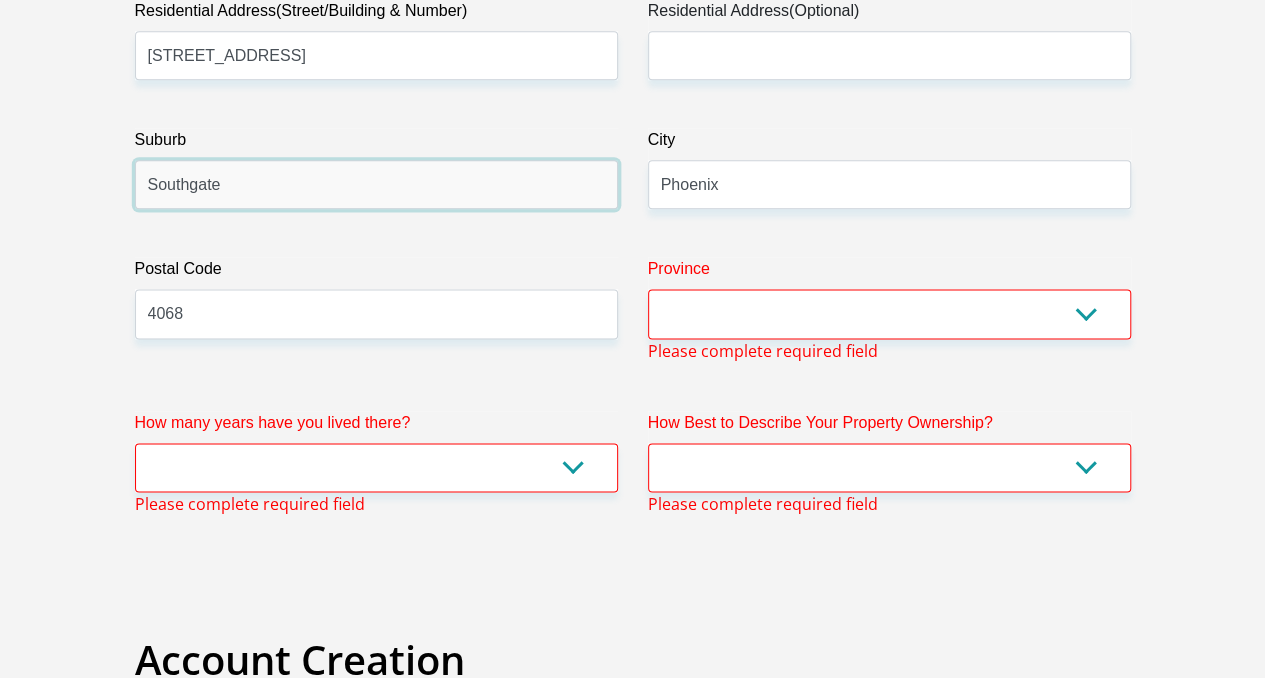 click on "Southgate" at bounding box center (376, 184) 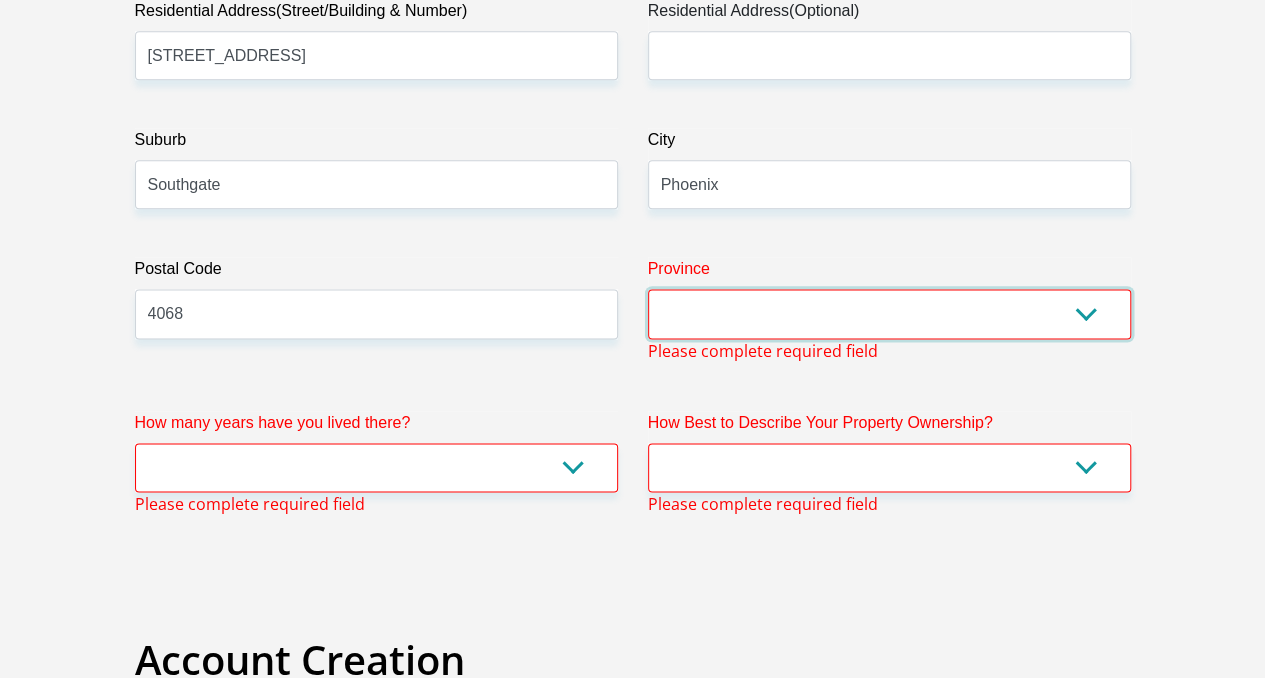 click on "Eastern Cape
Free State
Gauteng
KwaZulu-Natal
Limpopo
Mpumalanga
Northern Cape
North West
Western Cape" at bounding box center [889, 313] 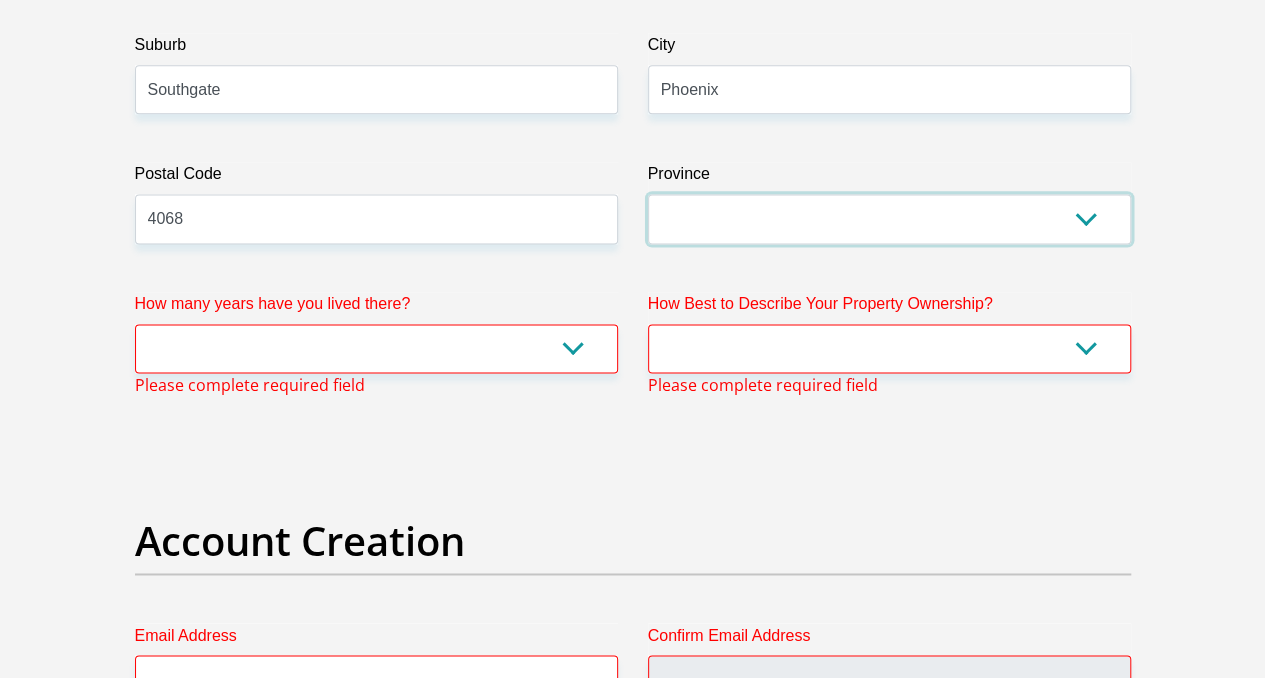 scroll, scrollTop: 1310, scrollLeft: 0, axis: vertical 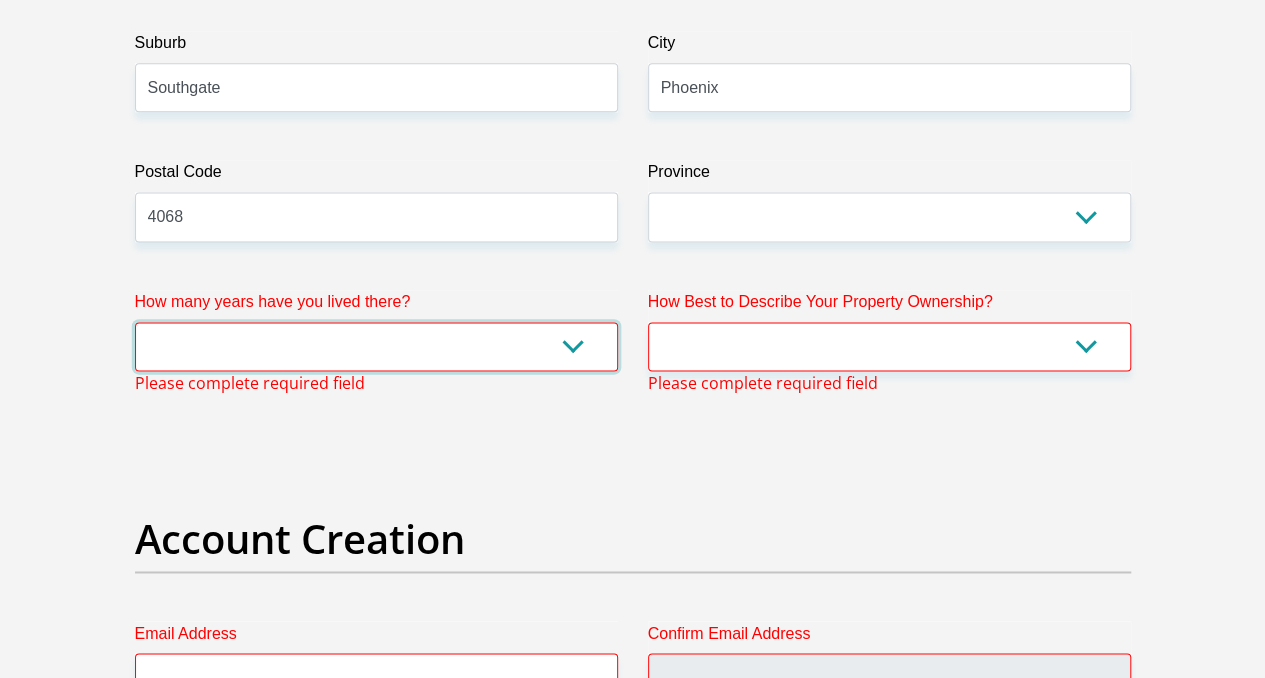 click on "less than 1 year
1-3 years
3-5 years
5+ years" at bounding box center (376, 346) 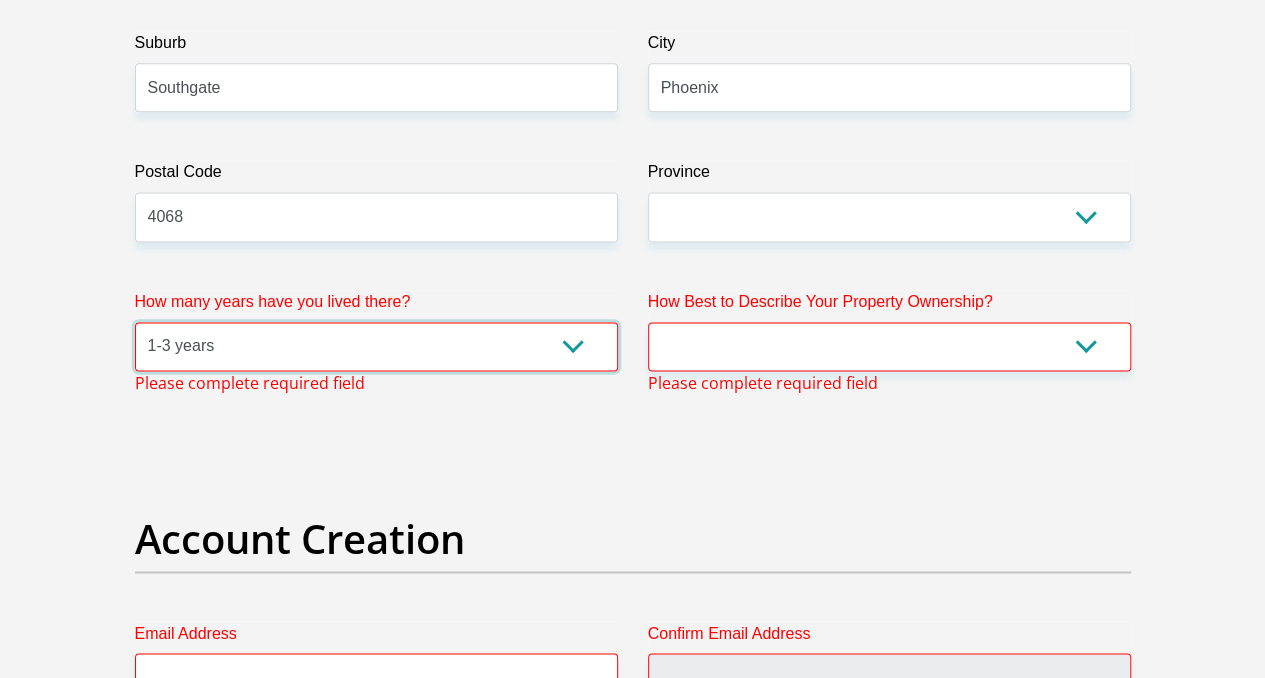 click on "less than 1 year
1-3 years
3-5 years
5+ years" at bounding box center [376, 346] 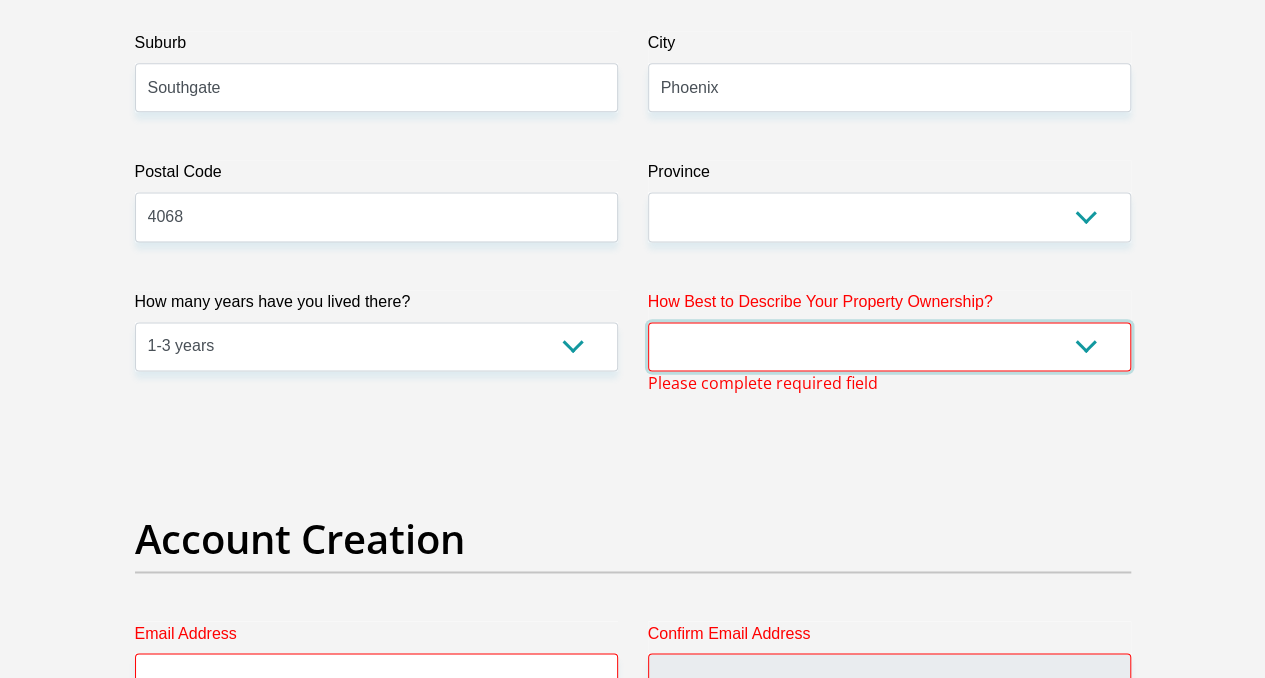 click on "Owned
Rented
Family Owned
Company Dwelling" at bounding box center (889, 346) 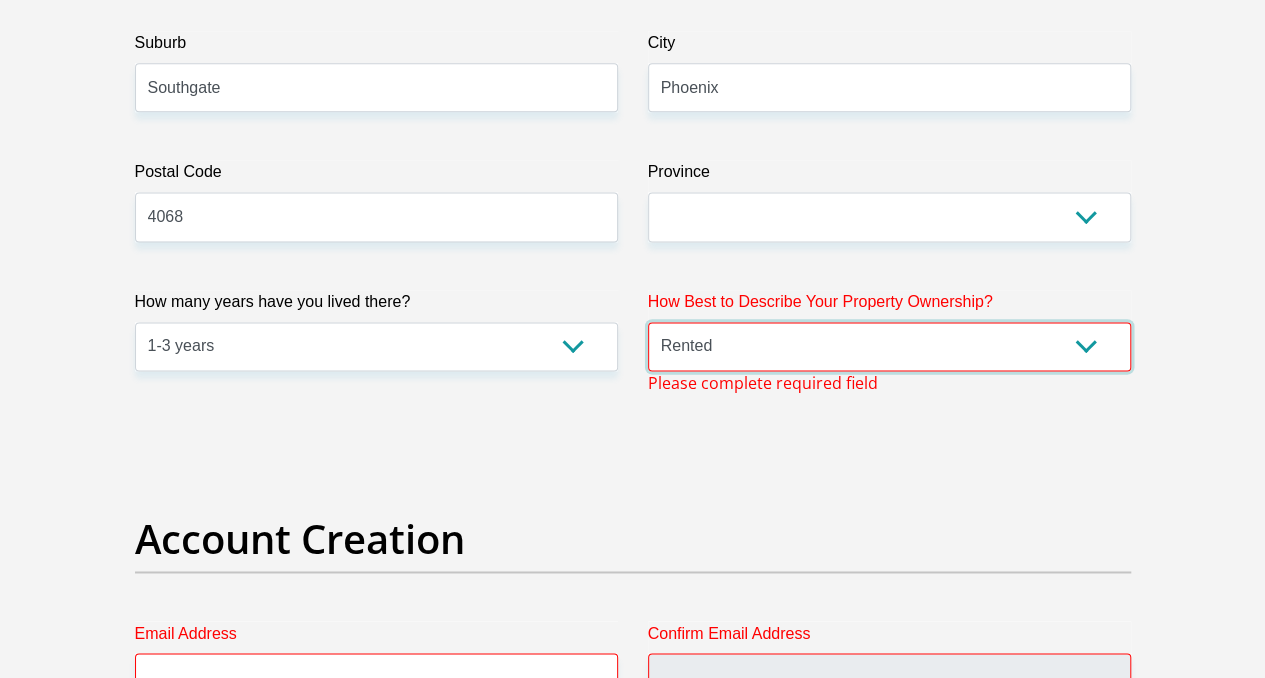 click on "Owned
Rented
Family Owned
Company Dwelling" at bounding box center (889, 346) 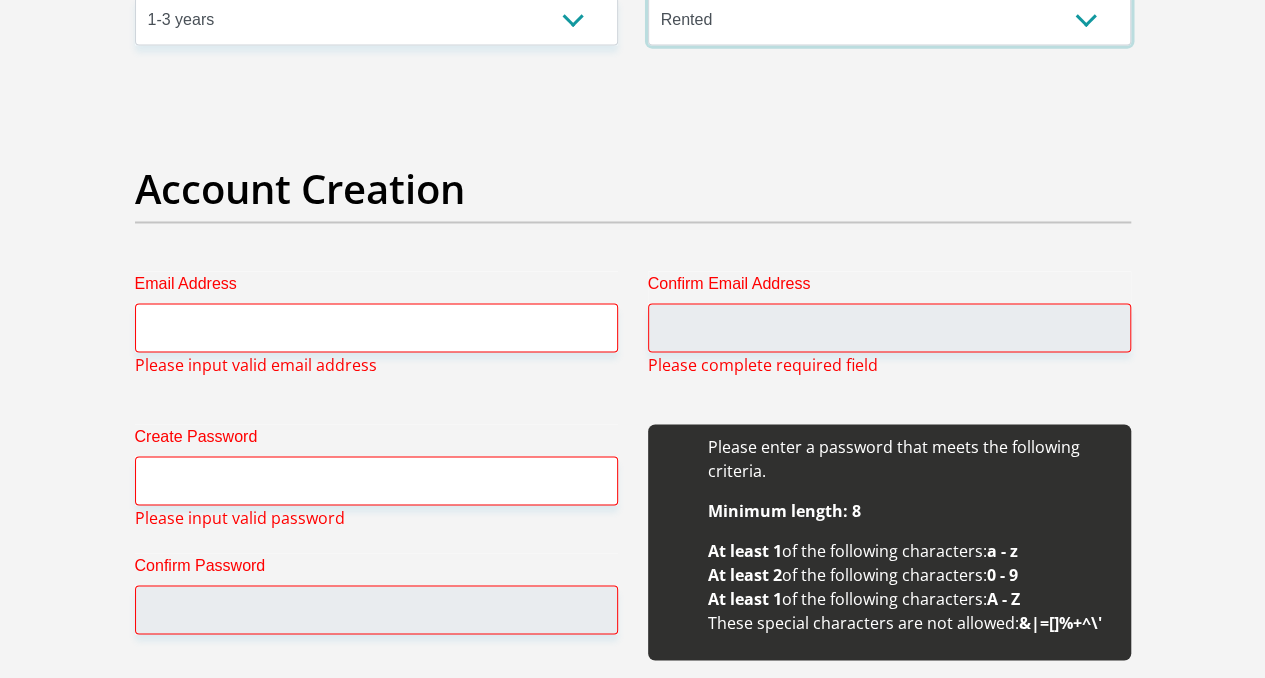 scroll, scrollTop: 1641, scrollLeft: 0, axis: vertical 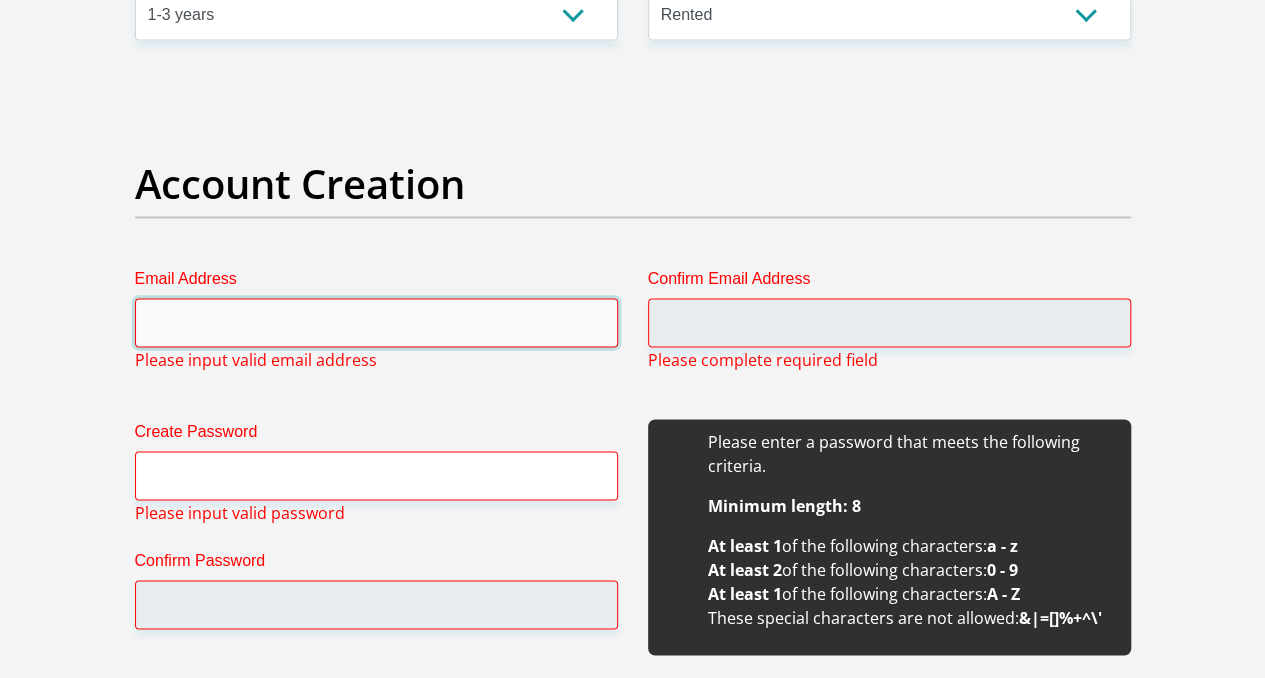 click on "Email Address" at bounding box center (376, 322) 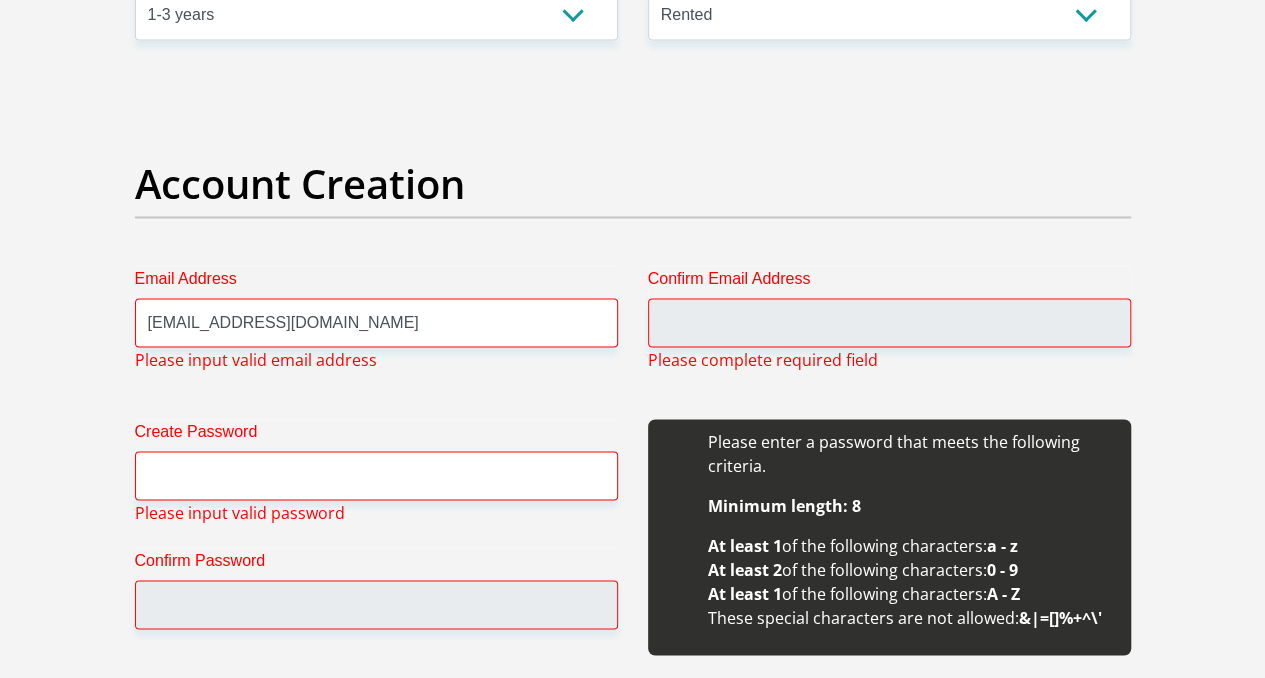 type 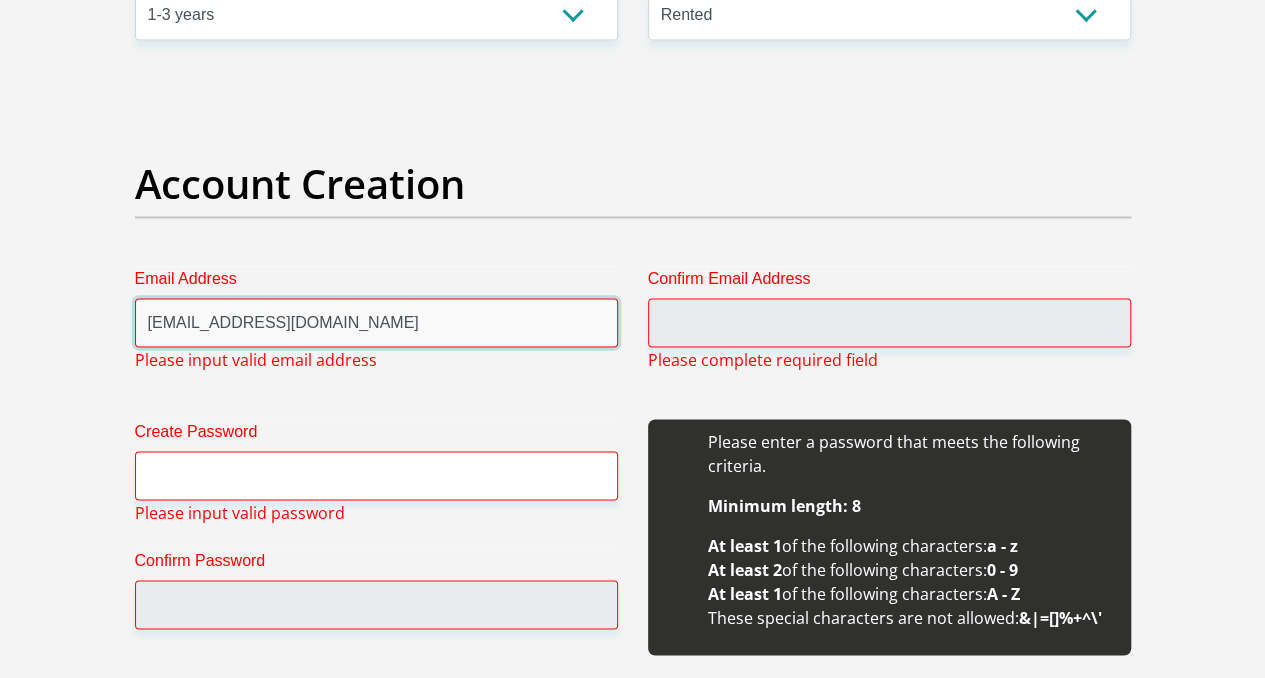 type 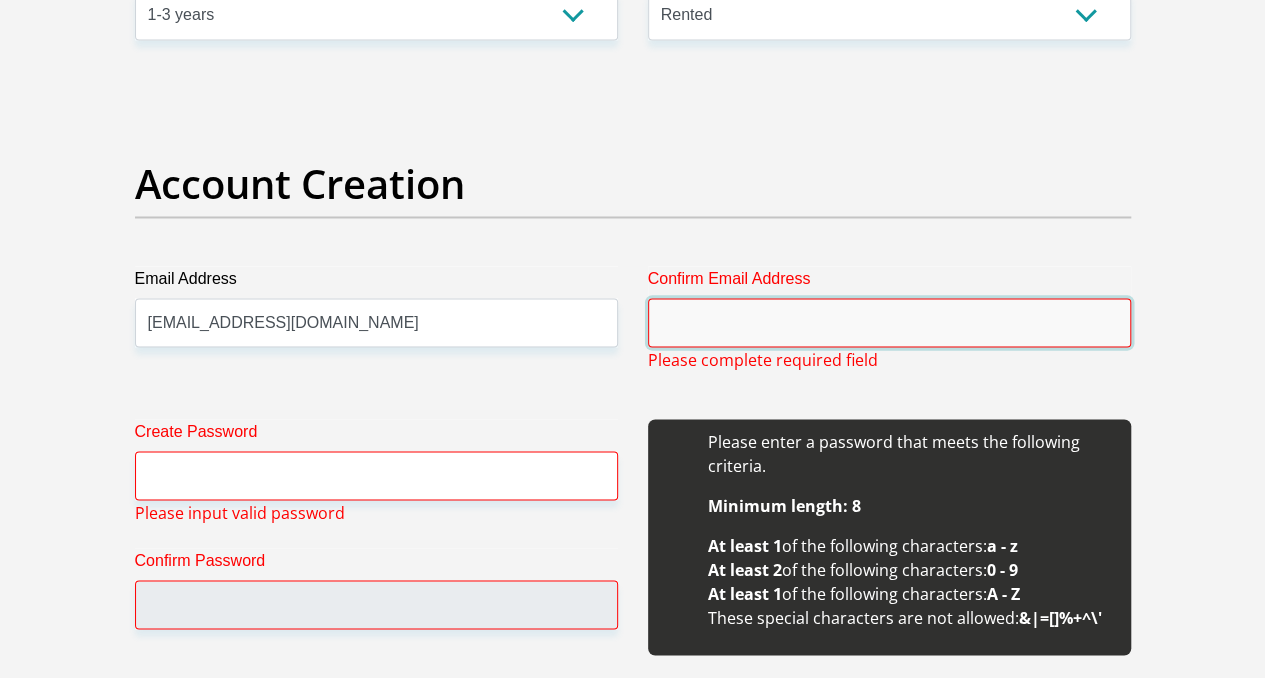 type on "leonardtbobbo@gmail.com" 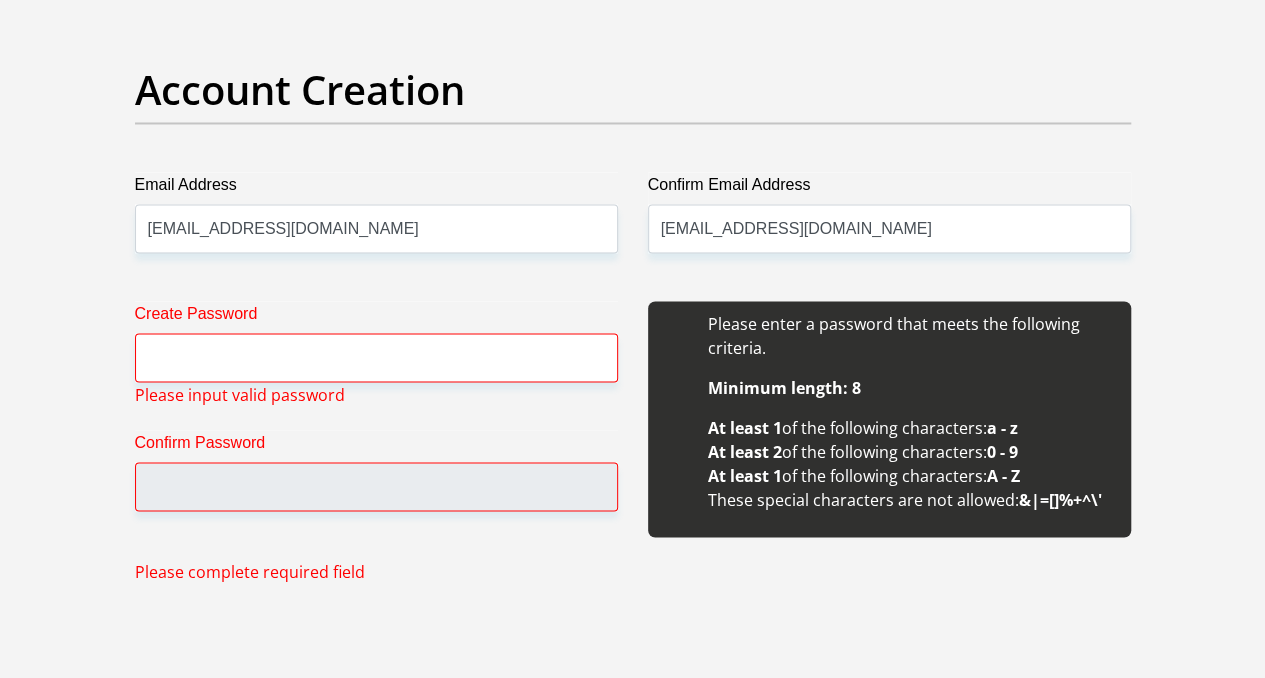 scroll, scrollTop: 1736, scrollLeft: 0, axis: vertical 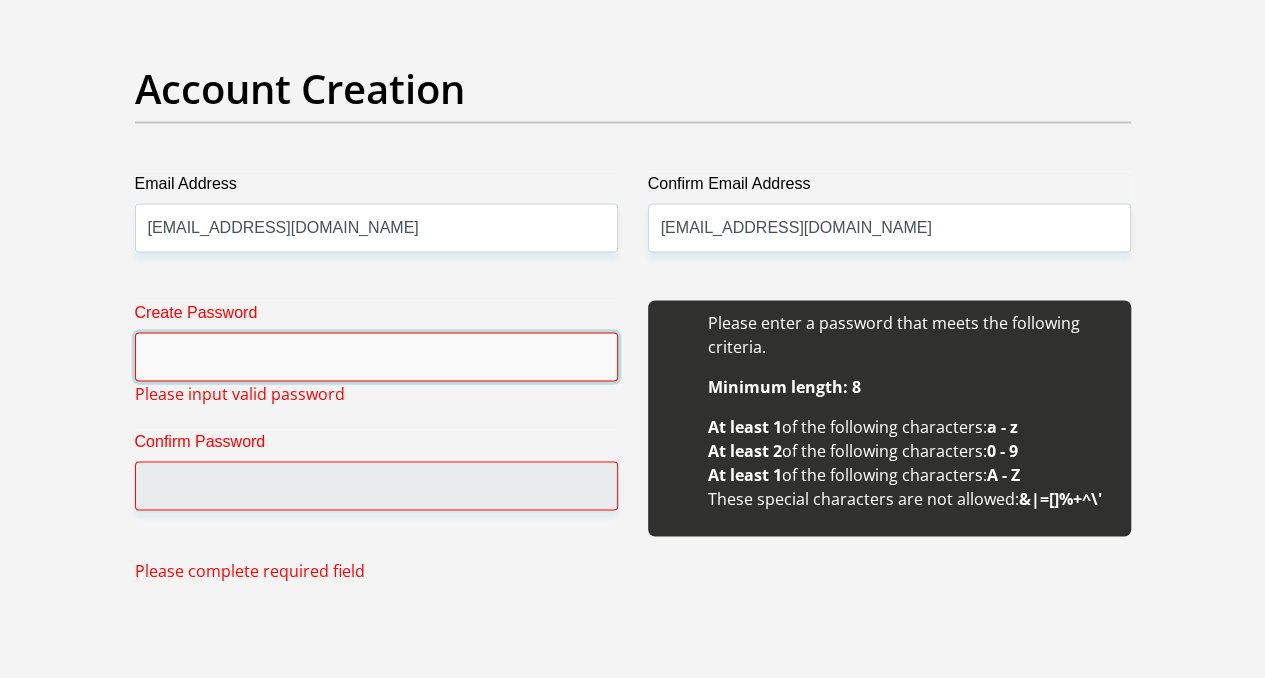 click on "Create Password" at bounding box center (376, 356) 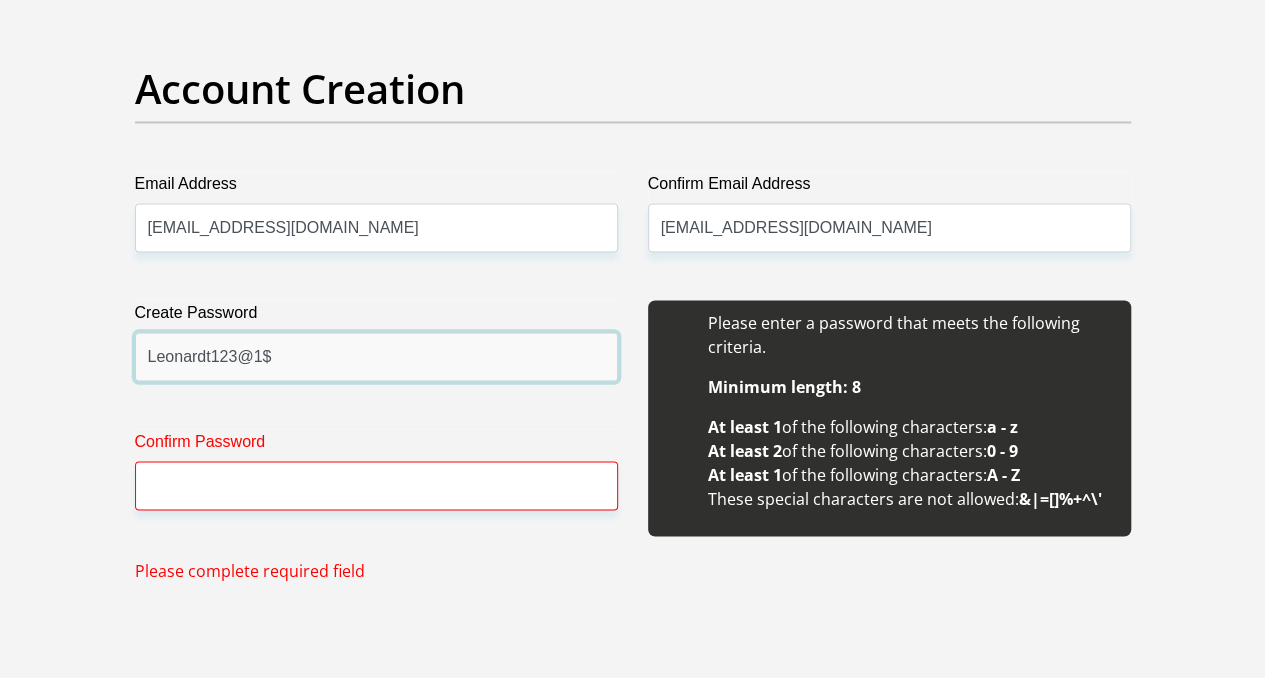 drag, startPoint x: 312, startPoint y: 281, endPoint x: 92, endPoint y: 281, distance: 220 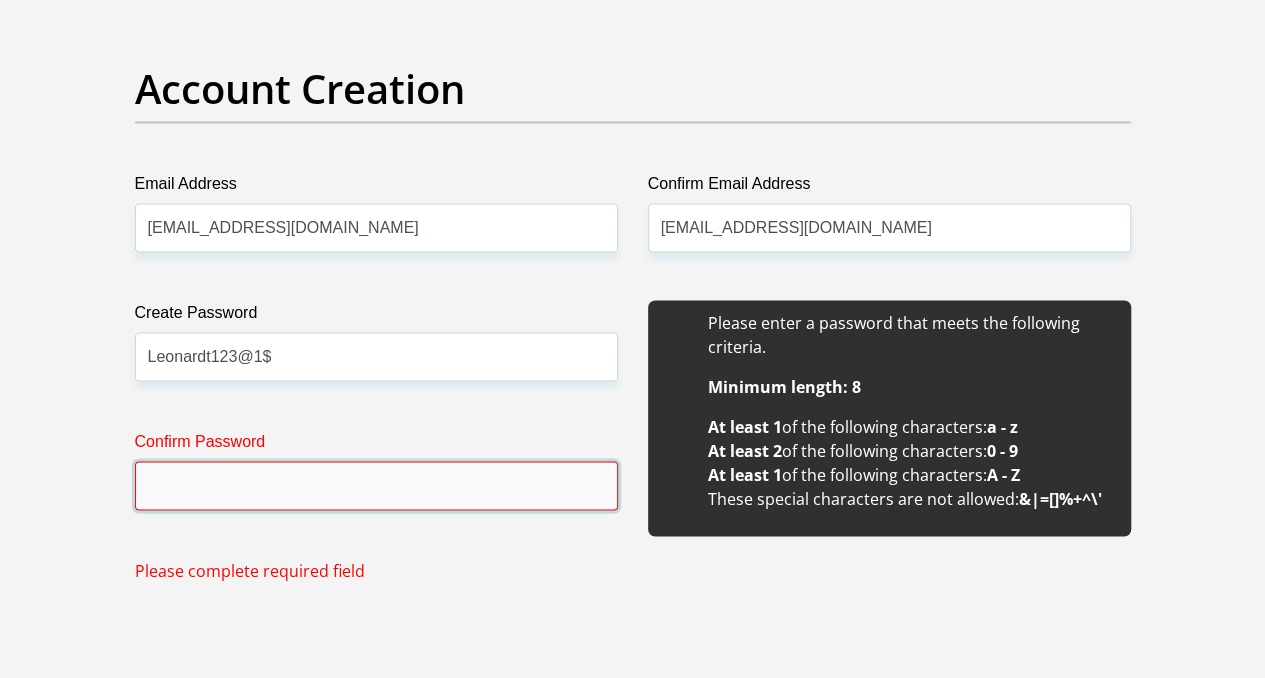 click on "Confirm Password" at bounding box center [376, 485] 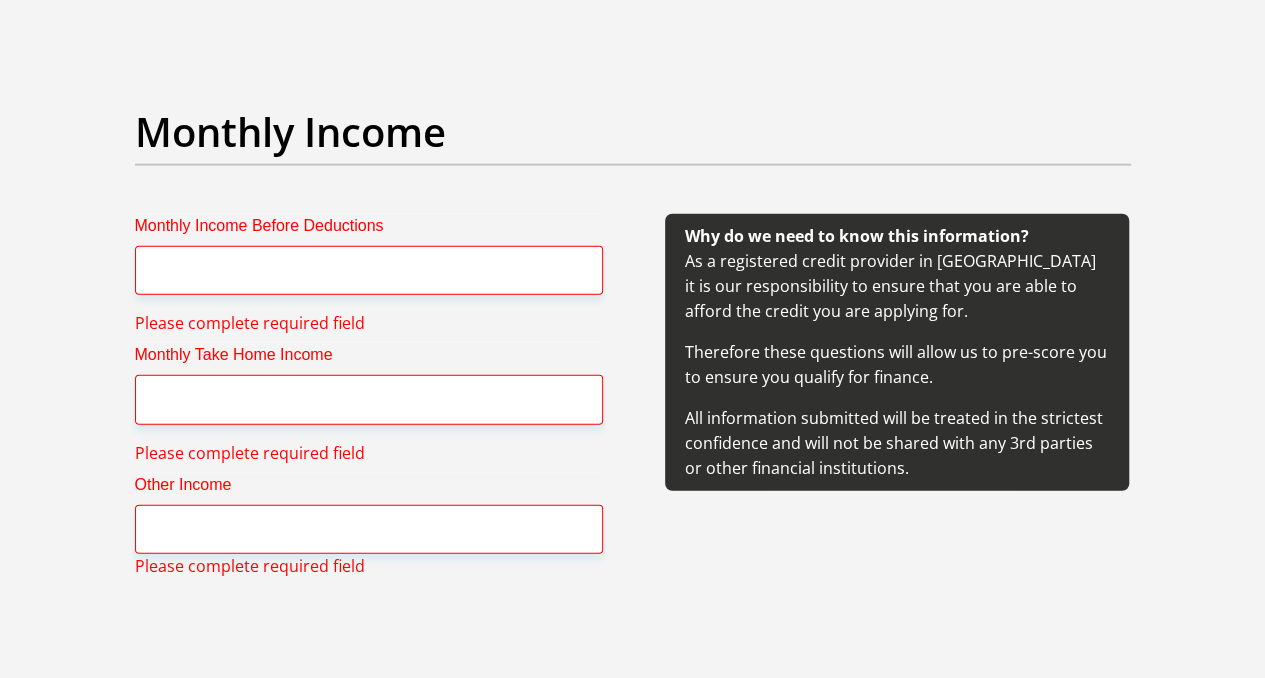 scroll, scrollTop: 2252, scrollLeft: 0, axis: vertical 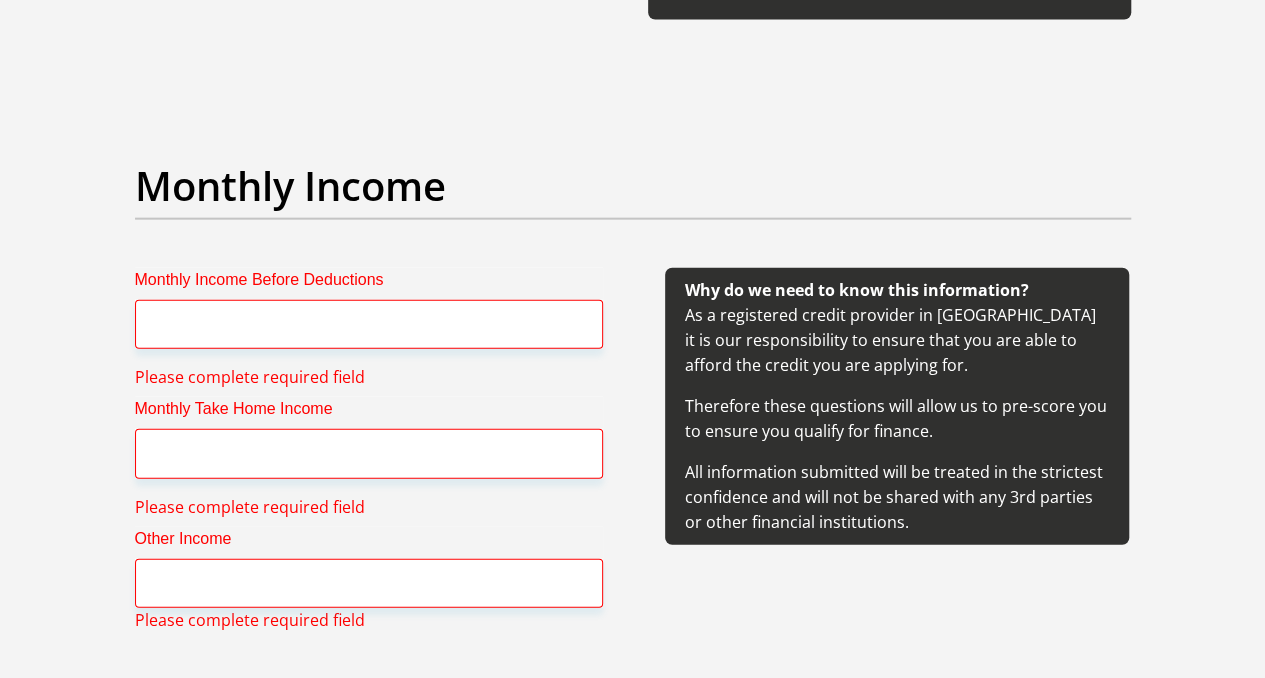 type on "Leonardt123@1$" 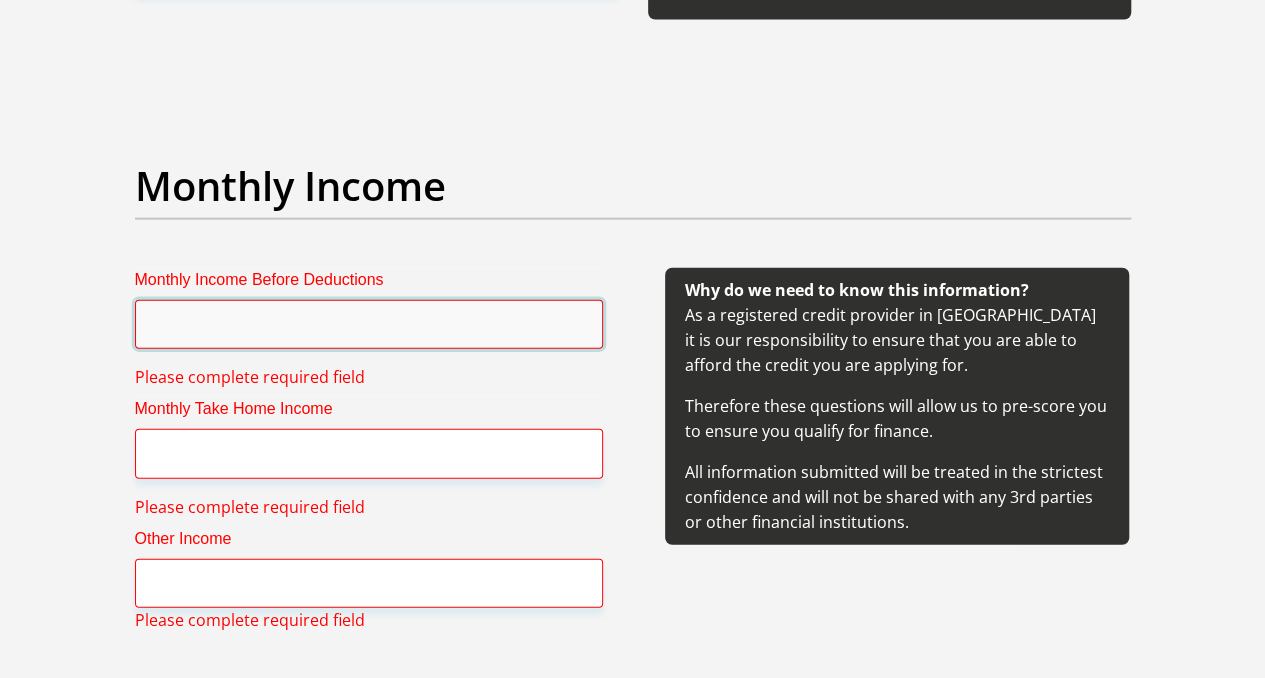 click on "Monthly Income Before Deductions" at bounding box center (369, 324) 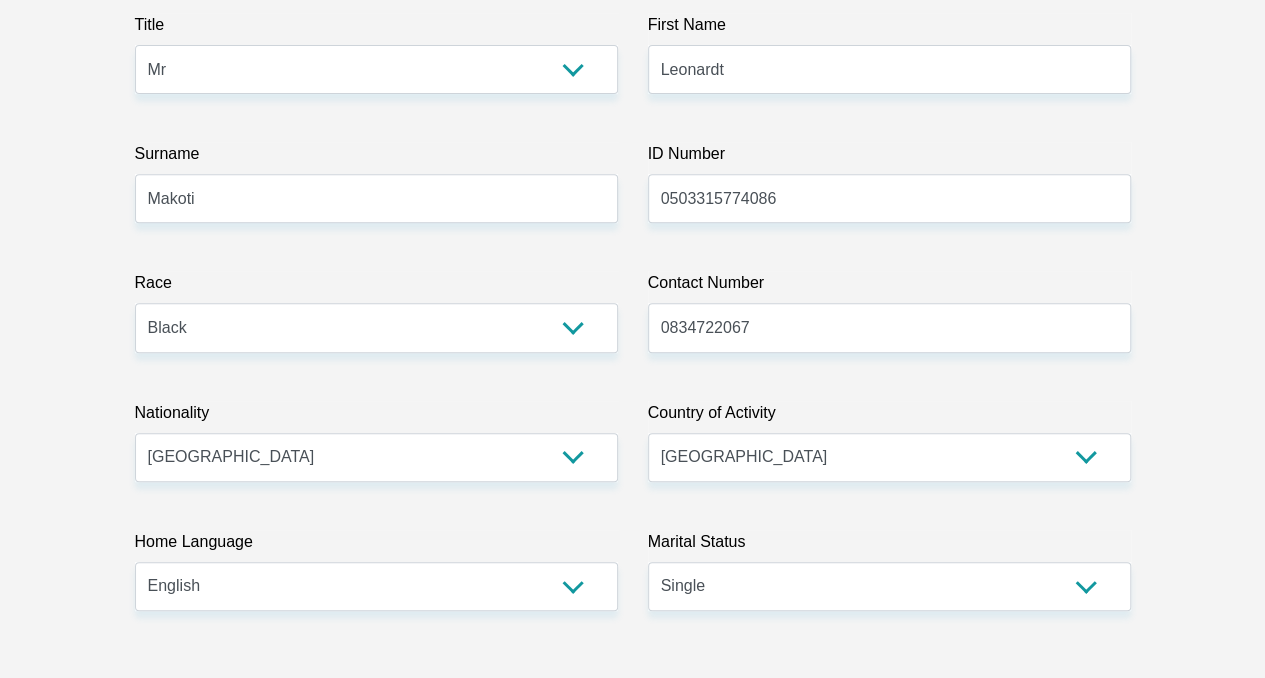 scroll, scrollTop: 0, scrollLeft: 0, axis: both 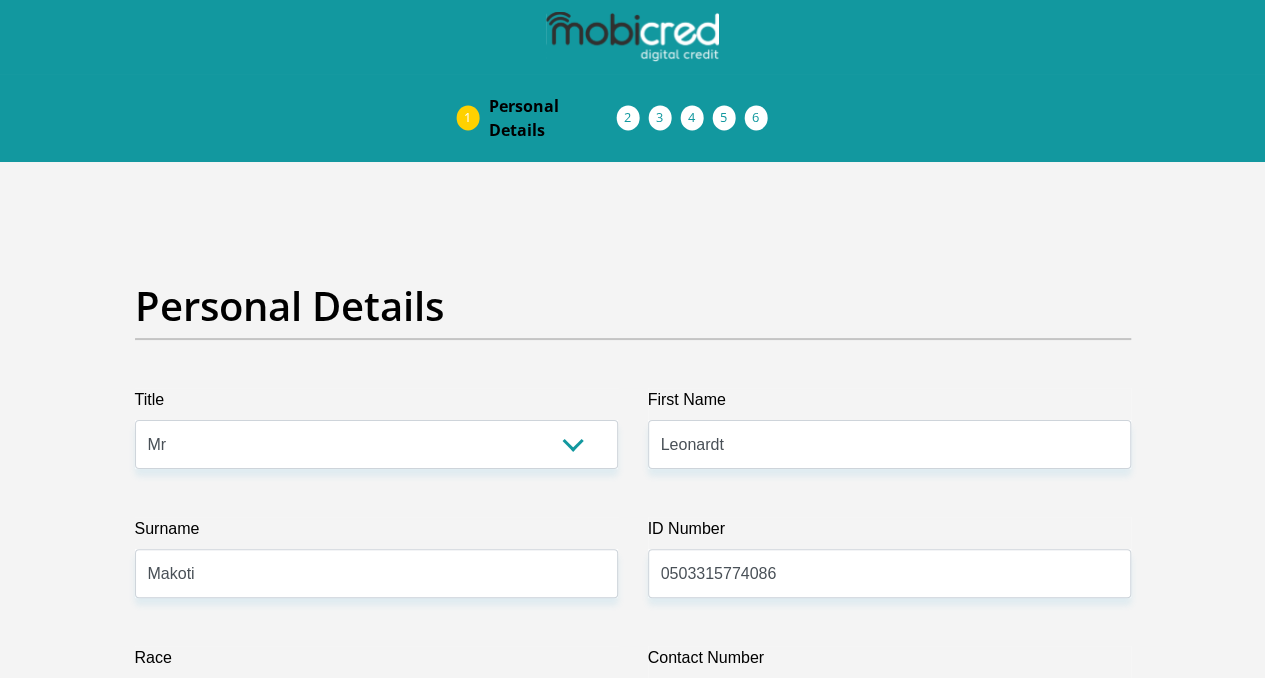 click on "Acceptance  of Services" at bounding box center (0, 0) 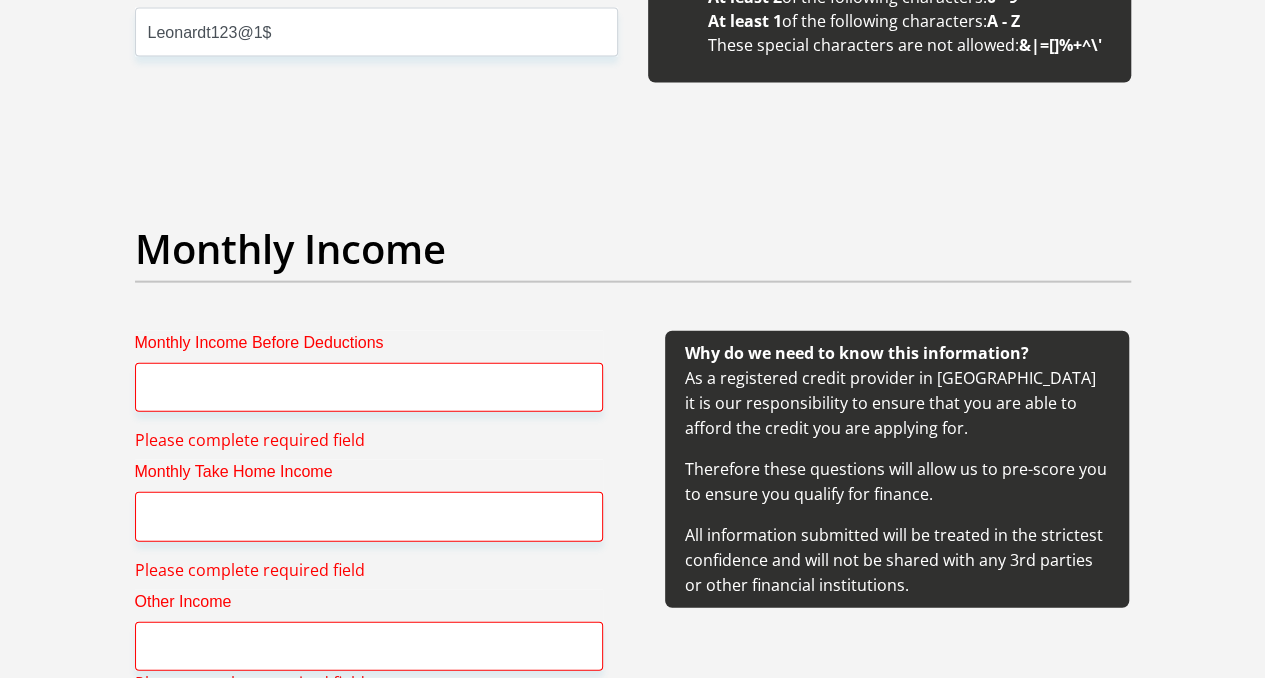 scroll, scrollTop: 2190, scrollLeft: 0, axis: vertical 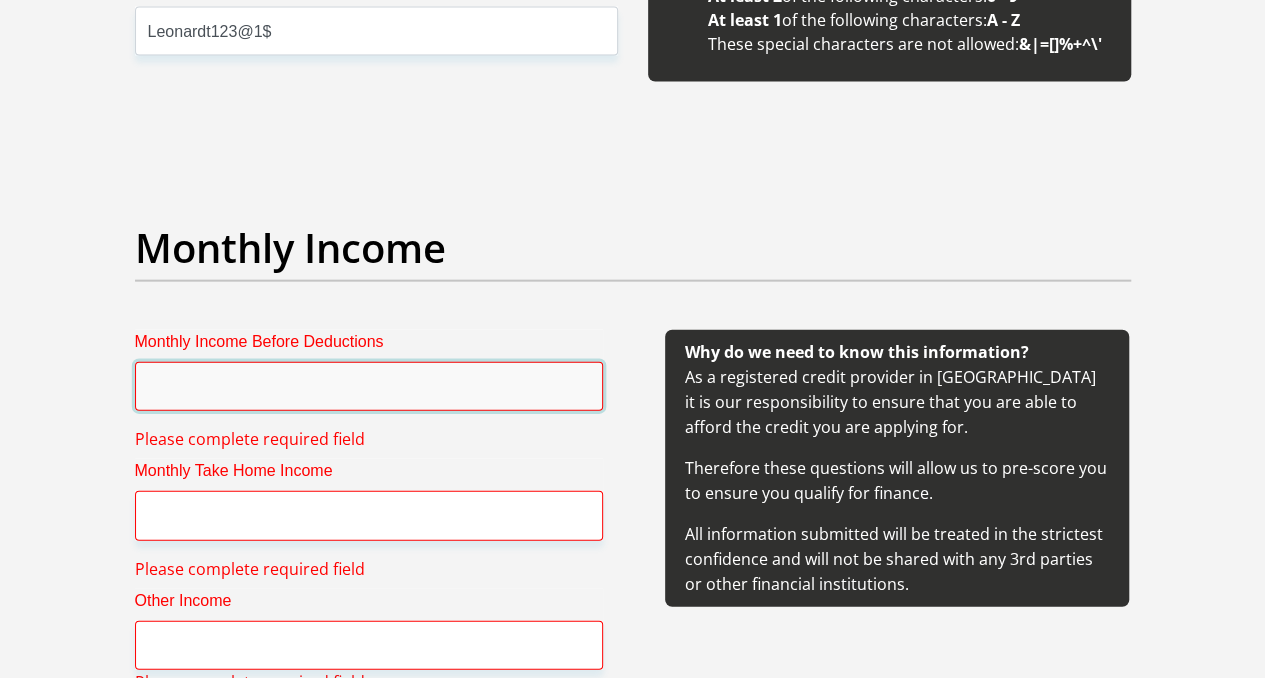 click on "Monthly Income Before Deductions" at bounding box center [369, 386] 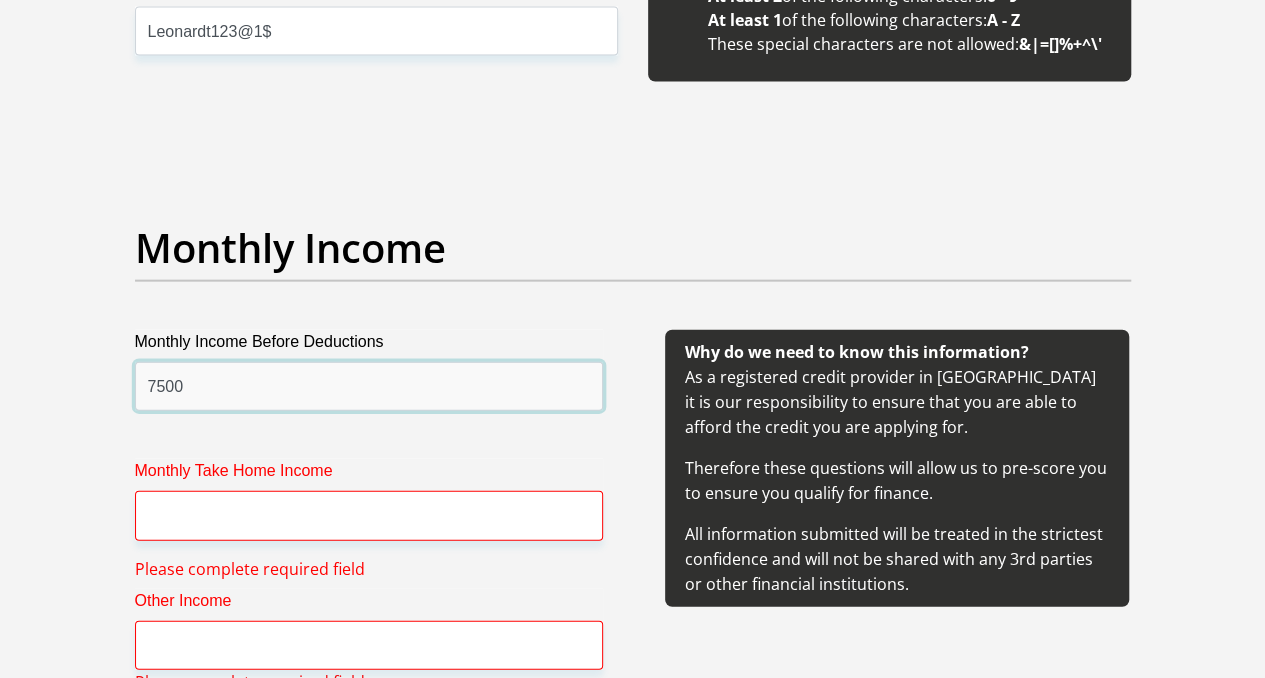 type on "7500" 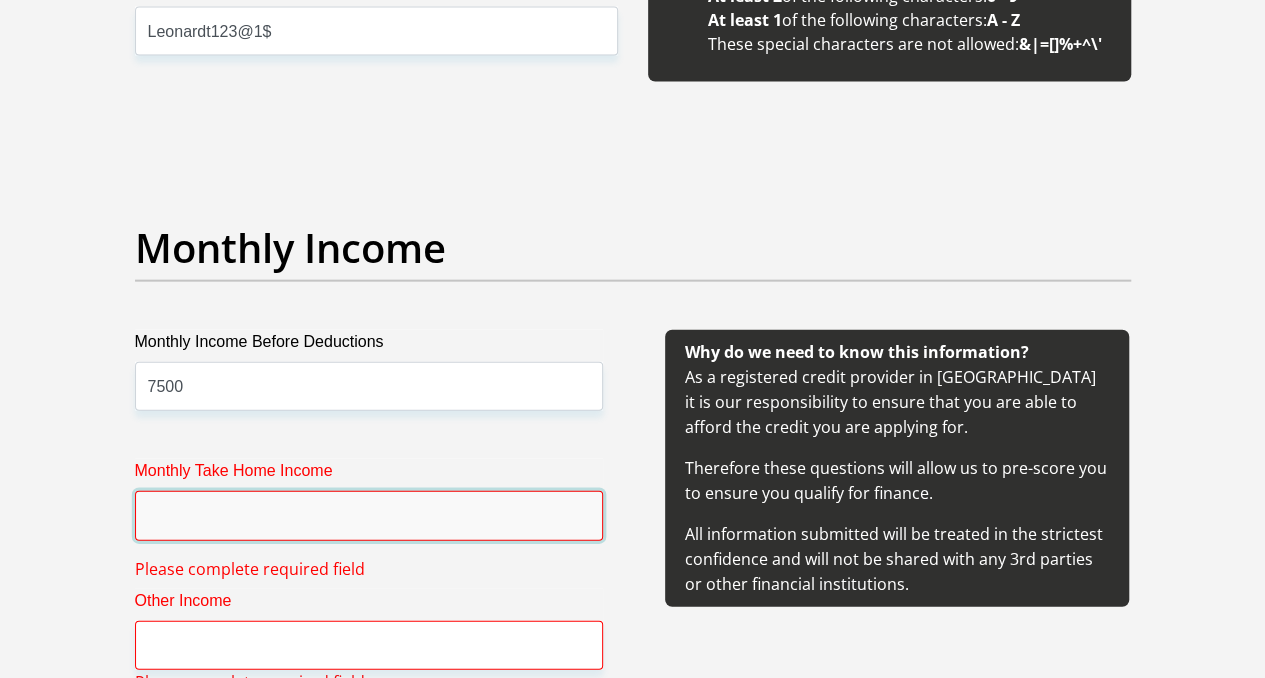 click on "Monthly Take Home Income" at bounding box center (369, 515) 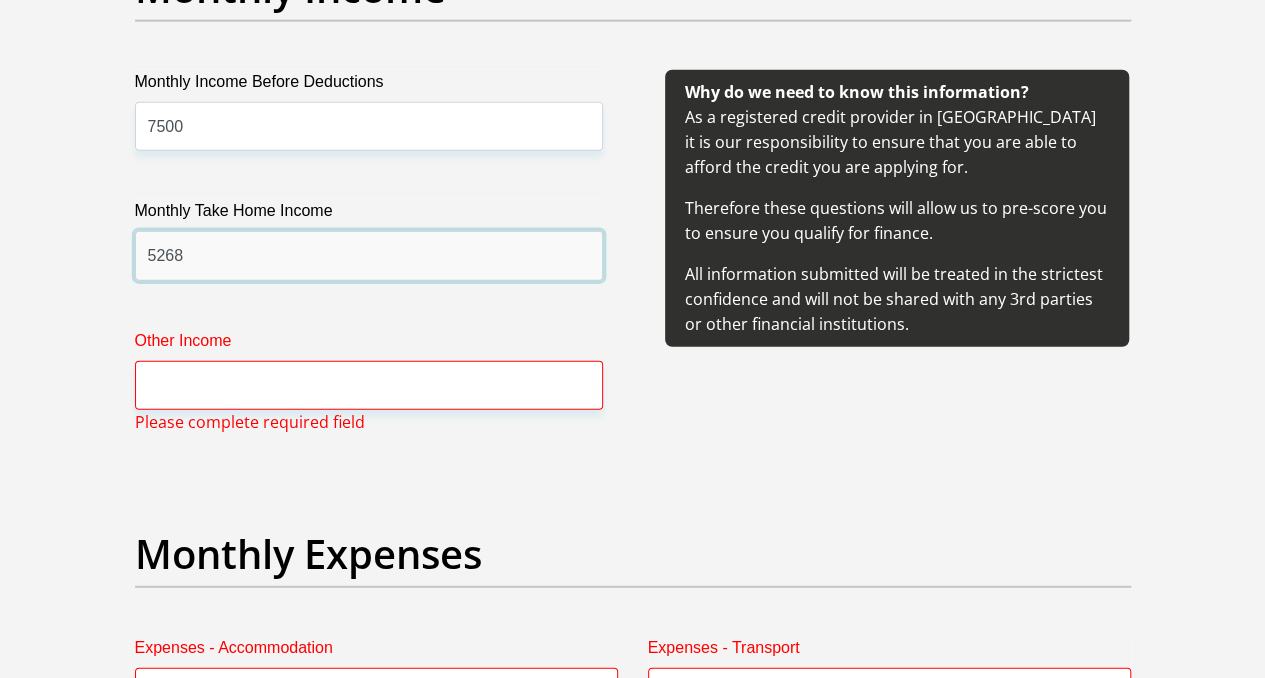 scroll, scrollTop: 2473, scrollLeft: 0, axis: vertical 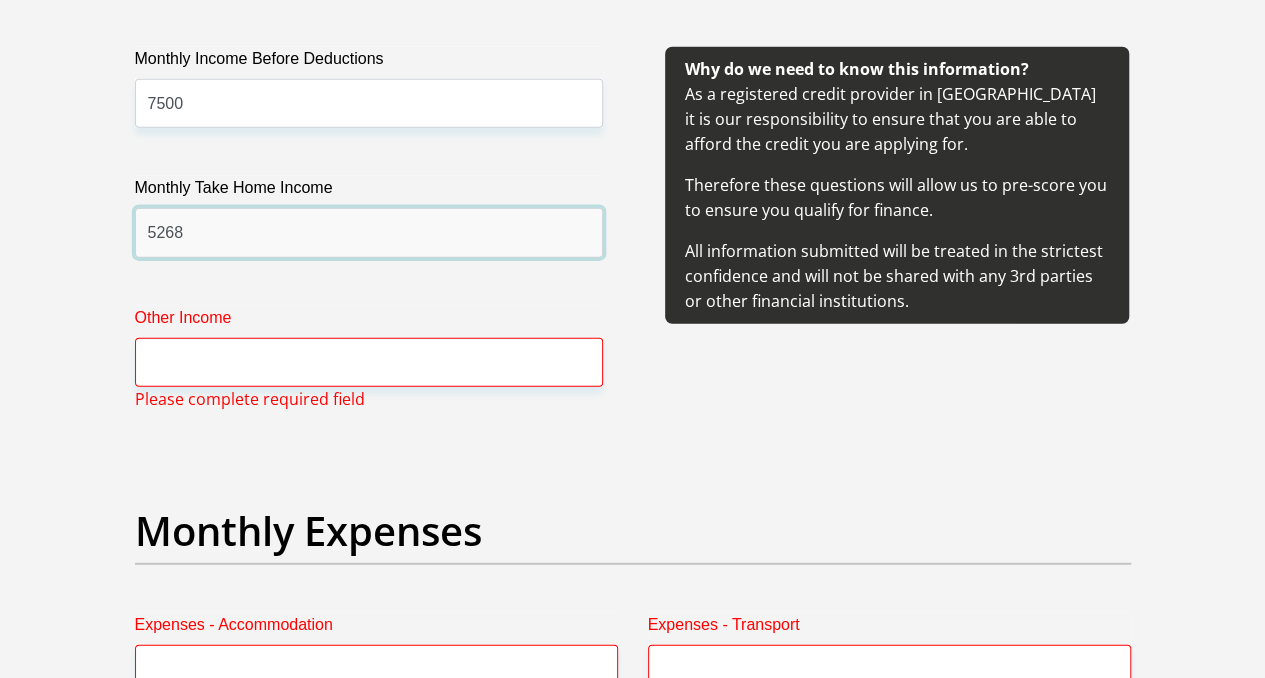 type on "5268" 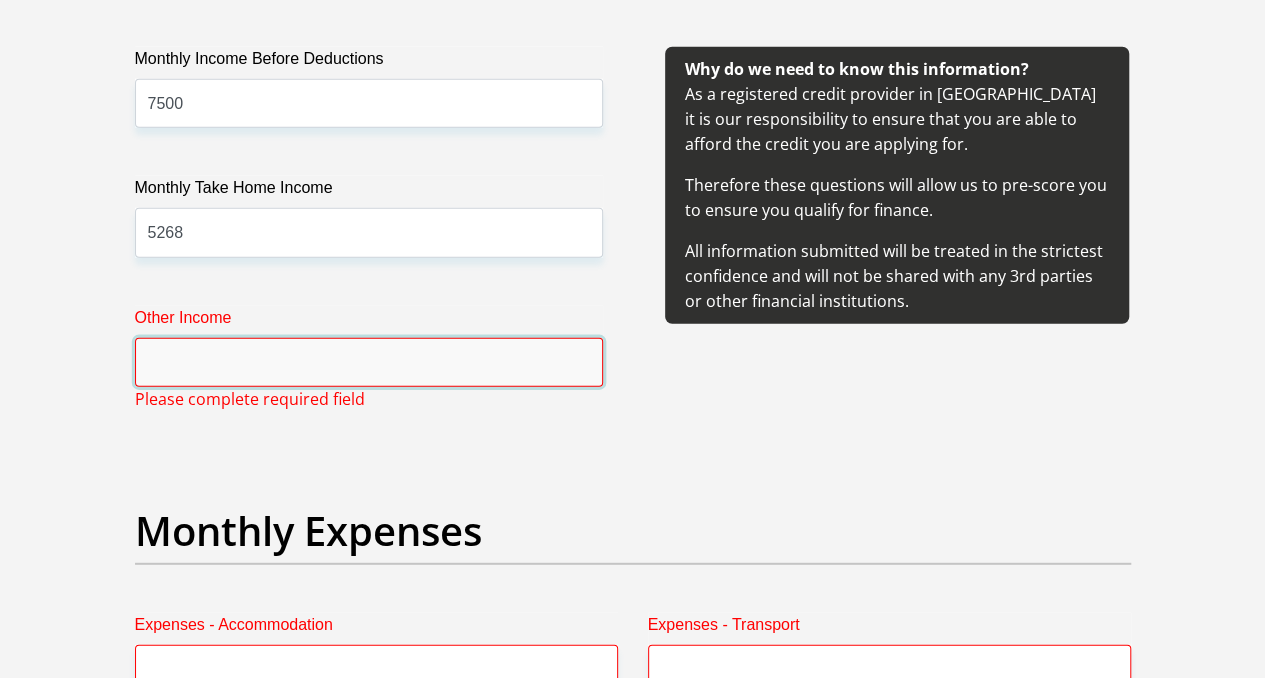 click on "Other Income" at bounding box center [369, 362] 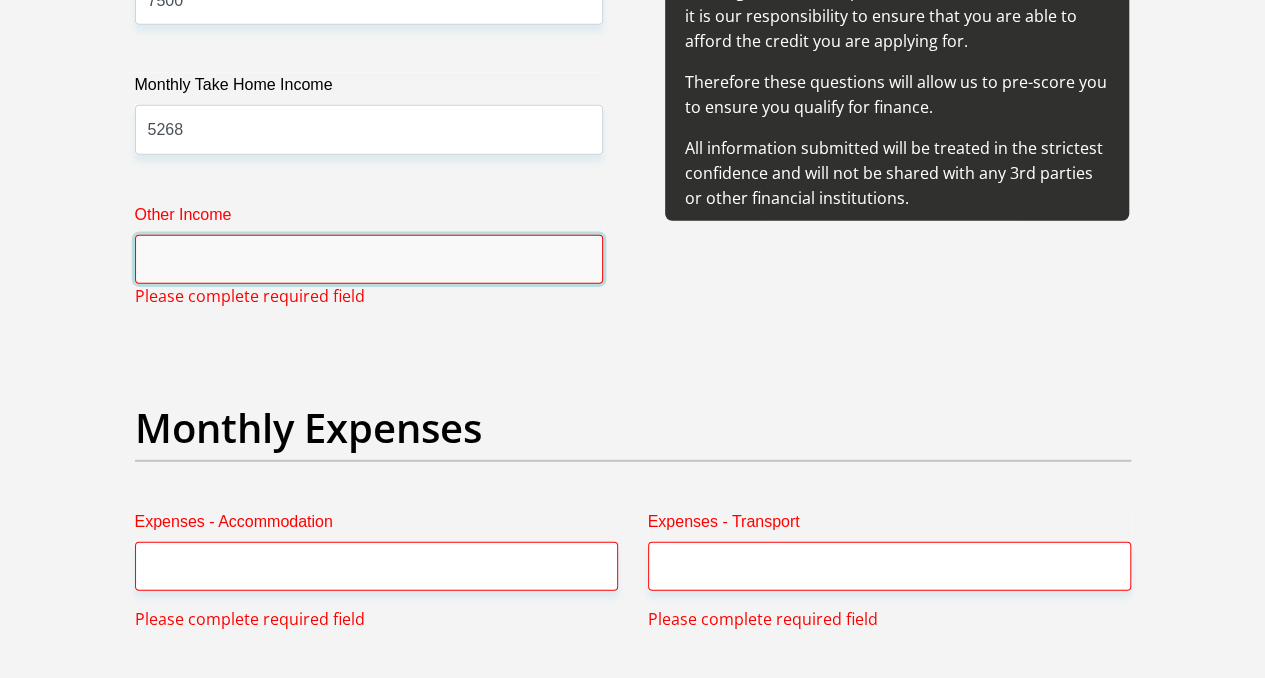 scroll, scrollTop: 2586, scrollLeft: 0, axis: vertical 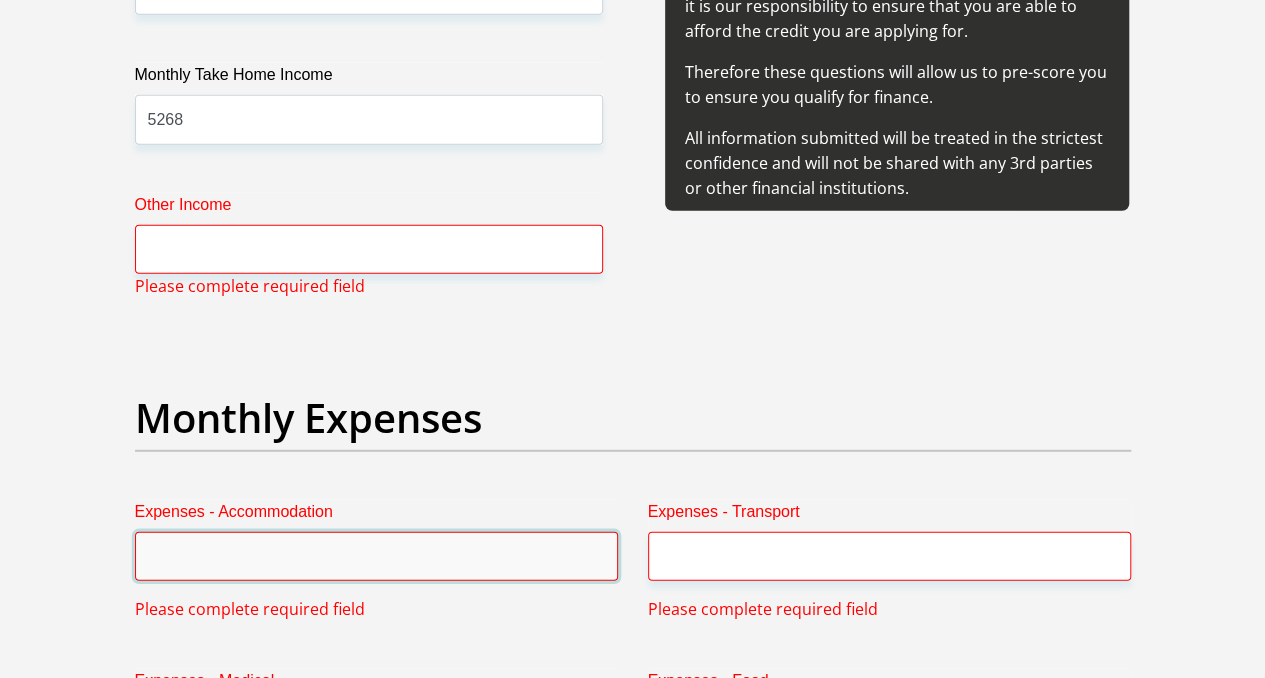 click on "Expenses - Accommodation" at bounding box center [376, 556] 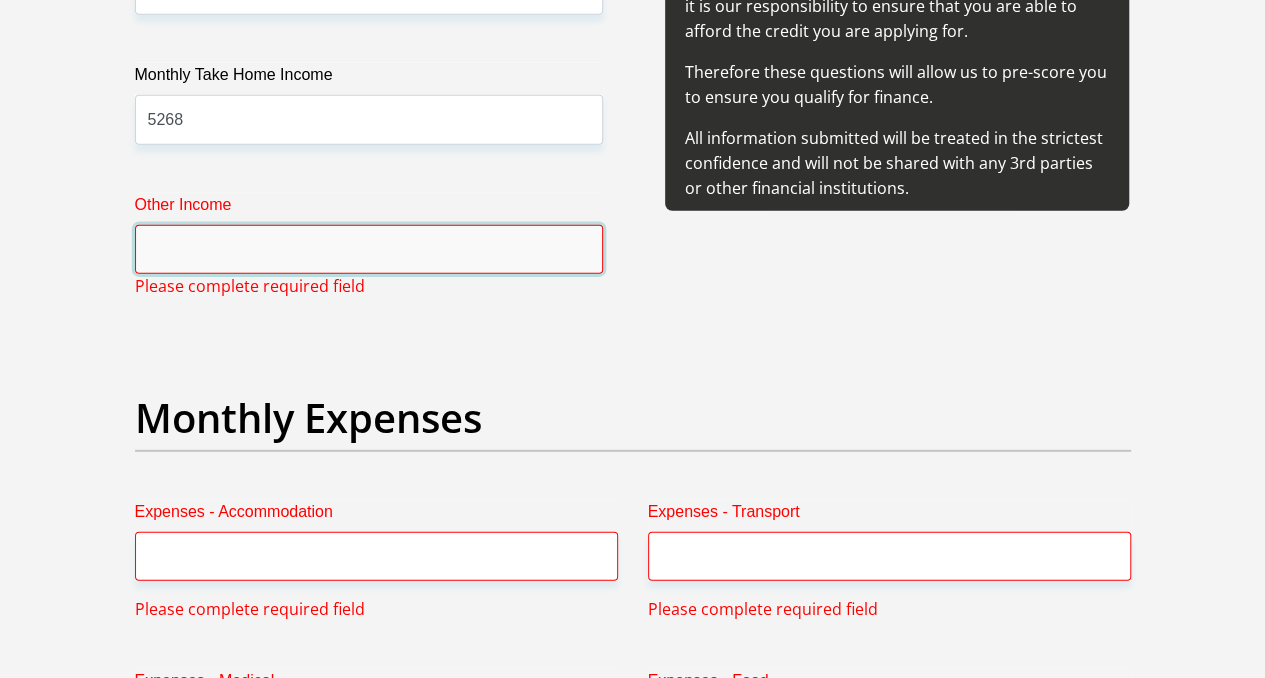 click on "Other Income" at bounding box center [369, 249] 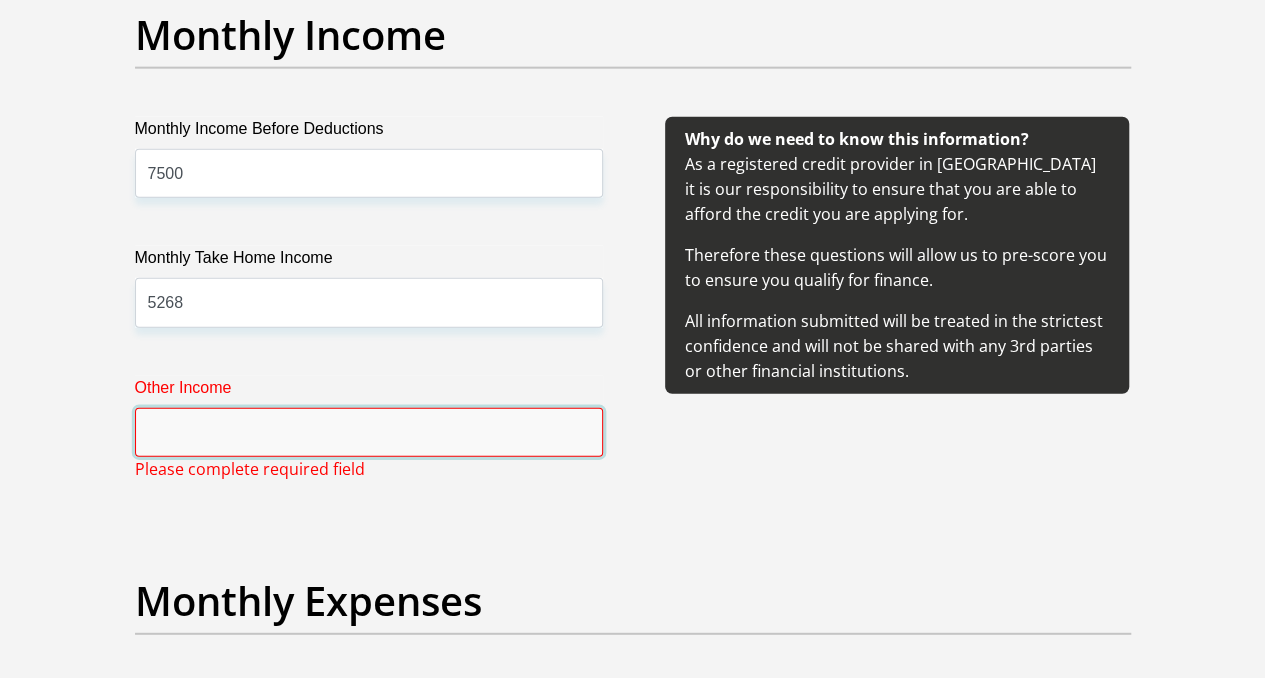 scroll, scrollTop: 2404, scrollLeft: 0, axis: vertical 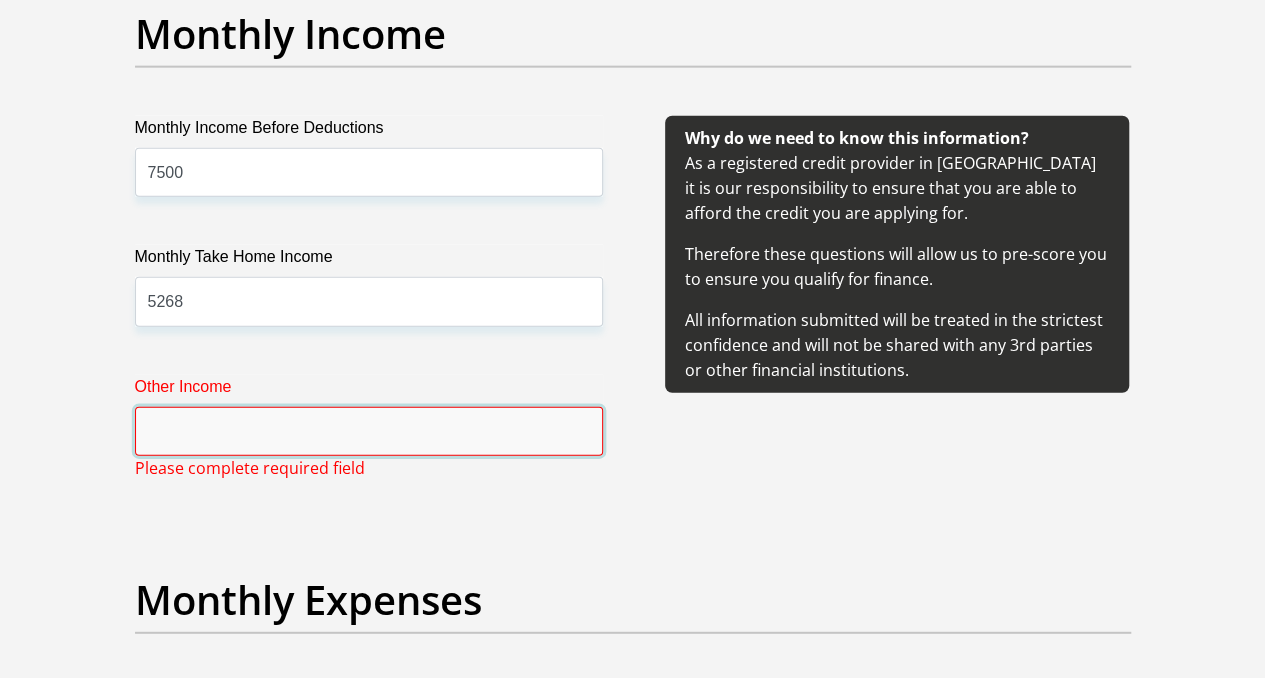 click on "Other Income" at bounding box center [369, 431] 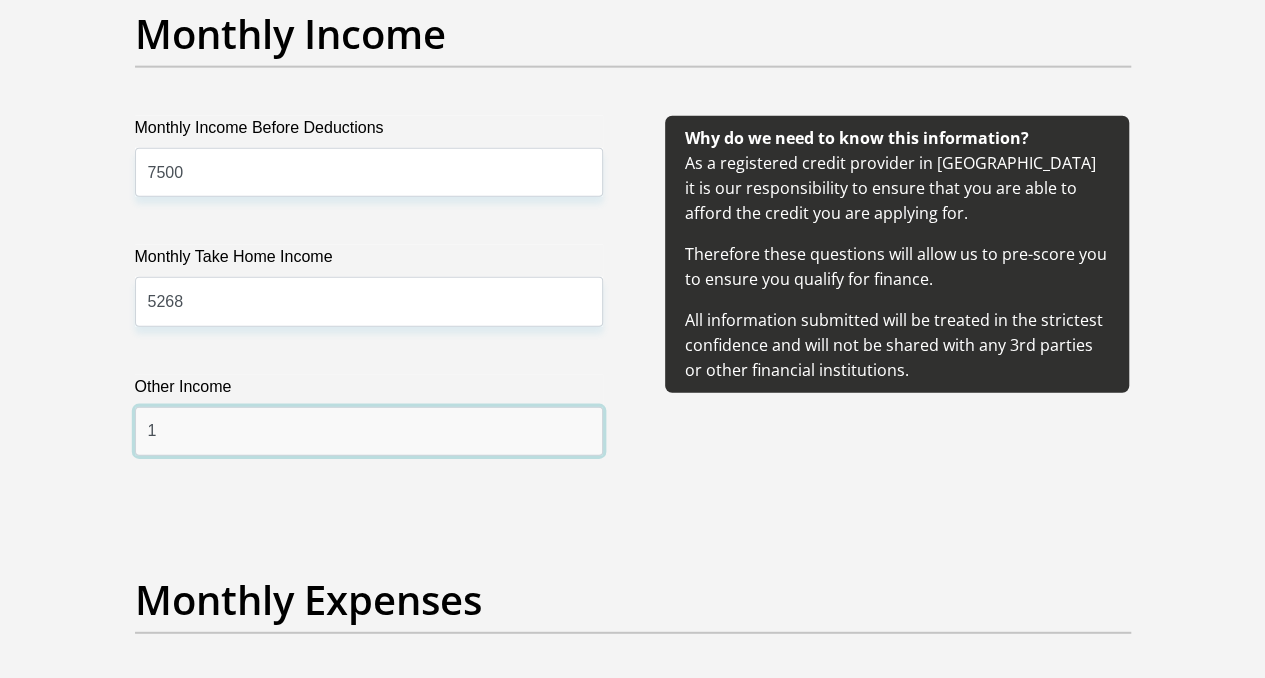 type 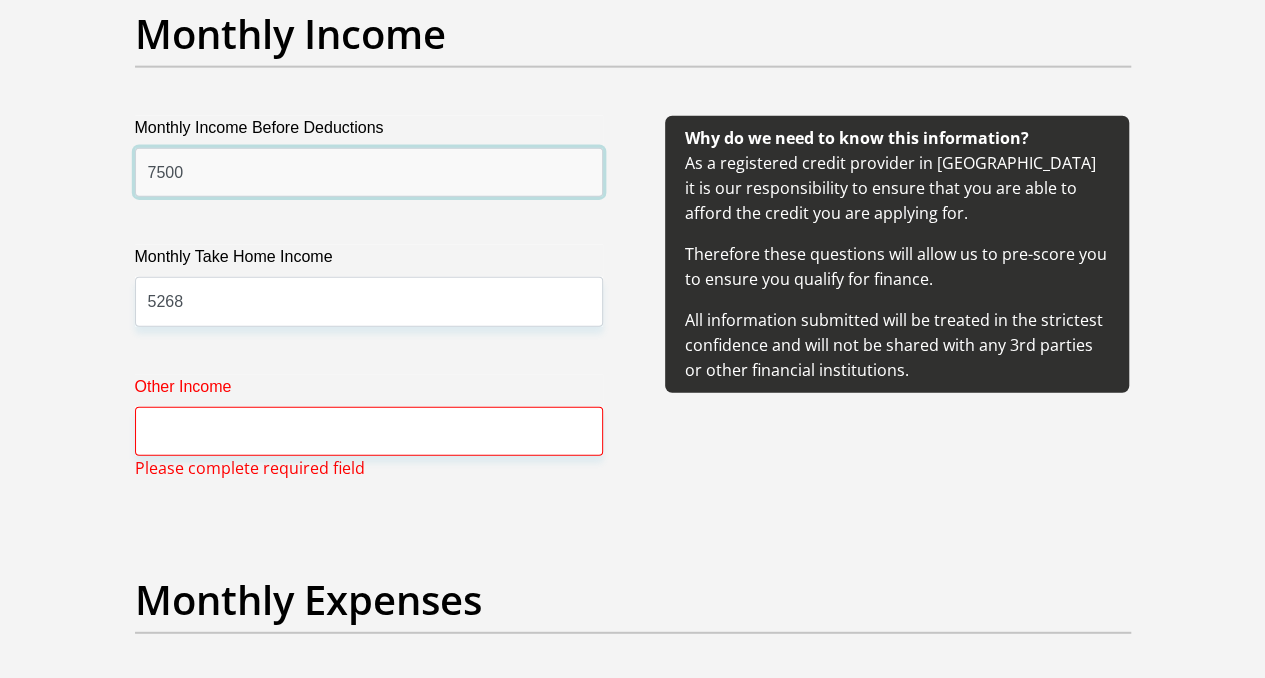 click on "7500" at bounding box center (369, 172) 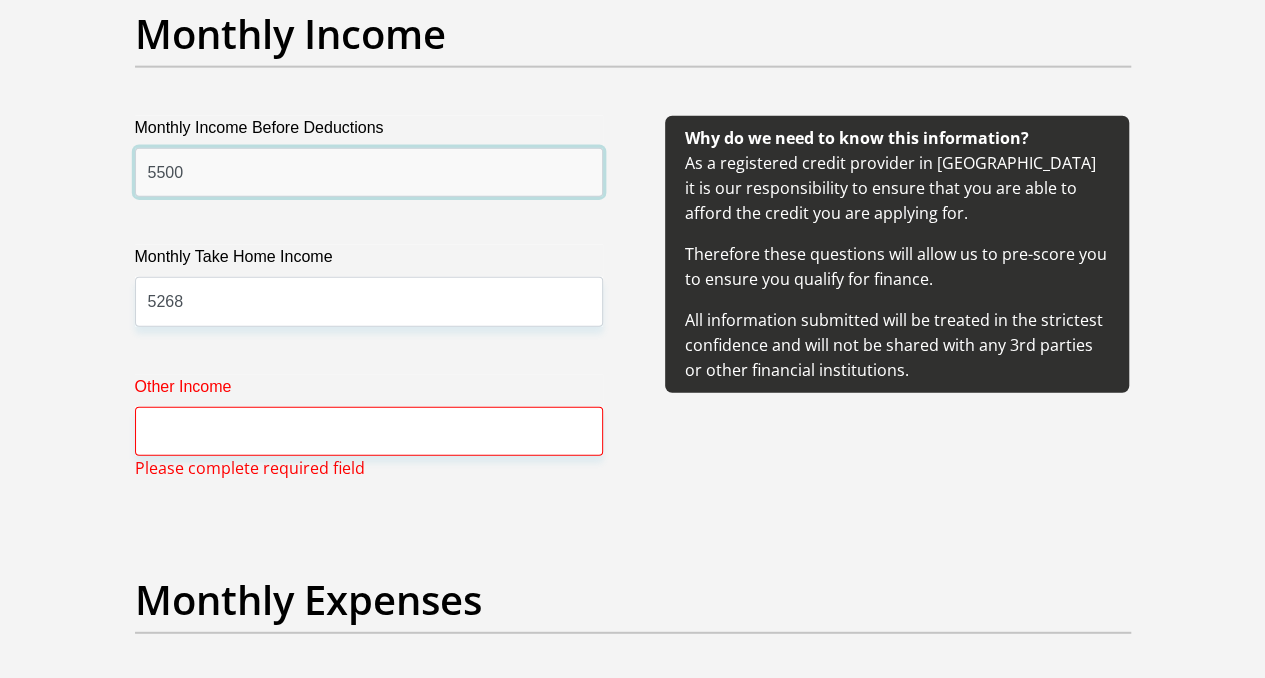 type on "5500" 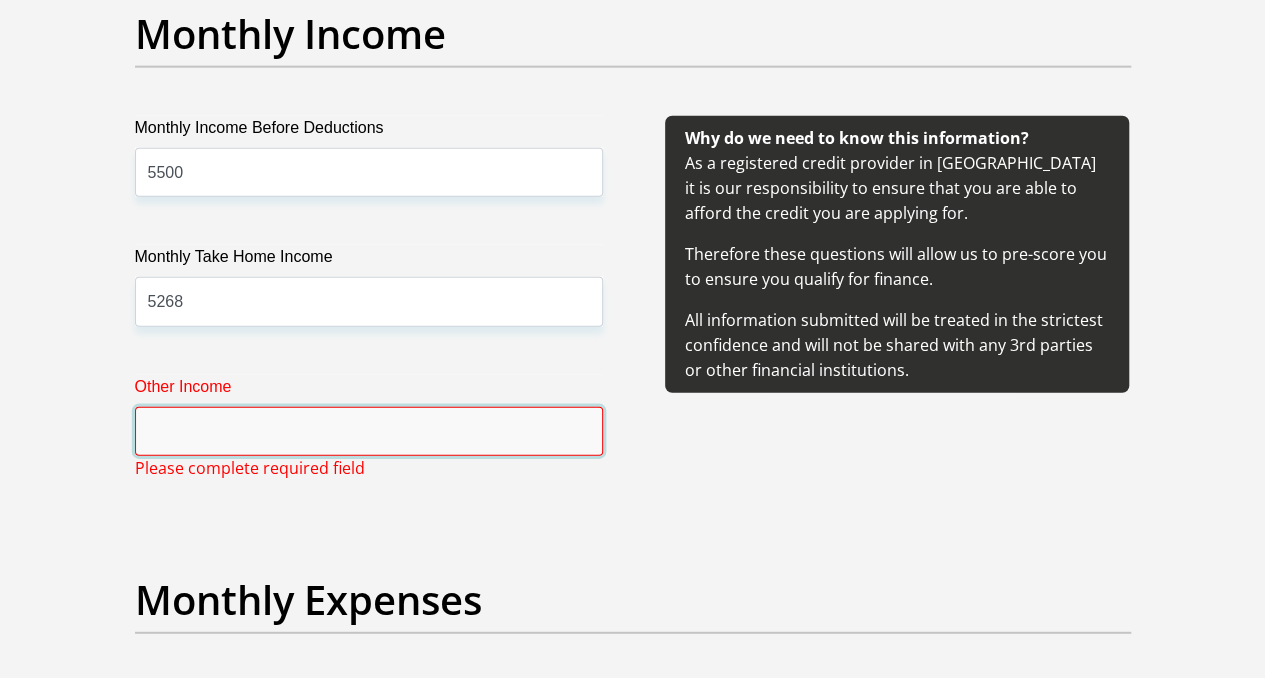 click on "Other Income" at bounding box center [369, 431] 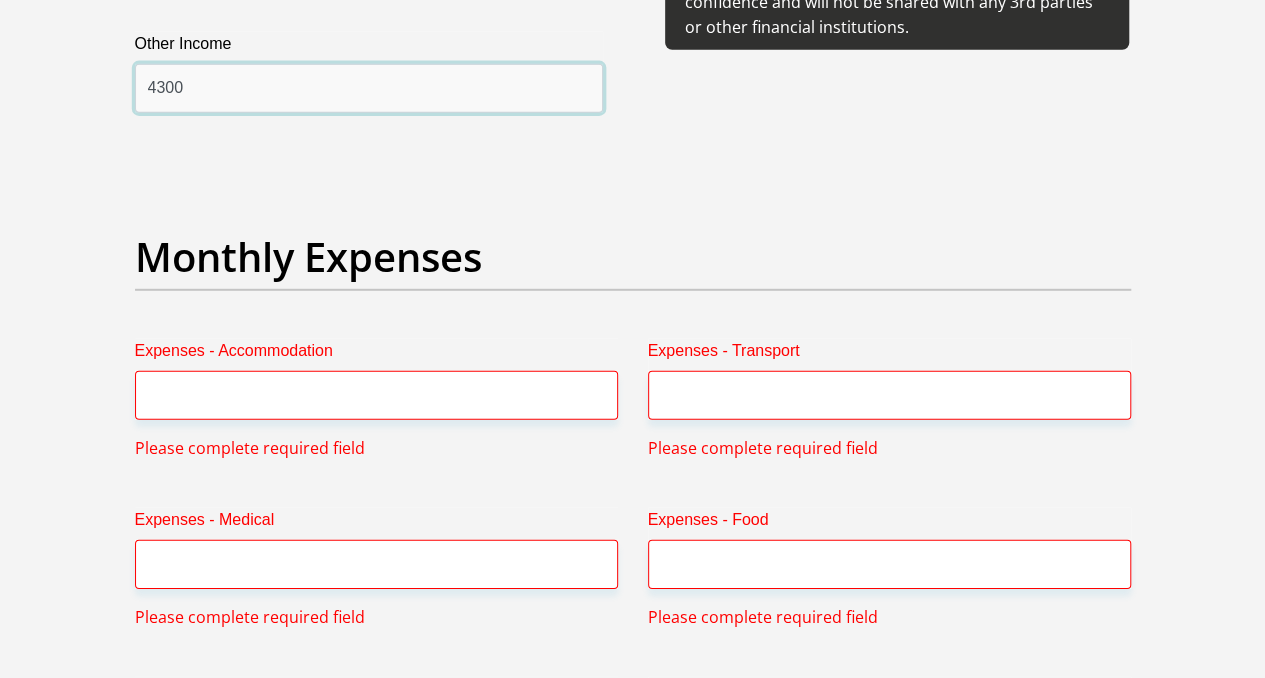 scroll, scrollTop: 2742, scrollLeft: 0, axis: vertical 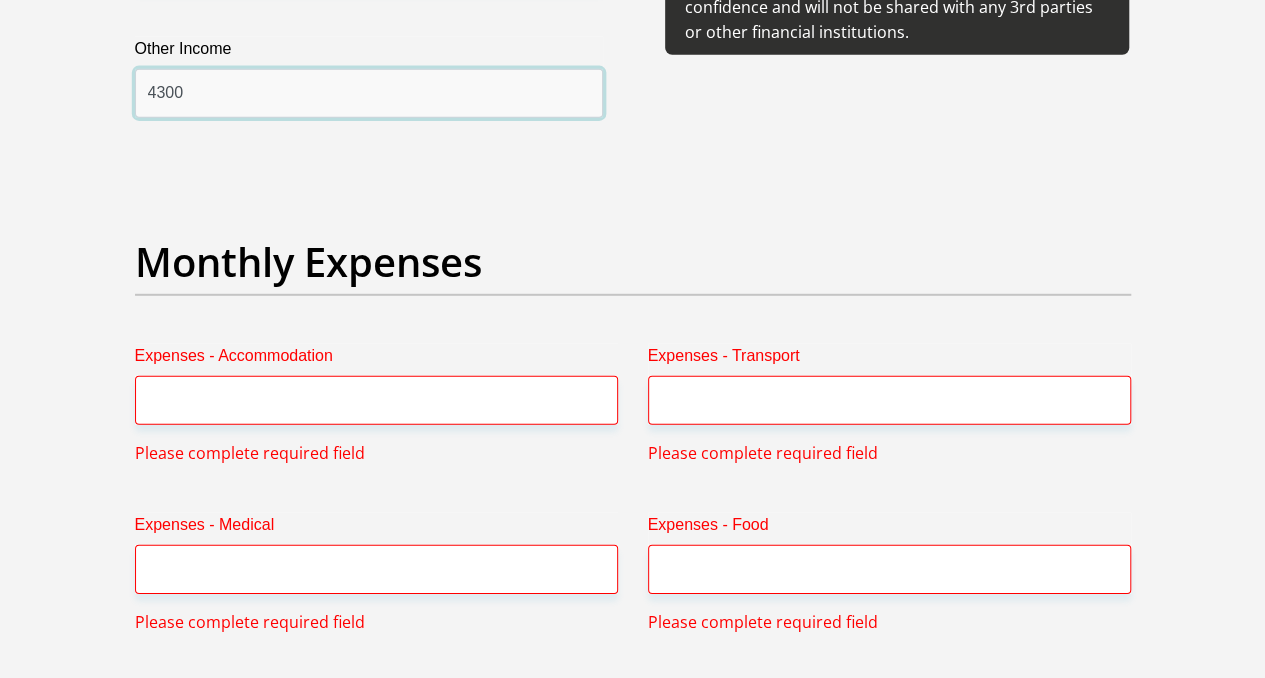 type on "4300" 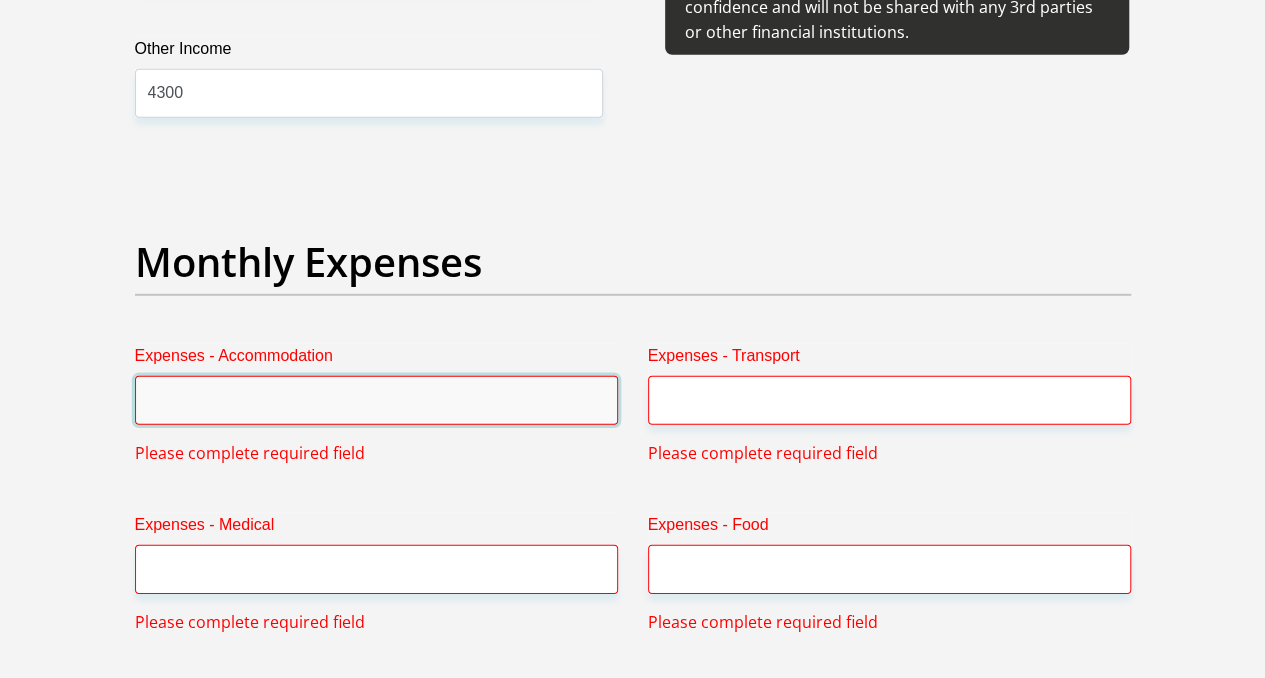 click on "Expenses - Accommodation" at bounding box center (376, 400) 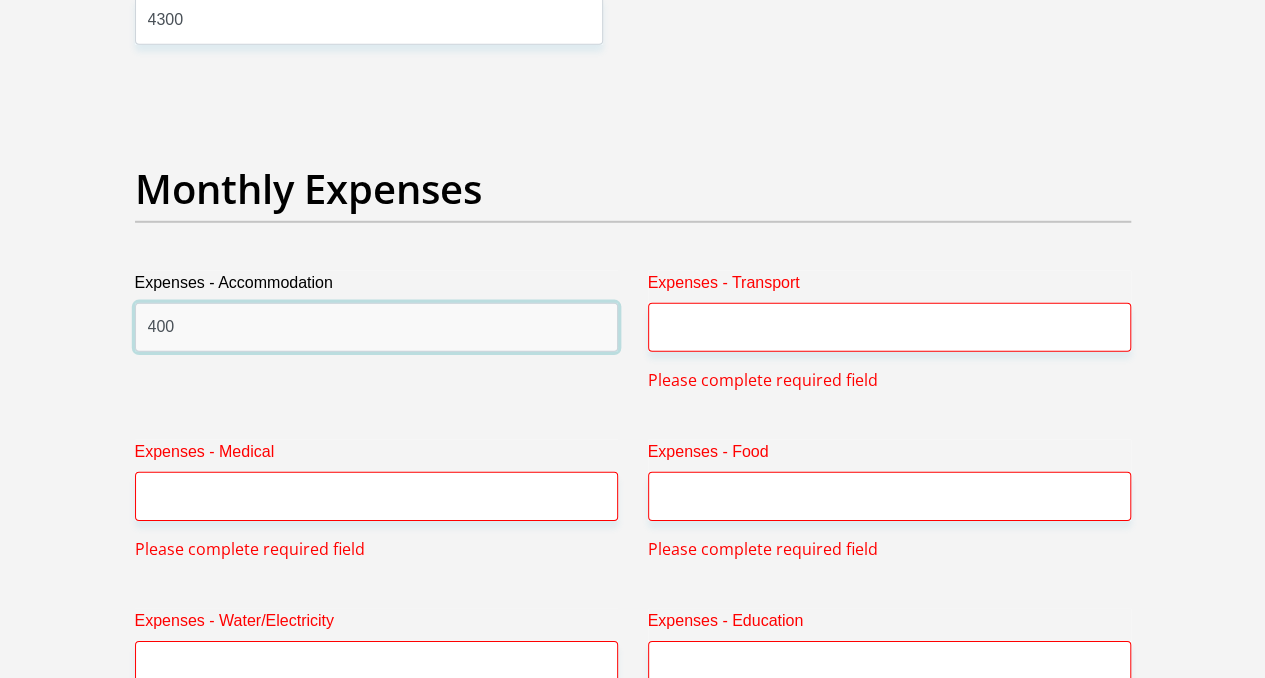 scroll, scrollTop: 2816, scrollLeft: 0, axis: vertical 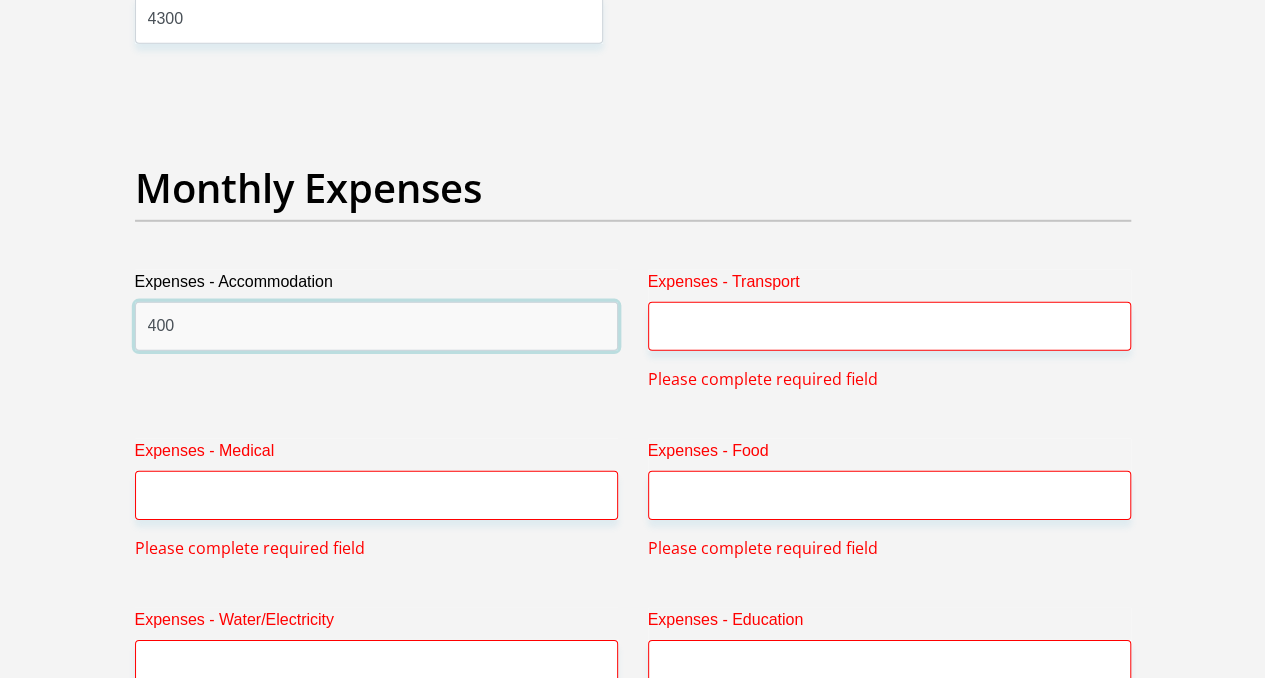 type on "400" 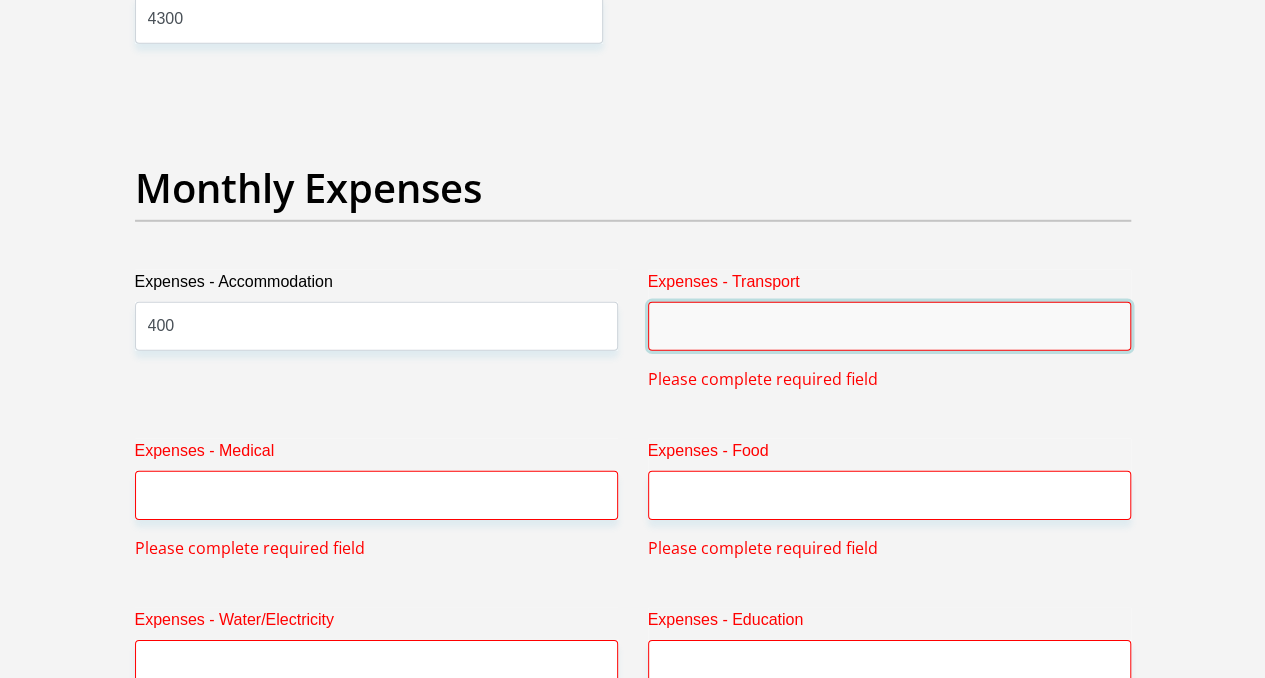 click on "Expenses - Transport" at bounding box center (889, 326) 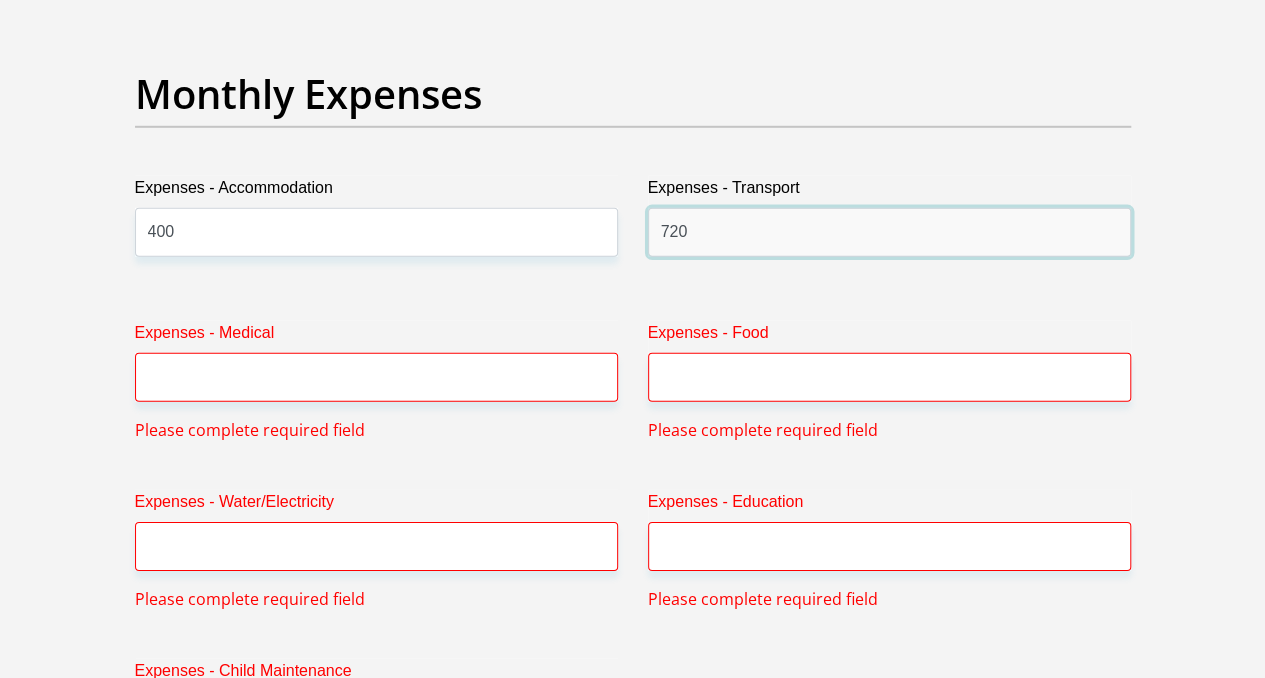 scroll, scrollTop: 2915, scrollLeft: 0, axis: vertical 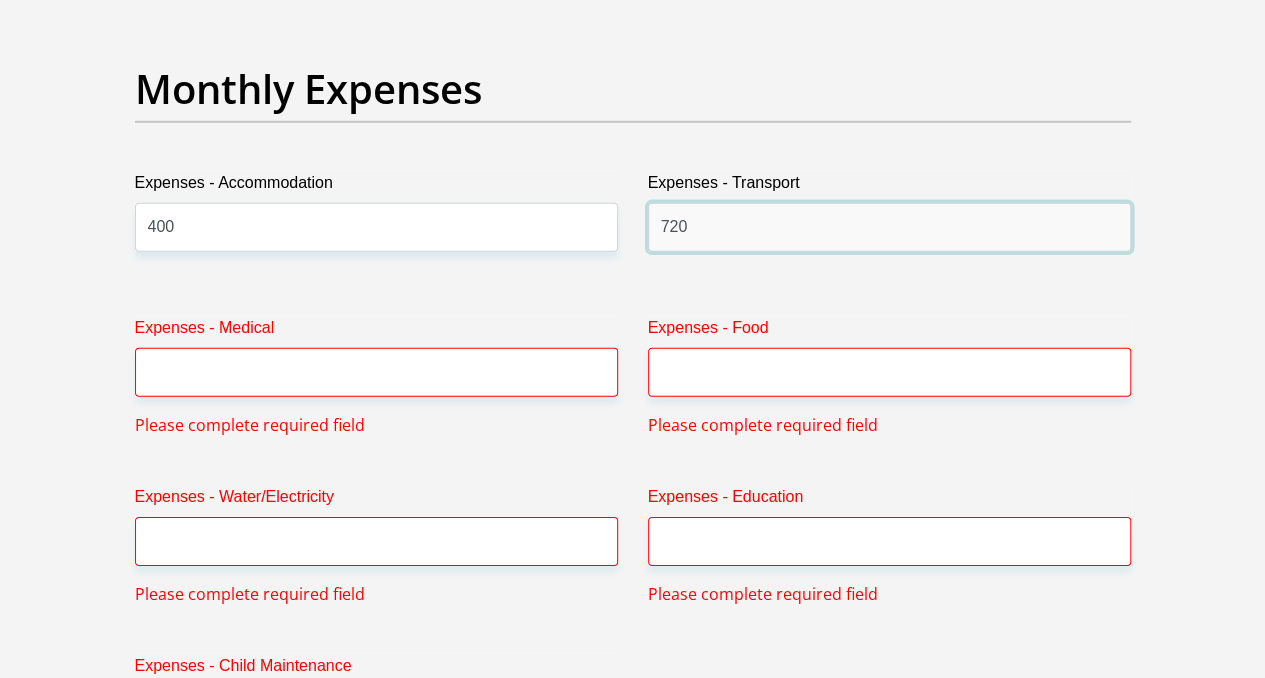 type on "720" 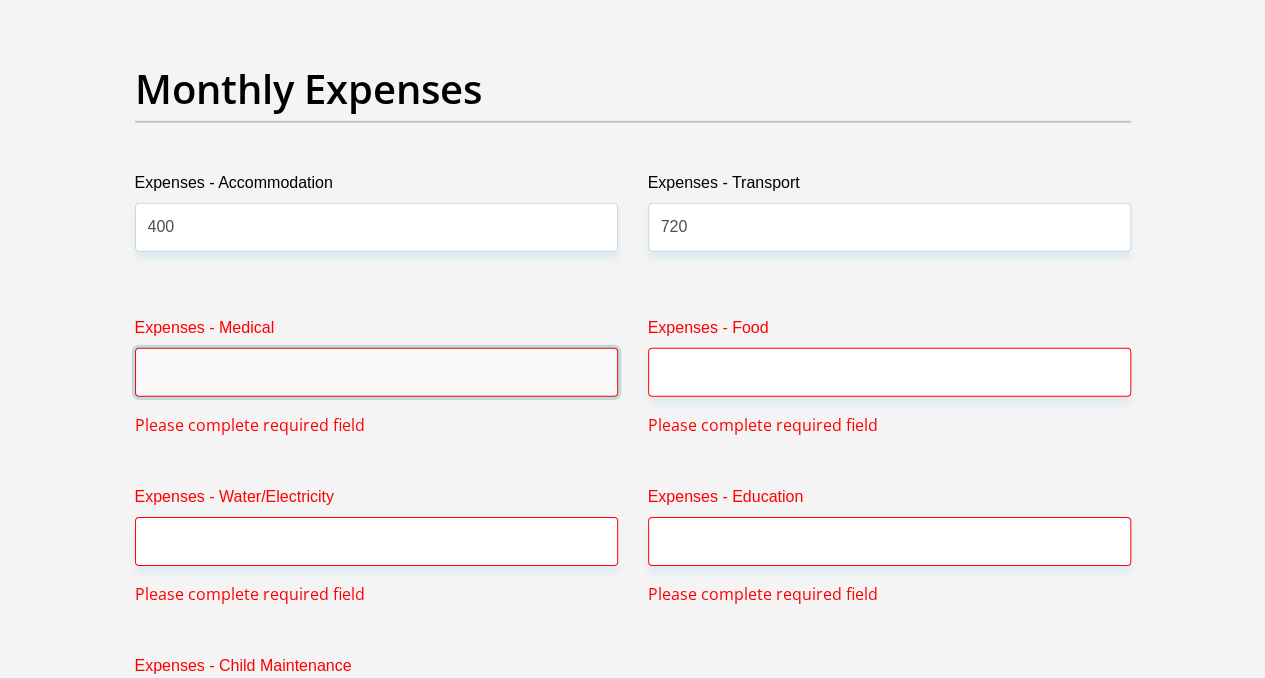 click on "Expenses - Medical" at bounding box center [376, 372] 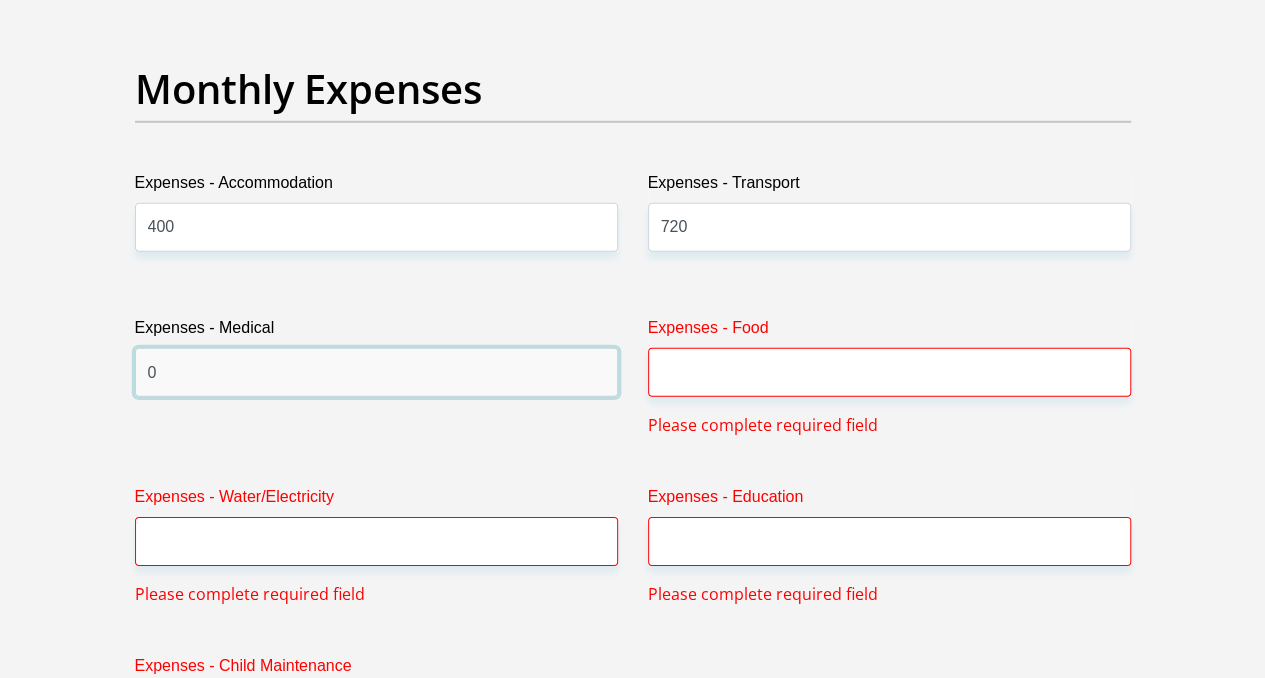 type on "0" 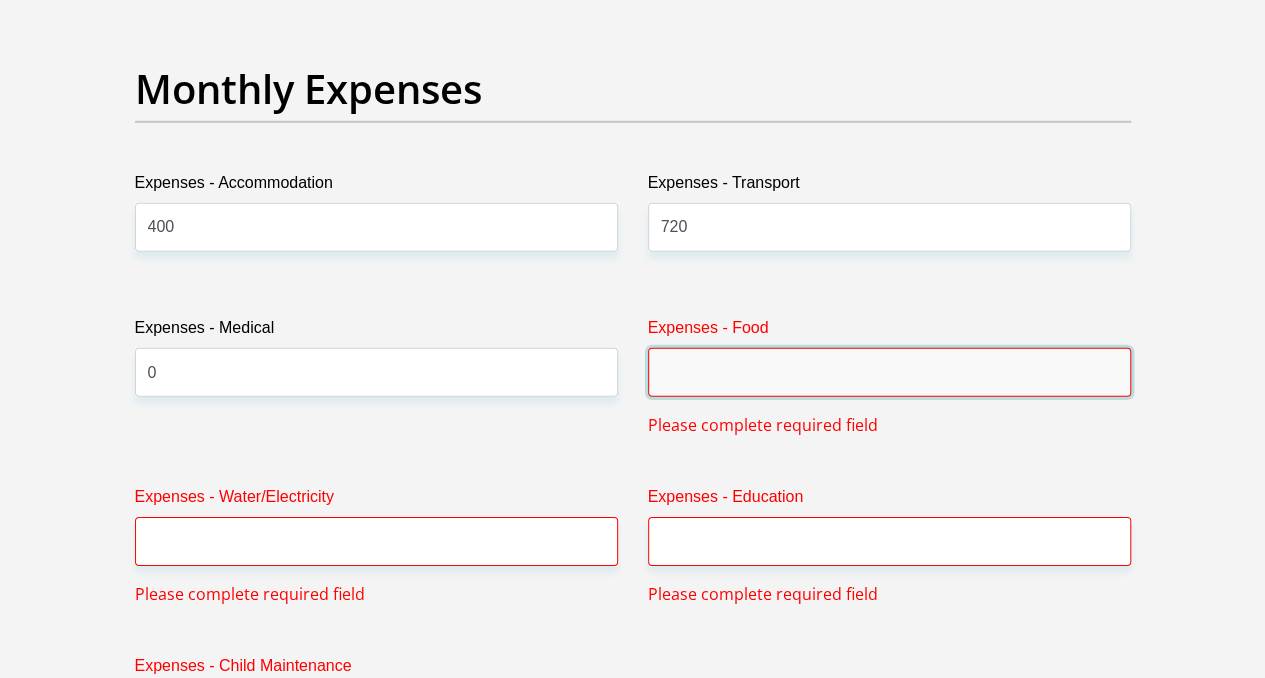 click on "Expenses - Food" at bounding box center (889, 372) 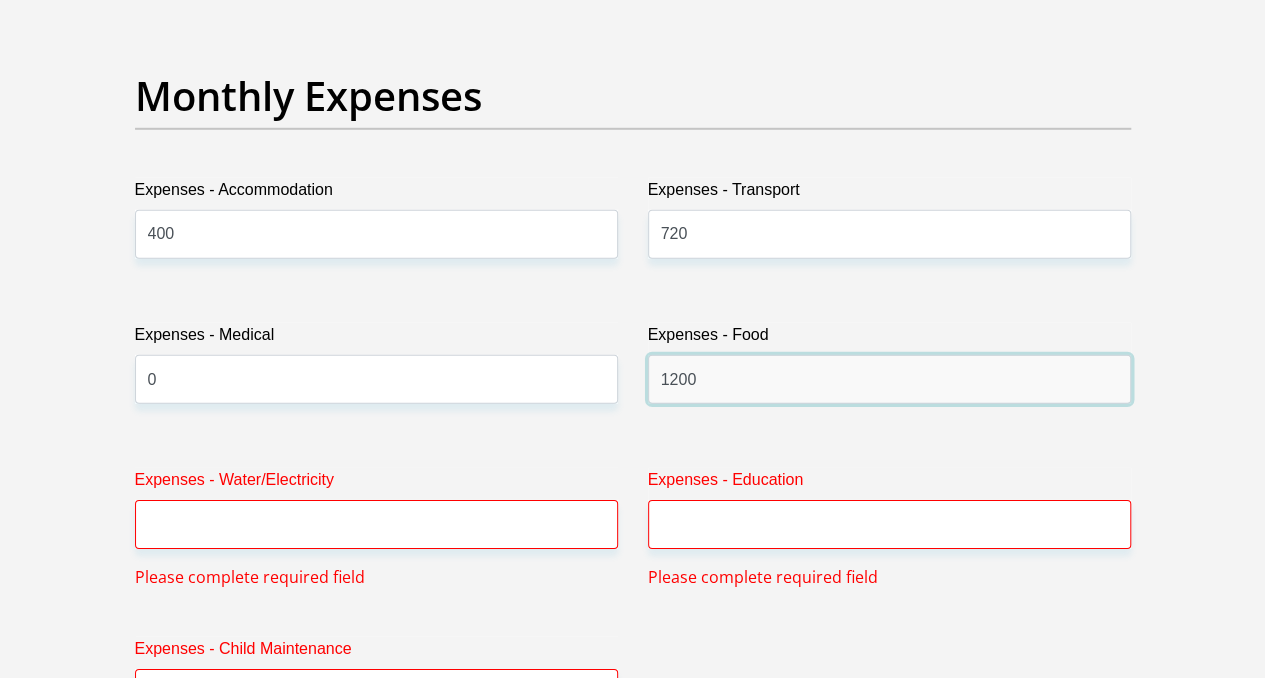 scroll, scrollTop: 3065, scrollLeft: 0, axis: vertical 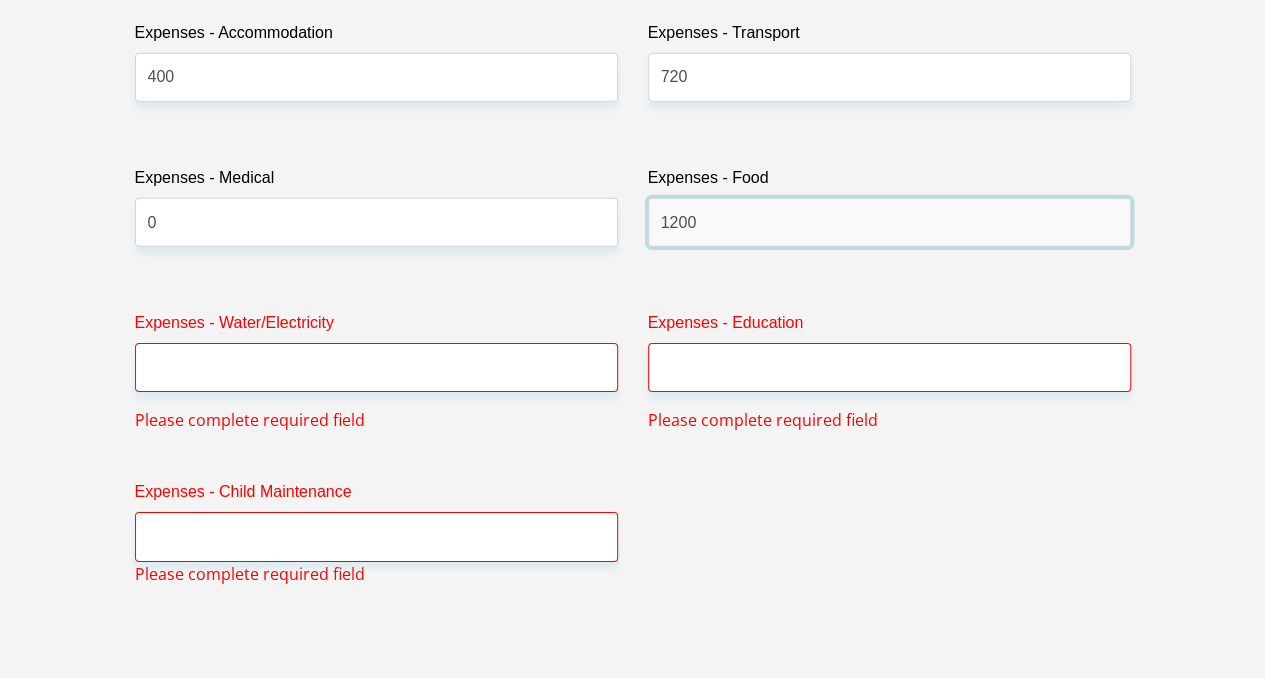 type on "1200" 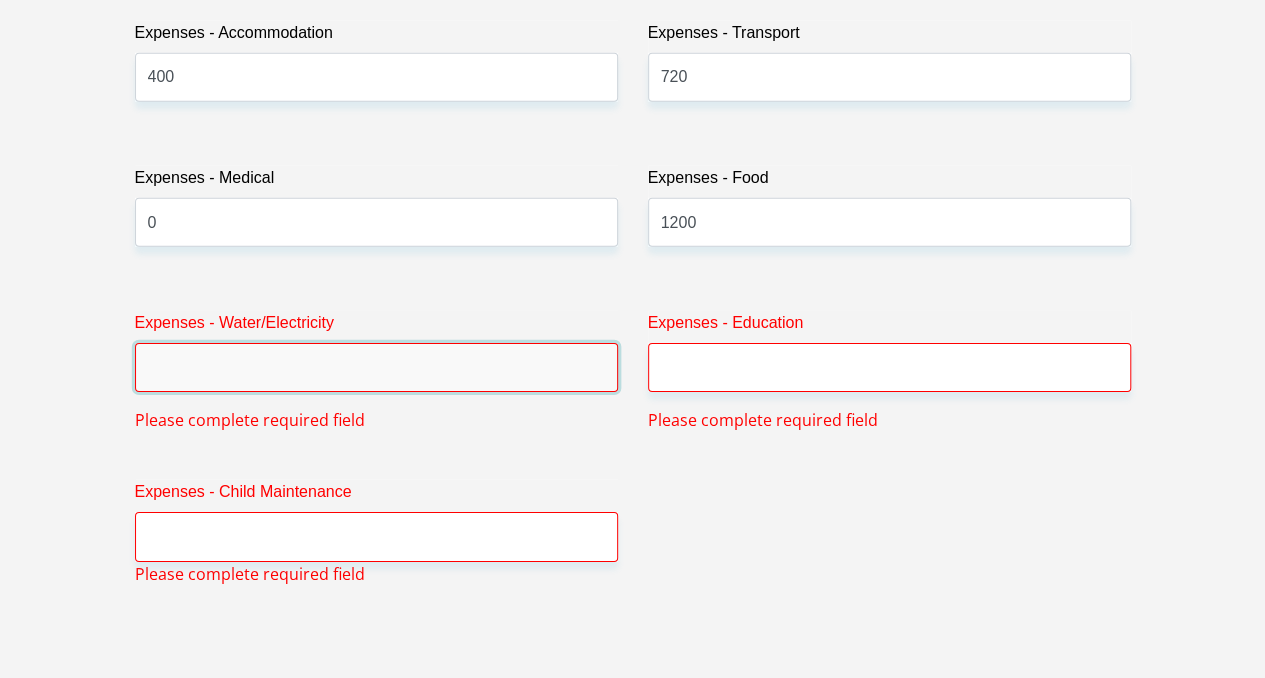 click on "Expenses - Water/Electricity" at bounding box center [376, 367] 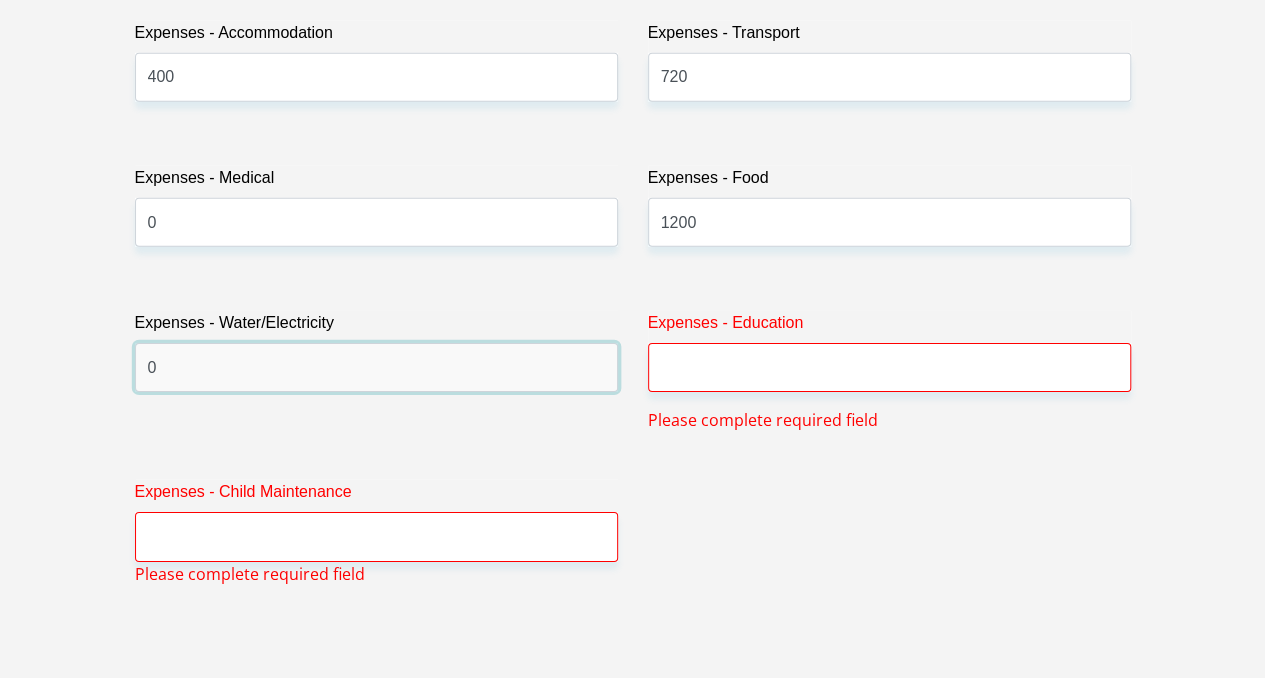 type on "0" 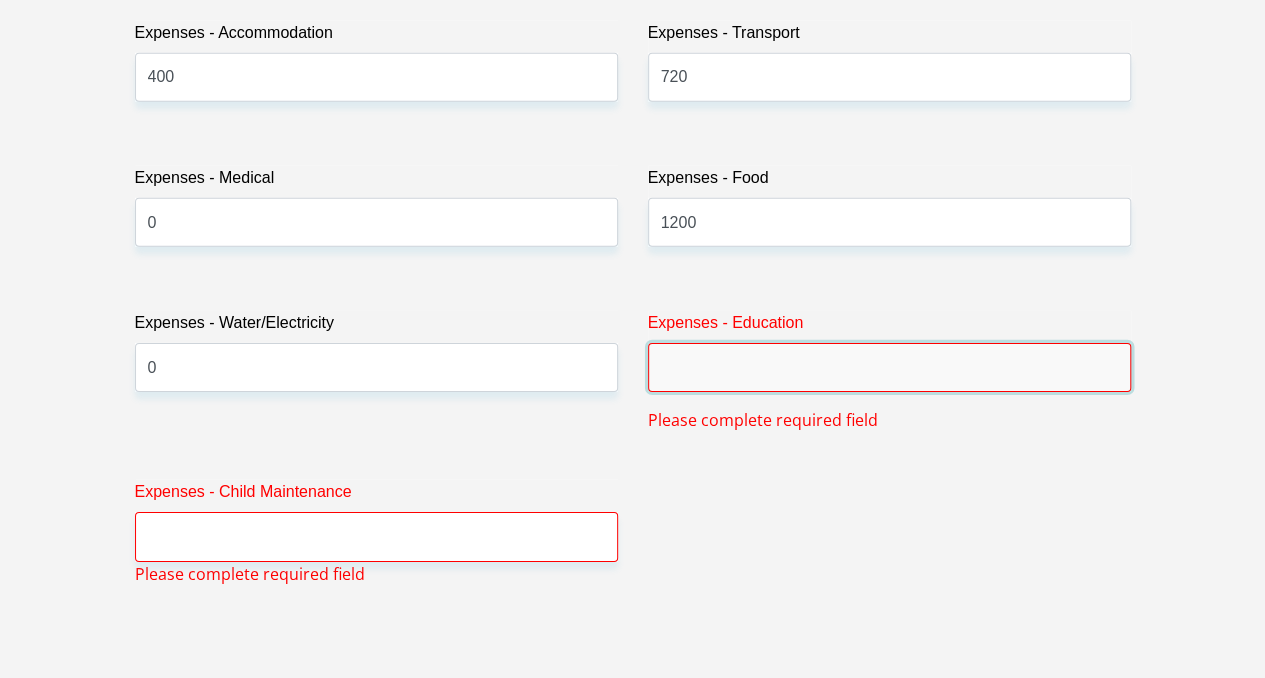 click on "Expenses - Education" at bounding box center [889, 367] 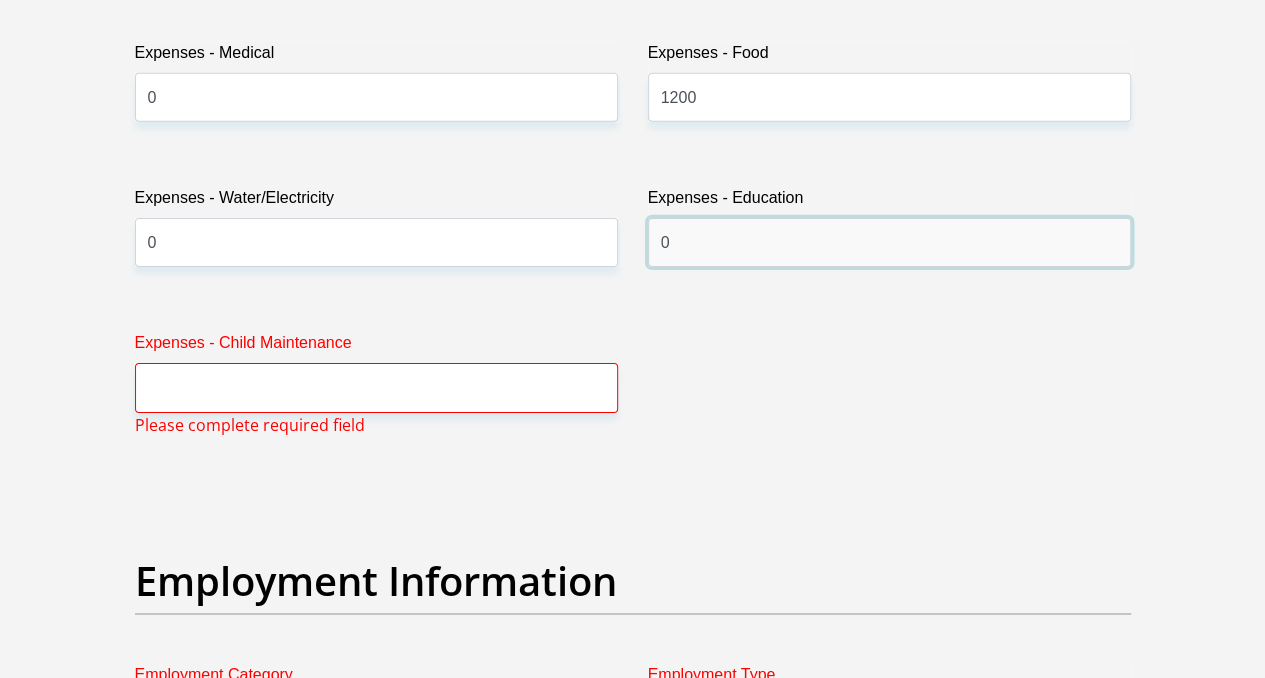 scroll, scrollTop: 3192, scrollLeft: 0, axis: vertical 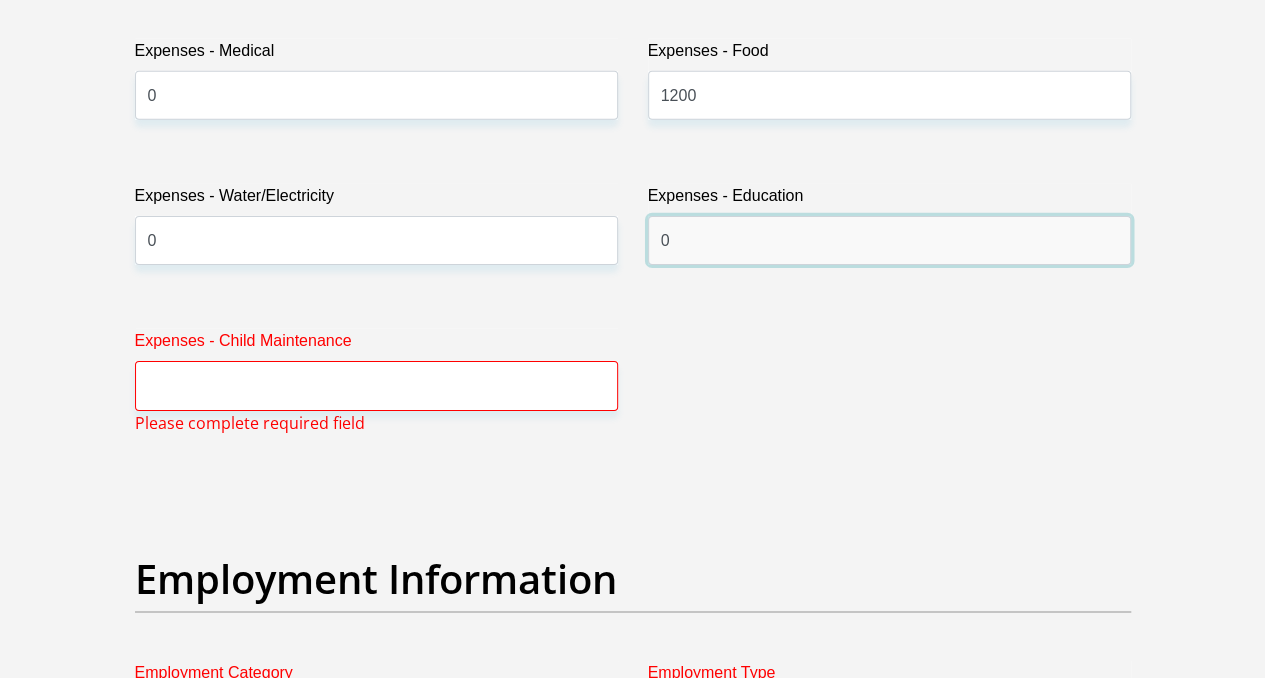 type on "0" 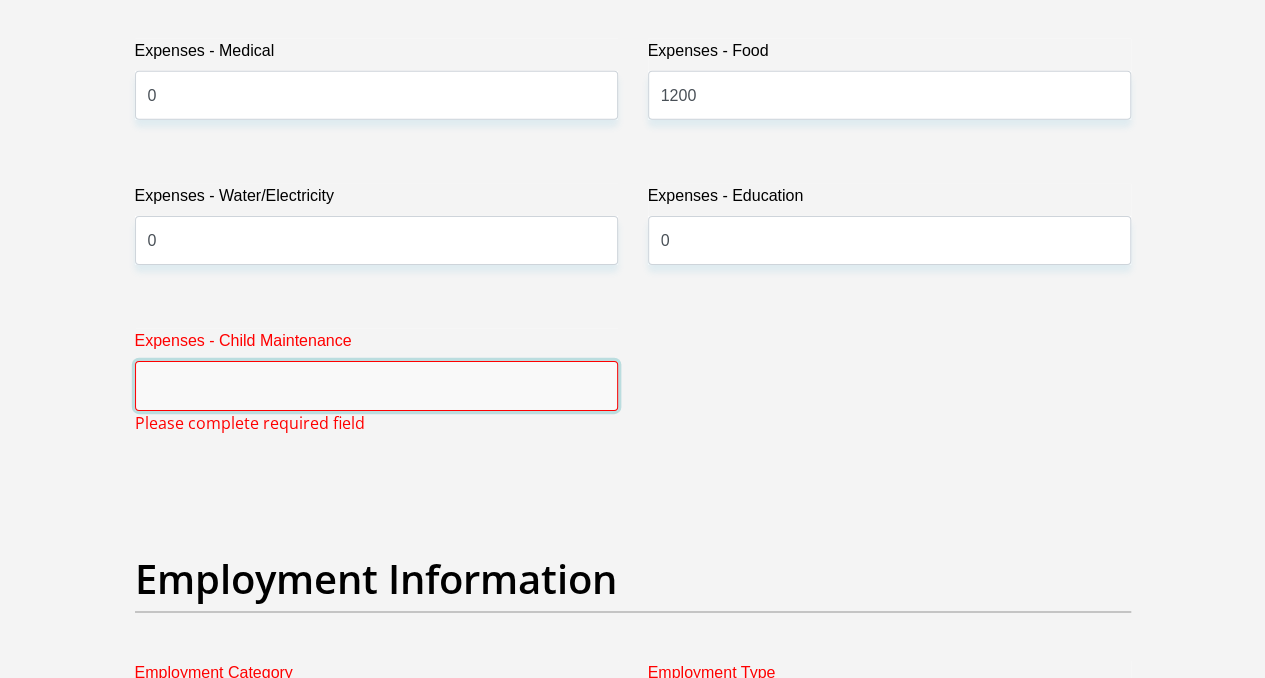 click on "Expenses - Child Maintenance" at bounding box center [376, 385] 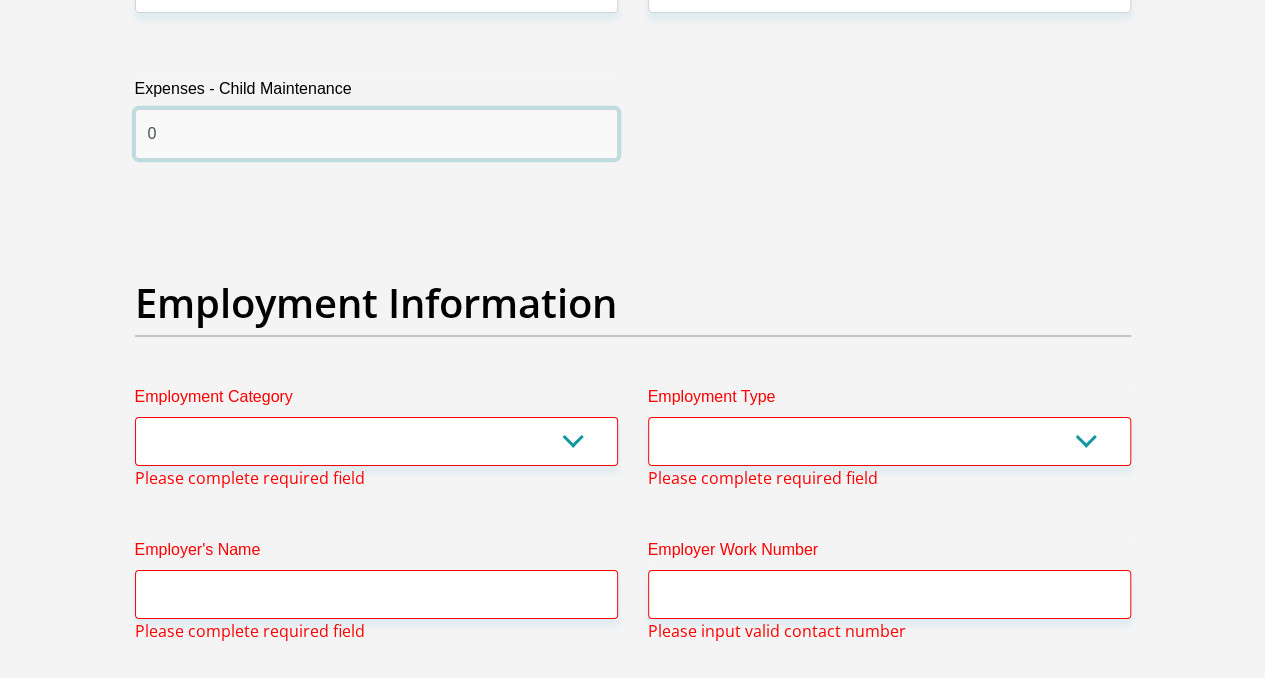 scroll, scrollTop: 3446, scrollLeft: 0, axis: vertical 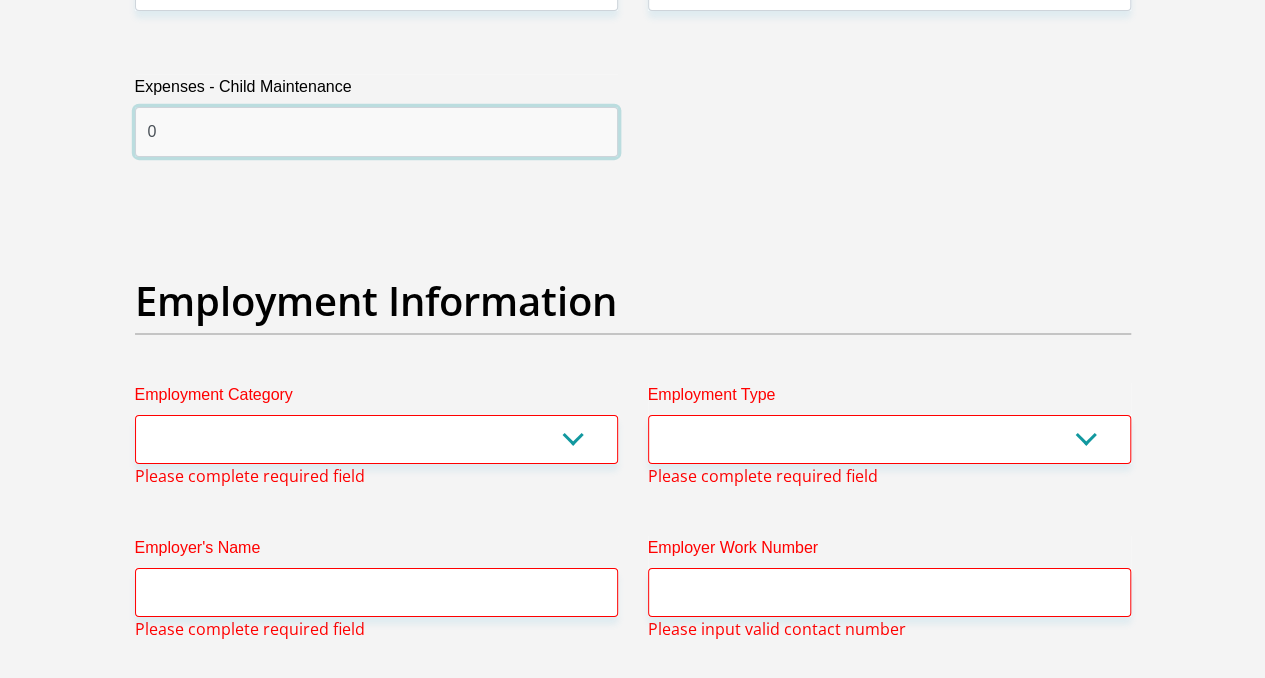 type on "0" 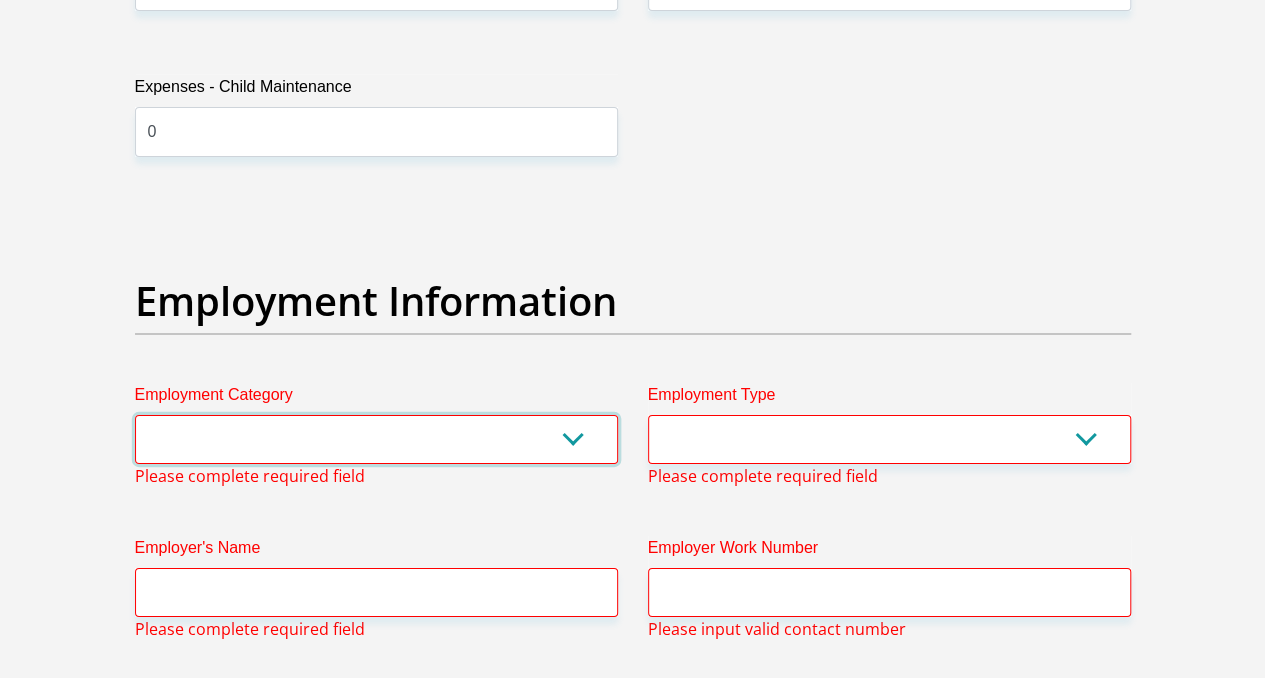 click on "AGRICULTURE
ALCOHOL & TOBACCO
CONSTRUCTION MATERIALS
METALLURGY
EQUIPMENT FOR RENEWABLE ENERGY
SPECIALIZED CONTRACTORS
CAR
GAMING (INCL. INTERNET
OTHER WHOLESALE
UNLICENSED PHARMACEUTICALS
CURRENCY EXCHANGE HOUSES
OTHER FINANCIAL INSTITUTIONS & INSURANCE
REAL ESTATE AGENTS
OIL & GAS
OTHER MATERIALS (E.G. IRON ORE)
PRECIOUS STONES & PRECIOUS METALS
POLITICAL ORGANIZATIONS
RELIGIOUS ORGANIZATIONS(NOT SECTS)
ACTI. HAVING BUSINESS DEAL WITH PUBLIC ADMINISTRATION
LAUNDROMATS" at bounding box center (376, 439) 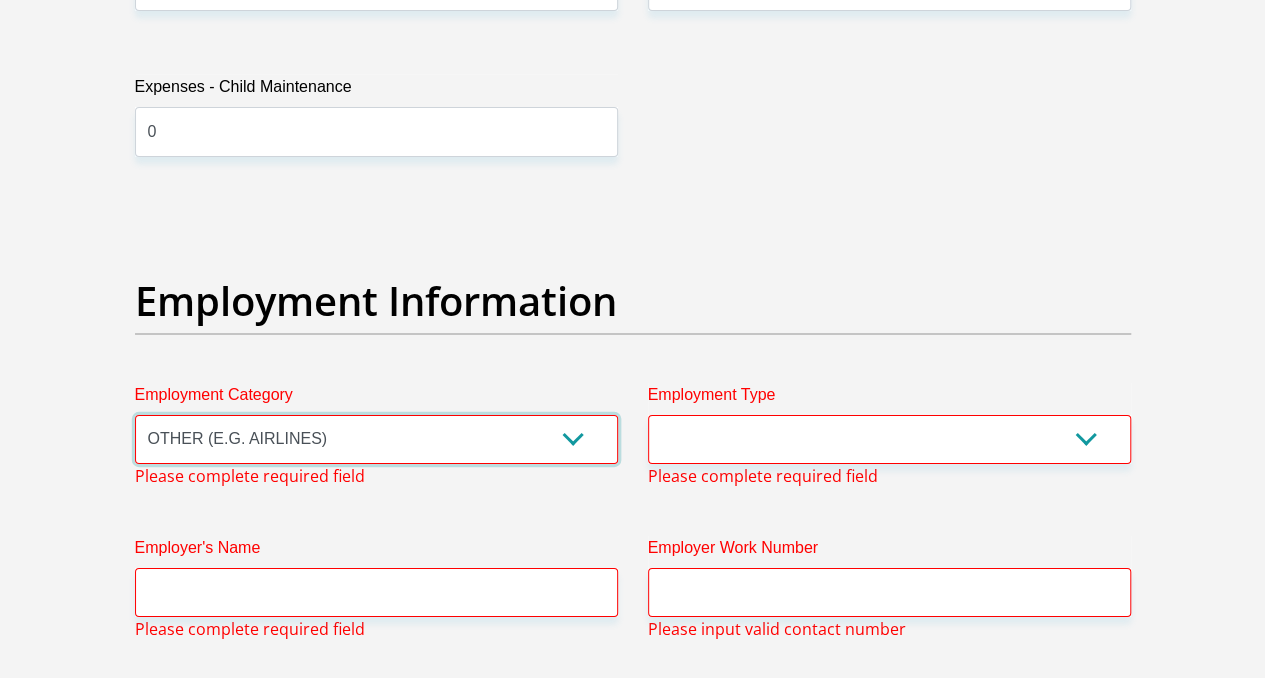 click on "AGRICULTURE
ALCOHOL & TOBACCO
CONSTRUCTION MATERIALS
METALLURGY
EQUIPMENT FOR RENEWABLE ENERGY
SPECIALIZED CONTRACTORS
CAR
GAMING (INCL. INTERNET
OTHER WHOLESALE
UNLICENSED PHARMACEUTICALS
CURRENCY EXCHANGE HOUSES
OTHER FINANCIAL INSTITUTIONS & INSURANCE
REAL ESTATE AGENTS
OIL & GAS
OTHER MATERIALS (E.G. IRON ORE)
PRECIOUS STONES & PRECIOUS METALS
POLITICAL ORGANIZATIONS
RELIGIOUS ORGANIZATIONS(NOT SECTS)
ACTI. HAVING BUSINESS DEAL WITH PUBLIC ADMINISTRATION
LAUNDROMATS" at bounding box center [376, 439] 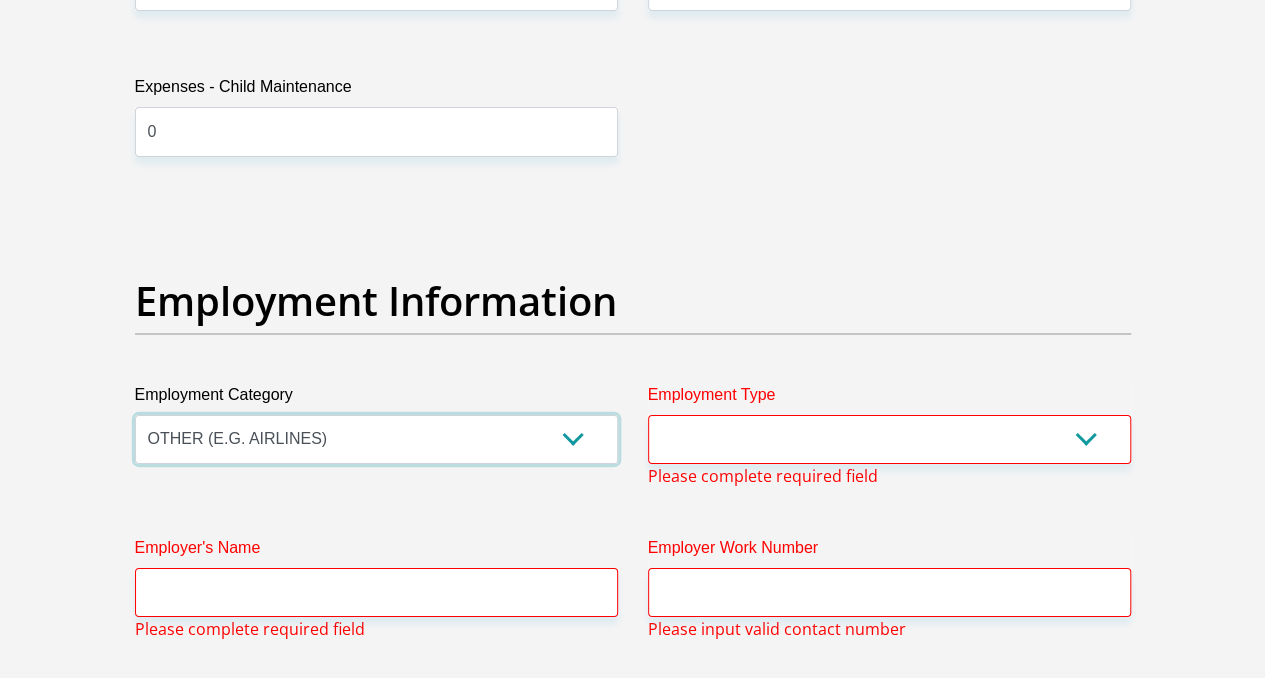 click on "AGRICULTURE
ALCOHOL & TOBACCO
CONSTRUCTION MATERIALS
METALLURGY
EQUIPMENT FOR RENEWABLE ENERGY
SPECIALIZED CONTRACTORS
CAR
GAMING (INCL. INTERNET
OTHER WHOLESALE
UNLICENSED PHARMACEUTICALS
CURRENCY EXCHANGE HOUSES
OTHER FINANCIAL INSTITUTIONS & INSURANCE
REAL ESTATE AGENTS
OIL & GAS
OTHER MATERIALS (E.G. IRON ORE)
PRECIOUS STONES & PRECIOUS METALS
POLITICAL ORGANIZATIONS
RELIGIOUS ORGANIZATIONS(NOT SECTS)
ACTI. HAVING BUSINESS DEAL WITH PUBLIC ADMINISTRATION
LAUNDROMATS" at bounding box center (376, 439) 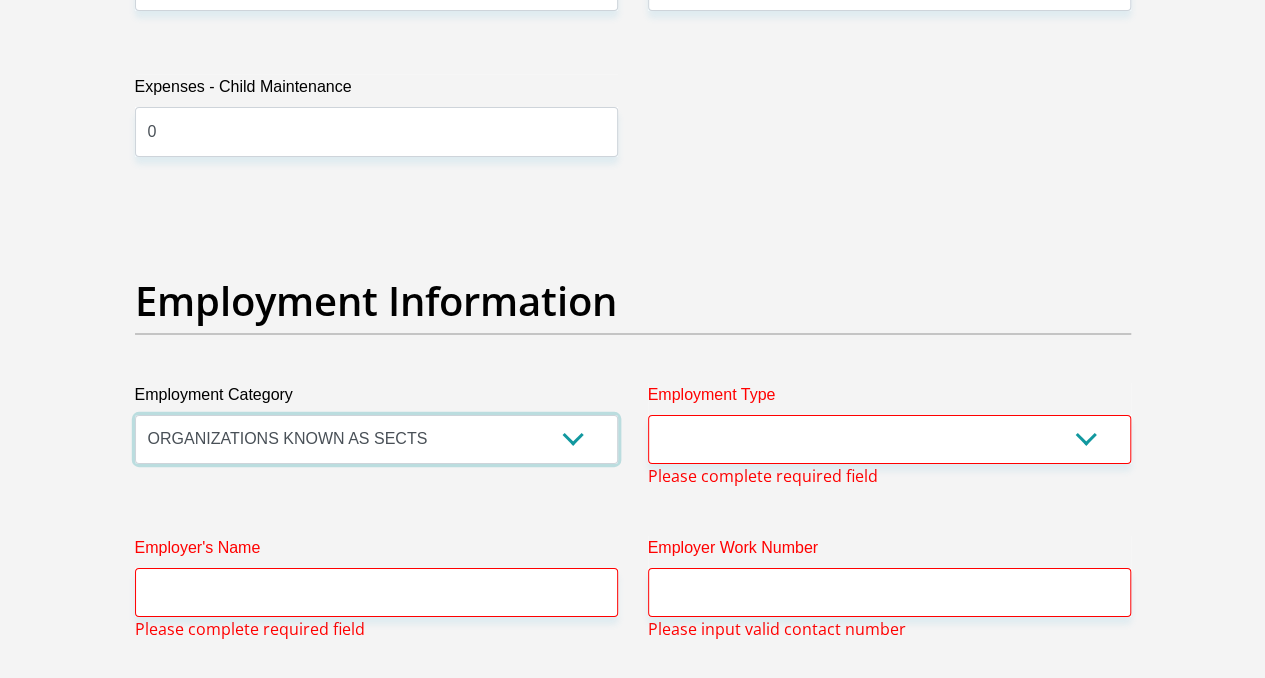 click on "AGRICULTURE
ALCOHOL & TOBACCO
CONSTRUCTION MATERIALS
METALLURGY
EQUIPMENT FOR RENEWABLE ENERGY
SPECIALIZED CONTRACTORS
CAR
GAMING (INCL. INTERNET
OTHER WHOLESALE
UNLICENSED PHARMACEUTICALS
CURRENCY EXCHANGE HOUSES
OTHER FINANCIAL INSTITUTIONS & INSURANCE
REAL ESTATE AGENTS
OIL & GAS
OTHER MATERIALS (E.G. IRON ORE)
PRECIOUS STONES & PRECIOUS METALS
POLITICAL ORGANIZATIONS
RELIGIOUS ORGANIZATIONS(NOT SECTS)
ACTI. HAVING BUSINESS DEAL WITH PUBLIC ADMINISTRATION
LAUNDROMATS" at bounding box center (376, 439) 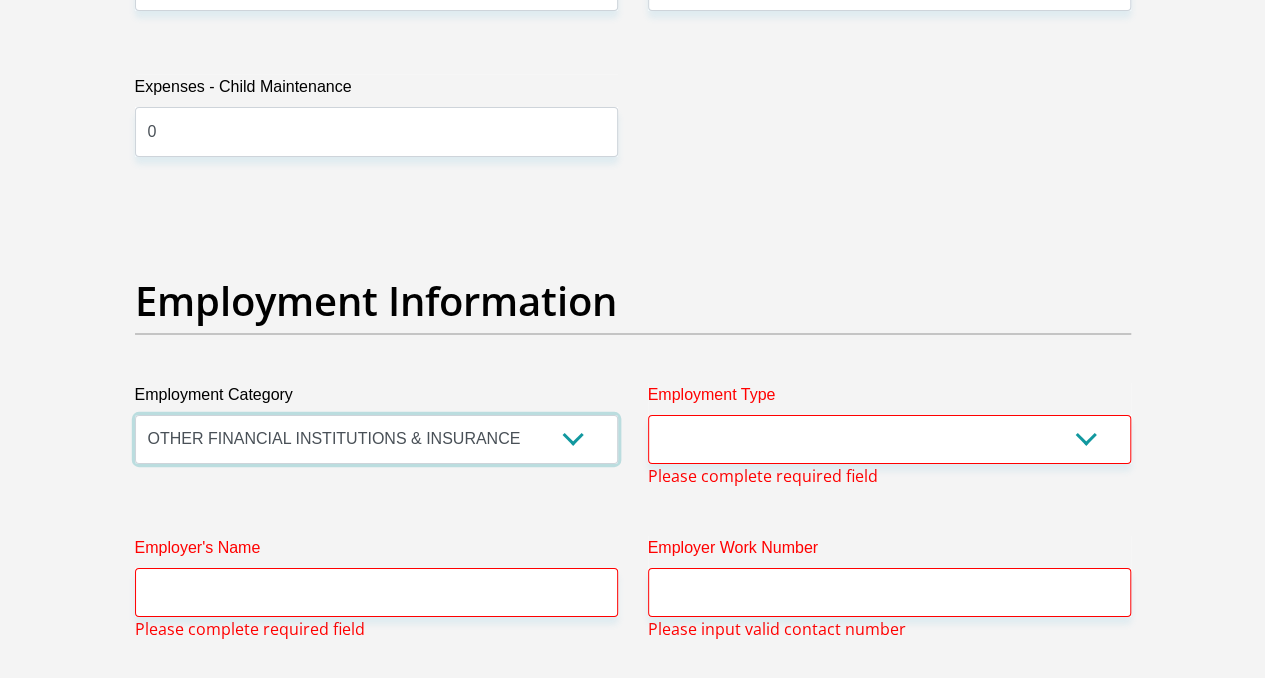 click on "AGRICULTURE
ALCOHOL & TOBACCO
CONSTRUCTION MATERIALS
METALLURGY
EQUIPMENT FOR RENEWABLE ENERGY
SPECIALIZED CONTRACTORS
CAR
GAMING (INCL. INTERNET
OTHER WHOLESALE
UNLICENSED PHARMACEUTICALS
CURRENCY EXCHANGE HOUSES
OTHER FINANCIAL INSTITUTIONS & INSURANCE
REAL ESTATE AGENTS
OIL & GAS
OTHER MATERIALS (E.G. IRON ORE)
PRECIOUS STONES & PRECIOUS METALS
POLITICAL ORGANIZATIONS
RELIGIOUS ORGANIZATIONS(NOT SECTS)
ACTI. HAVING BUSINESS DEAL WITH PUBLIC ADMINISTRATION
LAUNDROMATS" at bounding box center [376, 439] 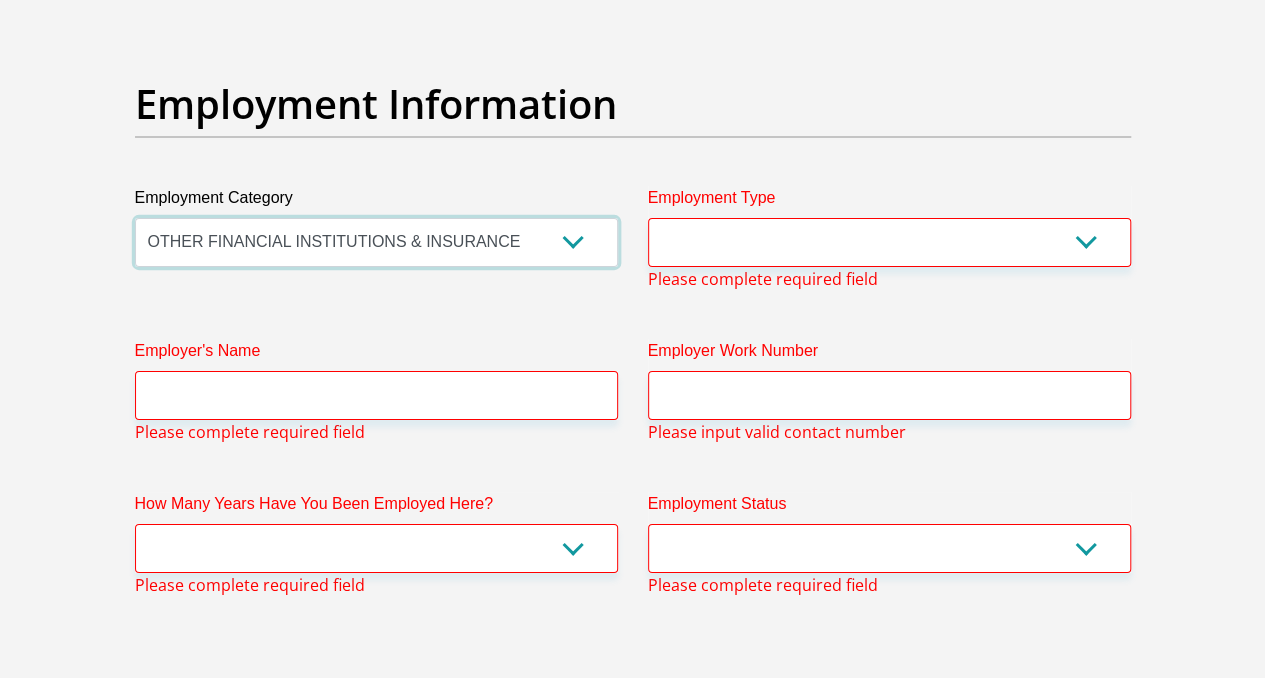 scroll, scrollTop: 3644, scrollLeft: 0, axis: vertical 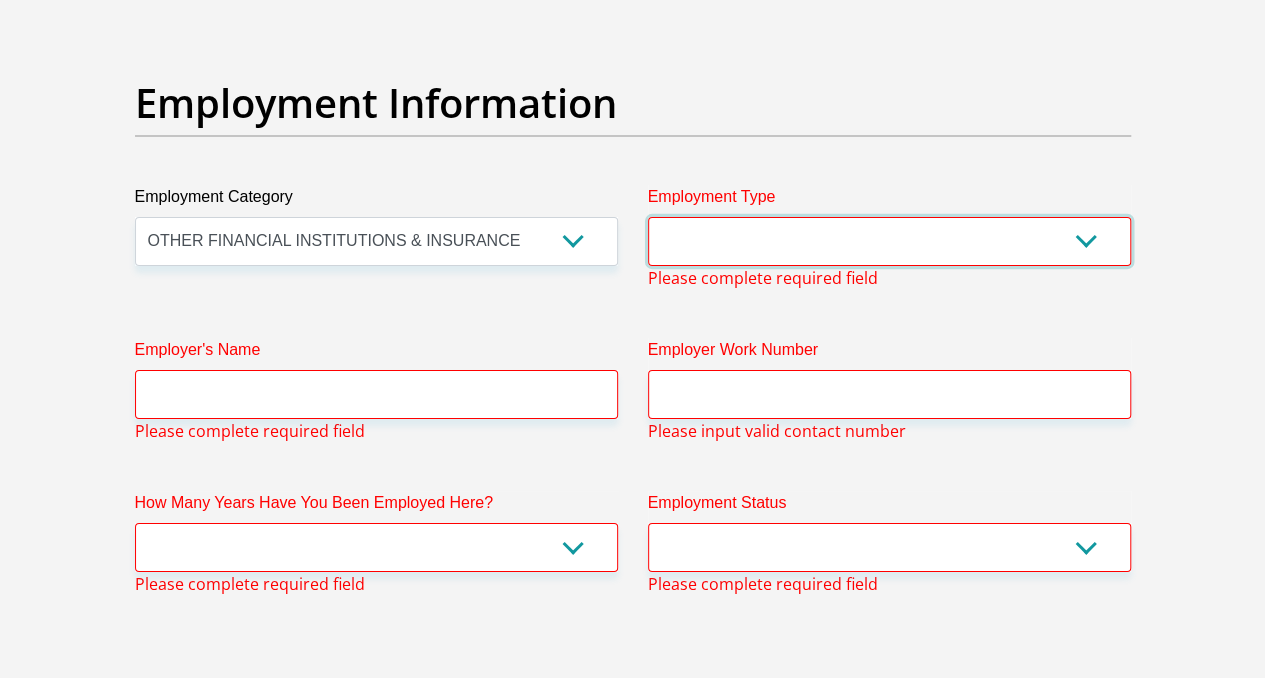 click on "College/Lecturer
Craft Seller
Creative
Driver
Executive
Farmer
Forces - Non Commissioned
Forces - Officer
Hawker
Housewife
Labourer
Licenced Professional
Manager
Miner
Non Licenced Professional
Office Staff/Clerk
Outside Worker
Pensioner
Permanent Teacher
Production/Manufacturing
Sales
Self-Employed
Semi-Professional Worker
Service Industry  Social Worker  Student" at bounding box center (889, 241) 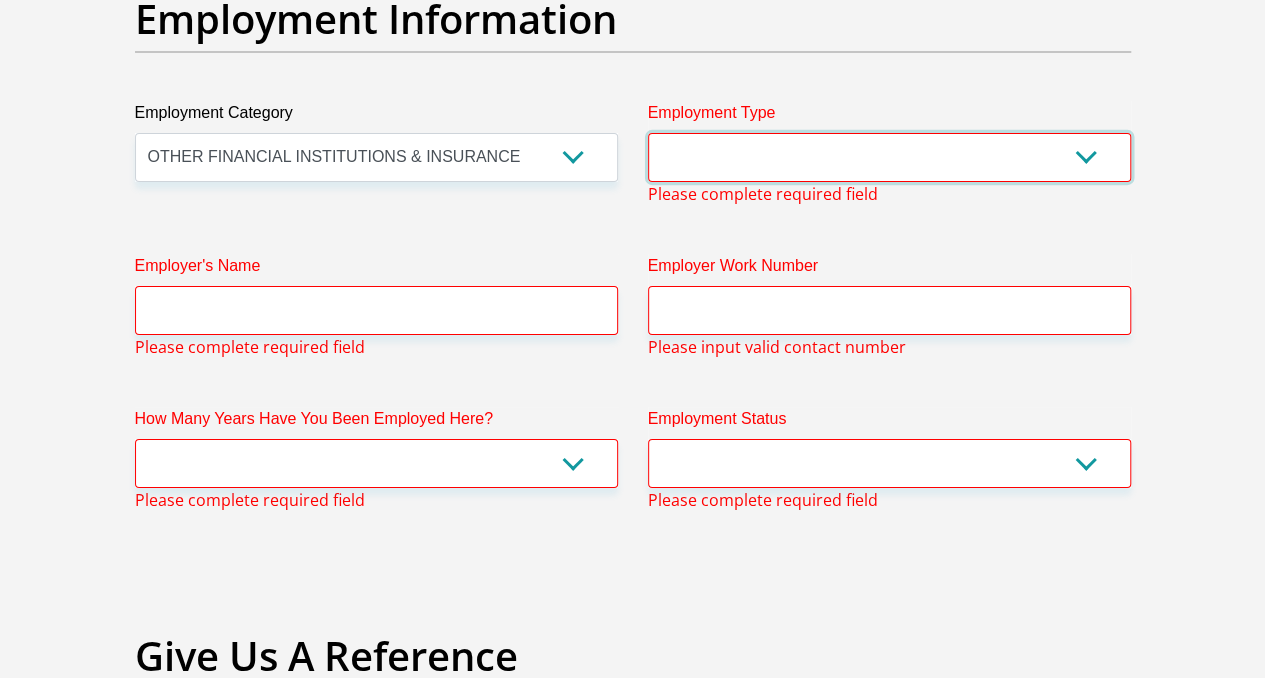 scroll, scrollTop: 3725, scrollLeft: 0, axis: vertical 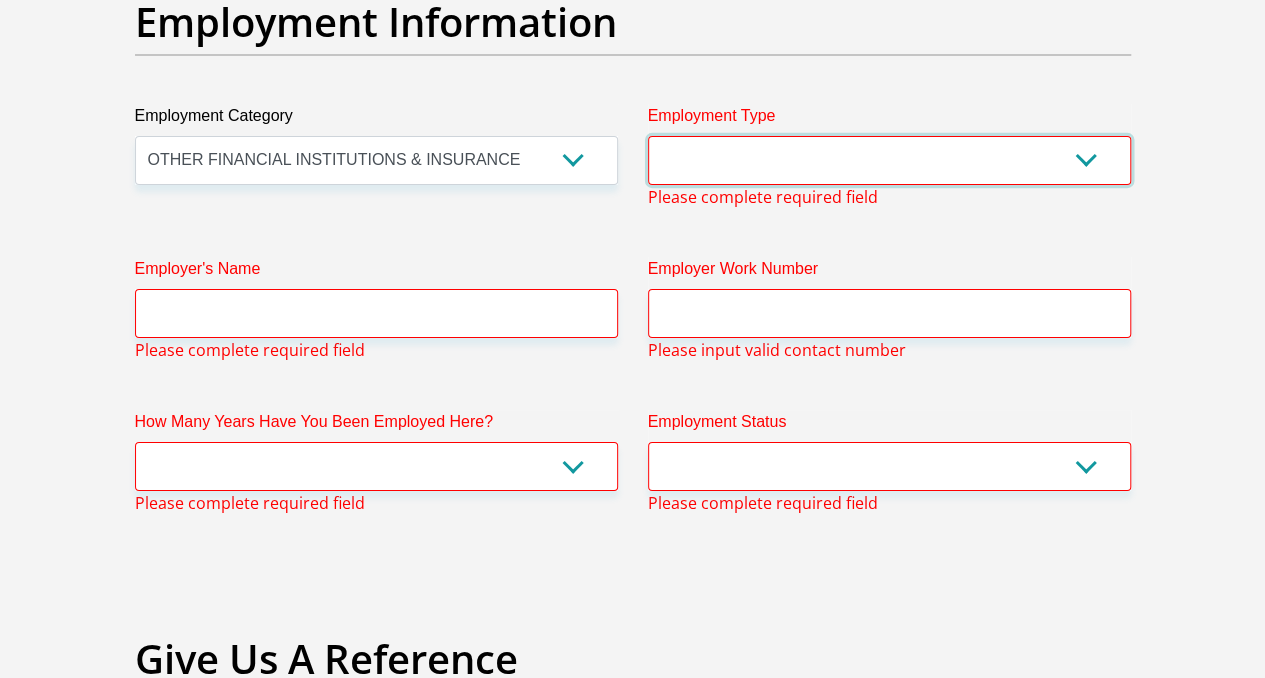 click on "College/Lecturer
Craft Seller
Creative
Driver
Executive
Farmer
Forces - Non Commissioned
Forces - Officer
Hawker
Housewife
Labourer
Licenced Professional
Manager
Miner
Non Licenced Professional
Office Staff/Clerk
Outside Worker
Pensioner
Permanent Teacher
Production/Manufacturing
Sales
Self-Employed
Semi-Professional Worker
Service Industry  Social Worker  Student" at bounding box center [889, 160] 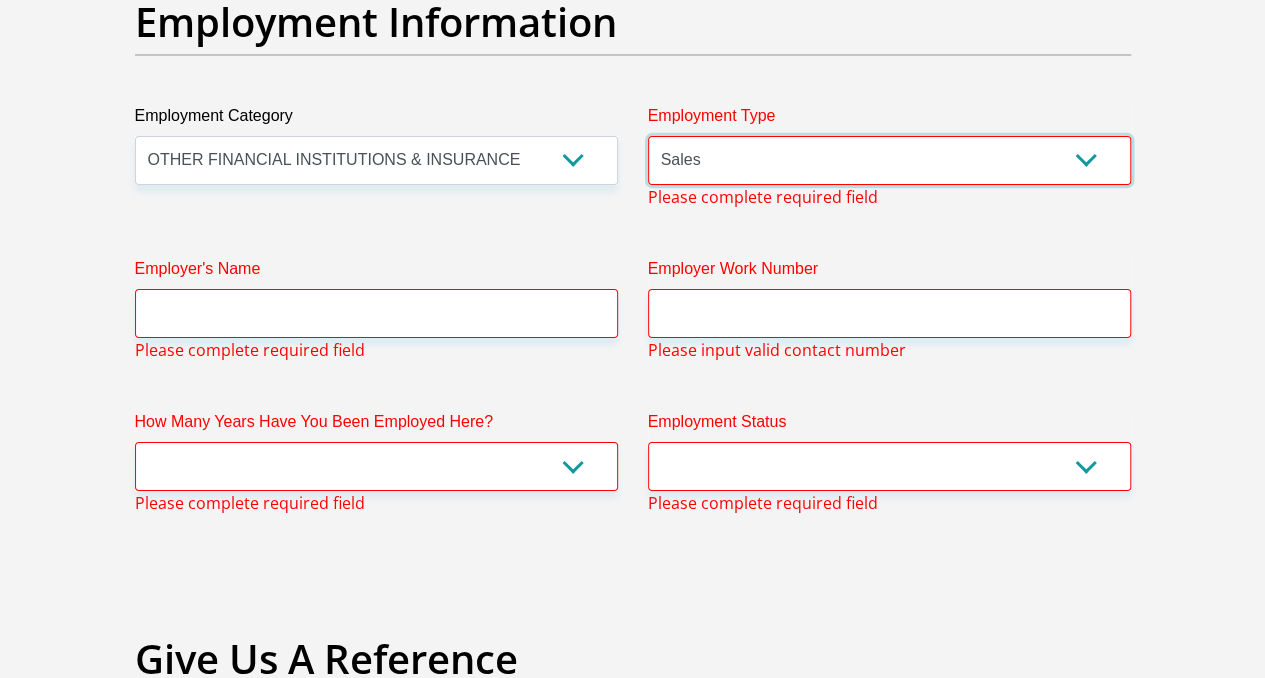 click on "College/Lecturer
Craft Seller
Creative
Driver
Executive
Farmer
Forces - Non Commissioned
Forces - Officer
Hawker
Housewife
Labourer
Licenced Professional
Manager
Miner
Non Licenced Professional
Office Staff/Clerk
Outside Worker
Pensioner
Permanent Teacher
Production/Manufacturing
Sales
Self-Employed
Semi-Professional Worker
Service Industry  Social Worker  Student" at bounding box center [889, 160] 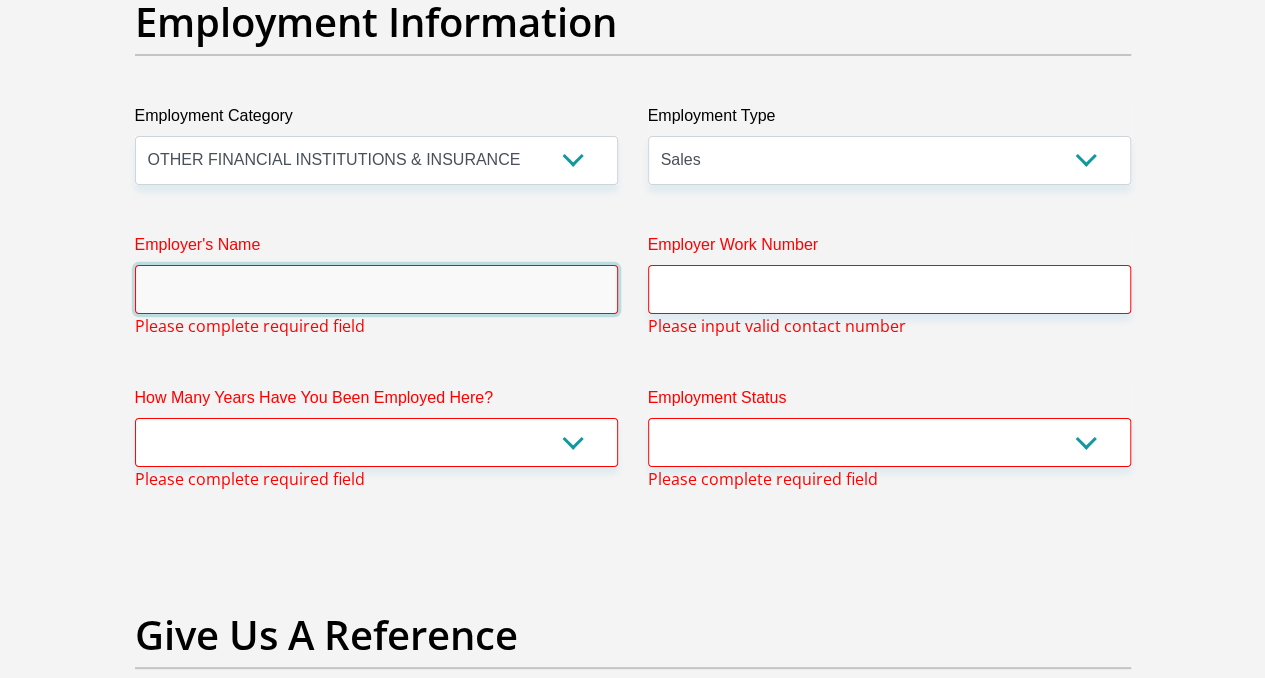 click on "Employer's Name" at bounding box center (376, 289) 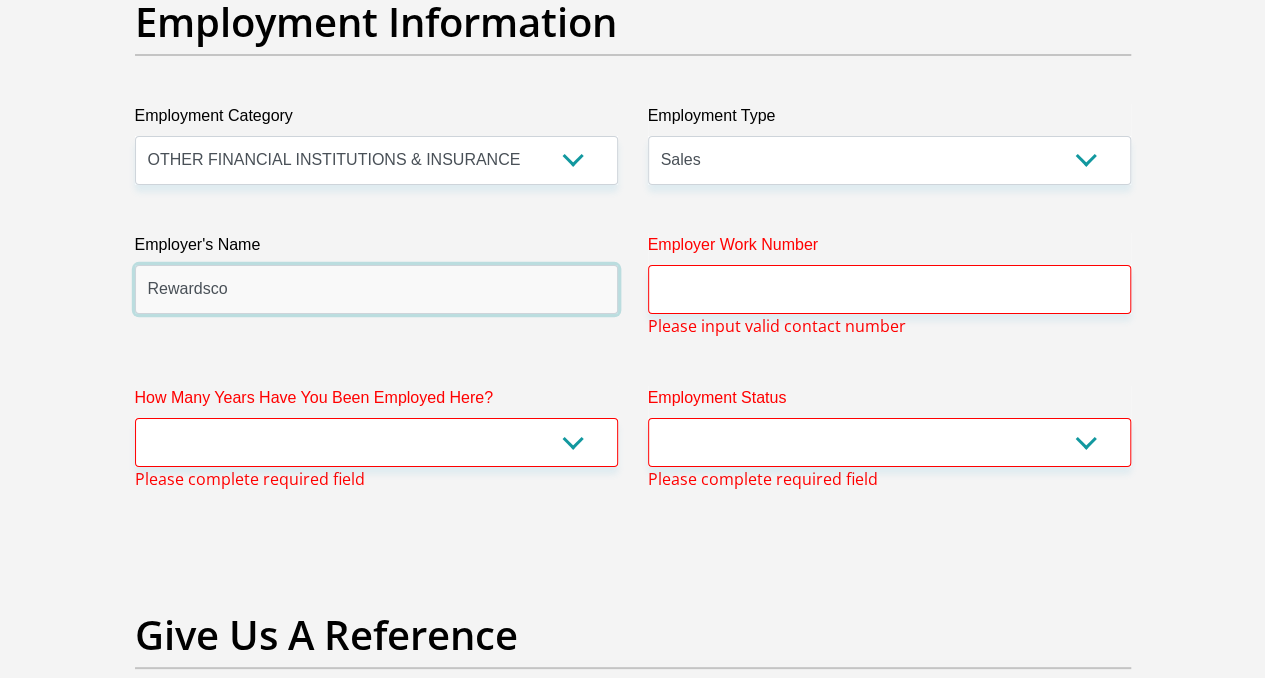 type on "Rewardsco" 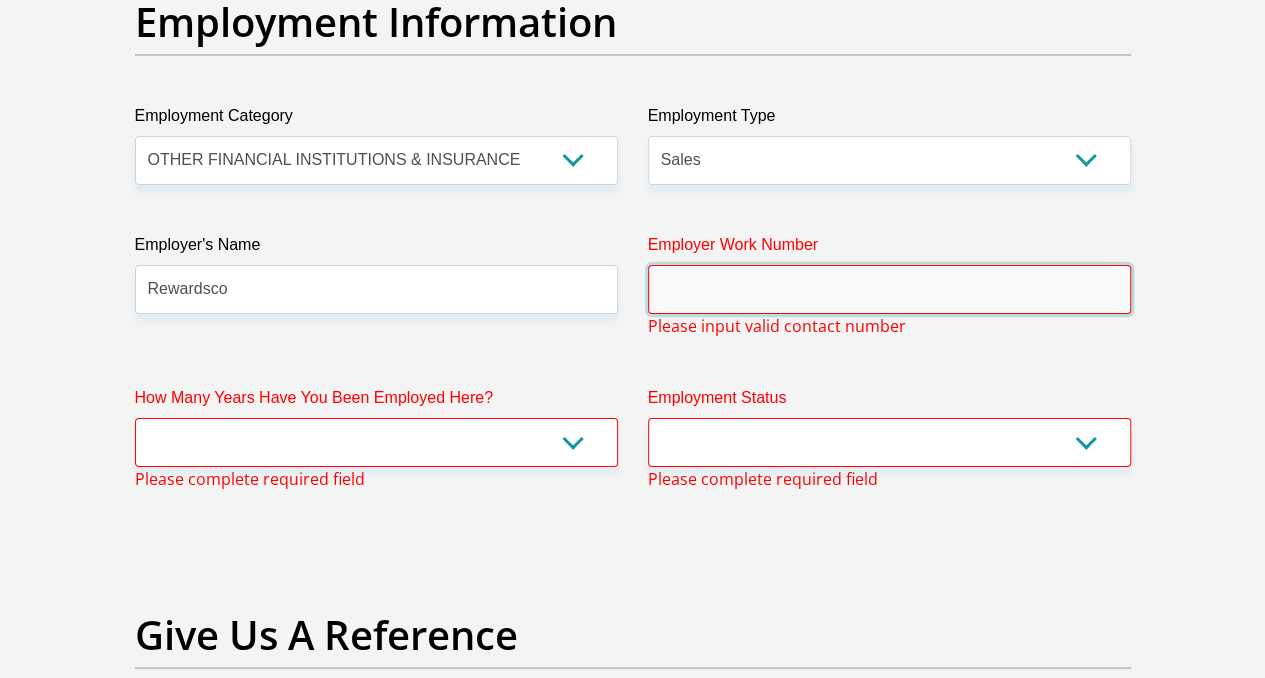 click on "Employer Work Number" at bounding box center [889, 289] 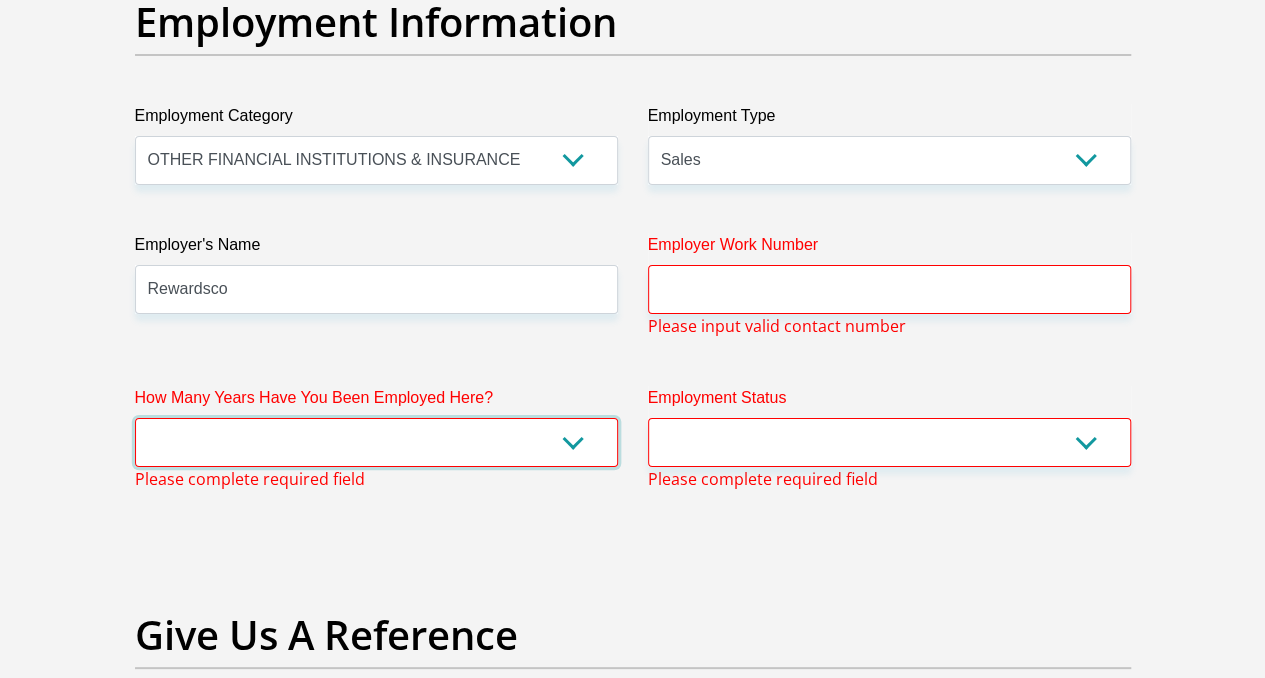 click on "less than 1 year
1-3 years
3-5 years
5+ years" at bounding box center [376, 442] 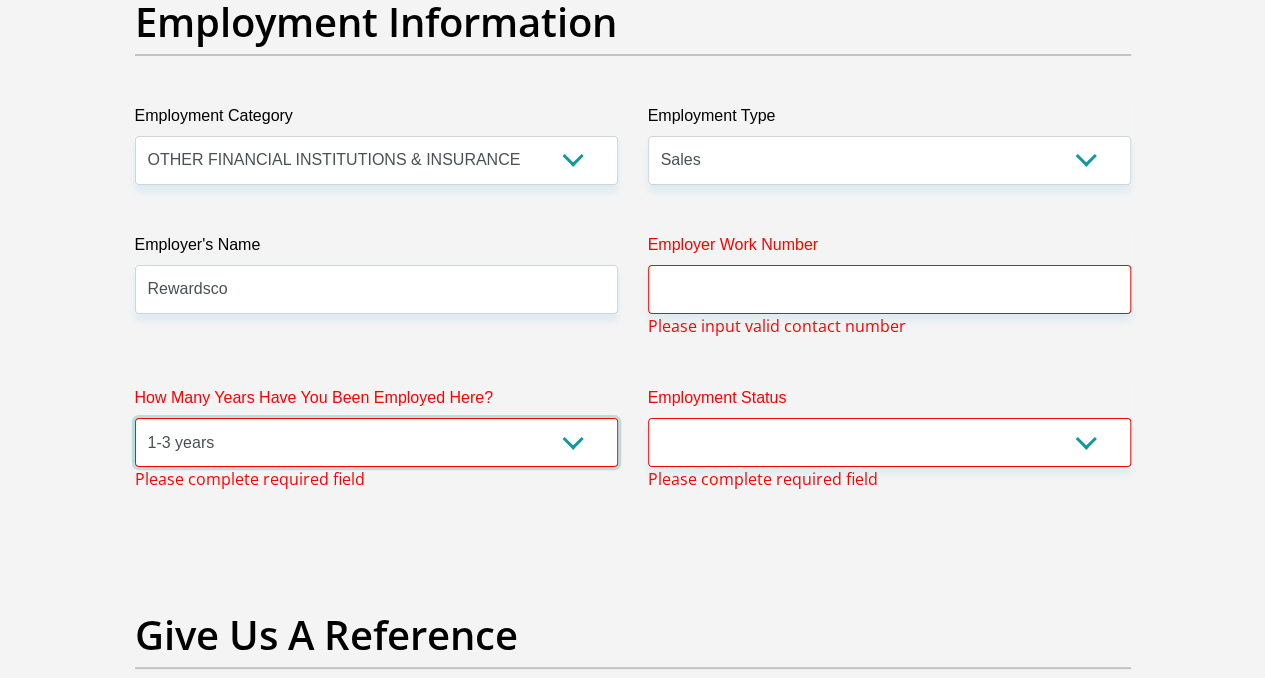 click on "less than 1 year
1-3 years
3-5 years
5+ years" at bounding box center (376, 442) 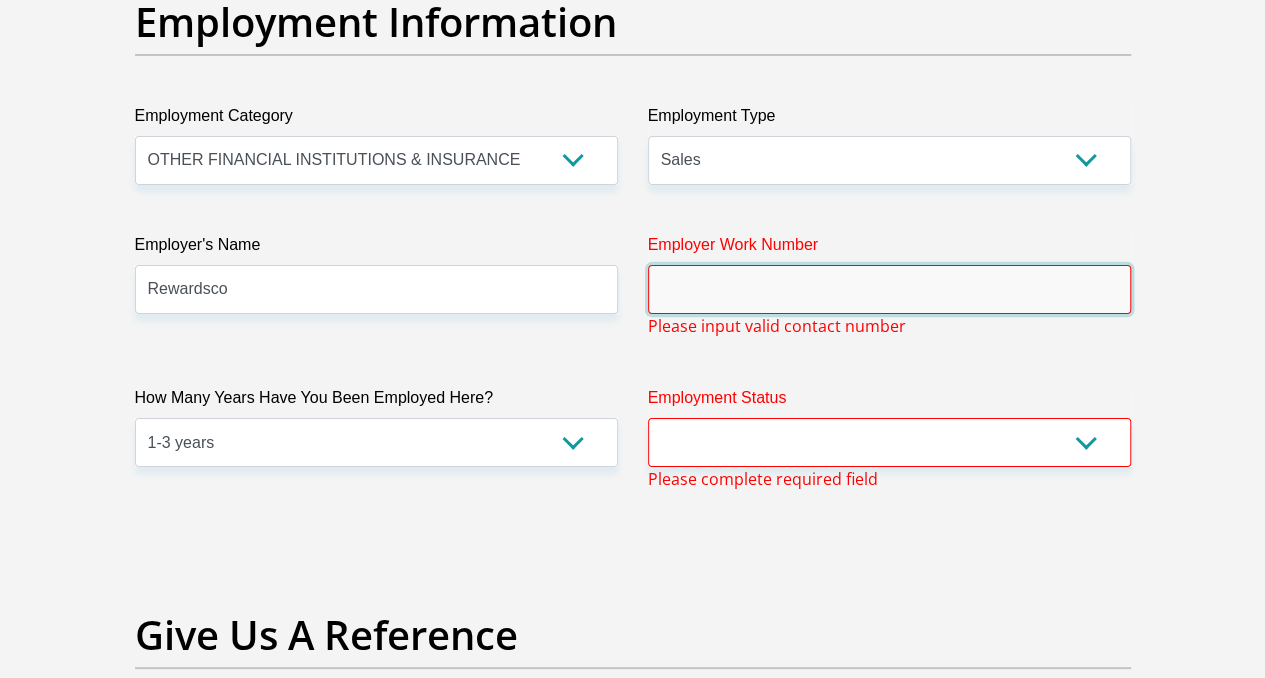 click on "Employer Work Number" at bounding box center [889, 289] 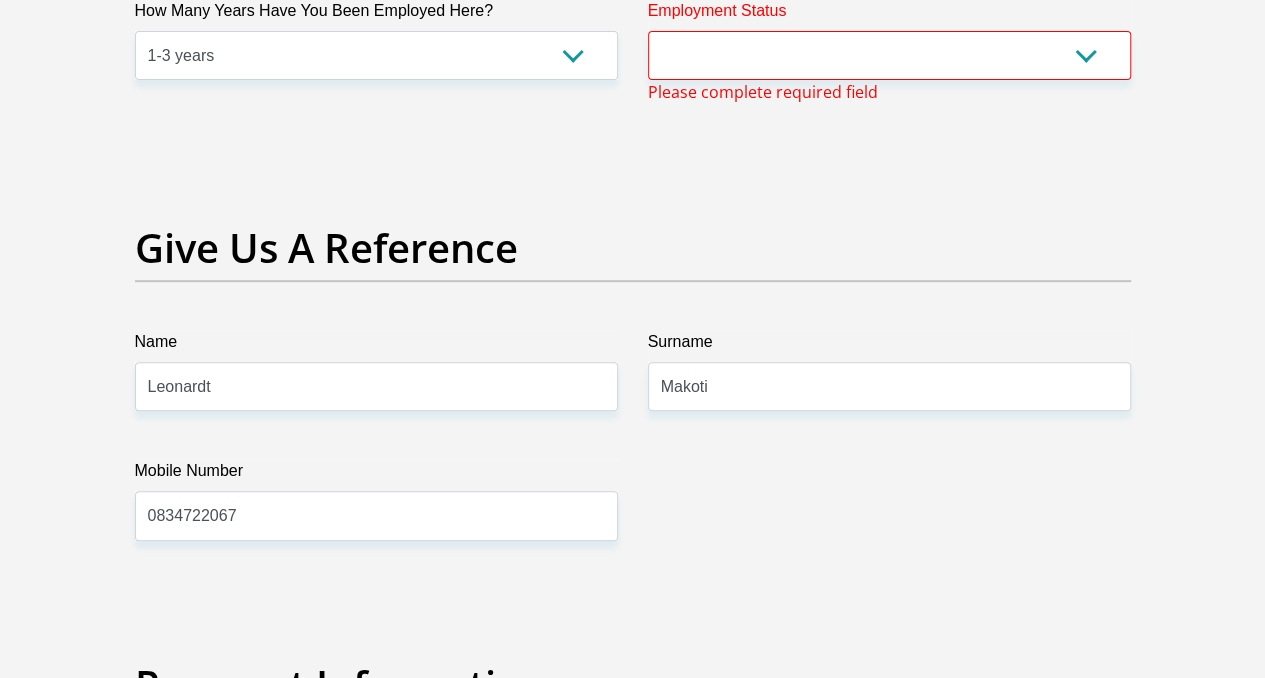 scroll, scrollTop: 4125, scrollLeft: 0, axis: vertical 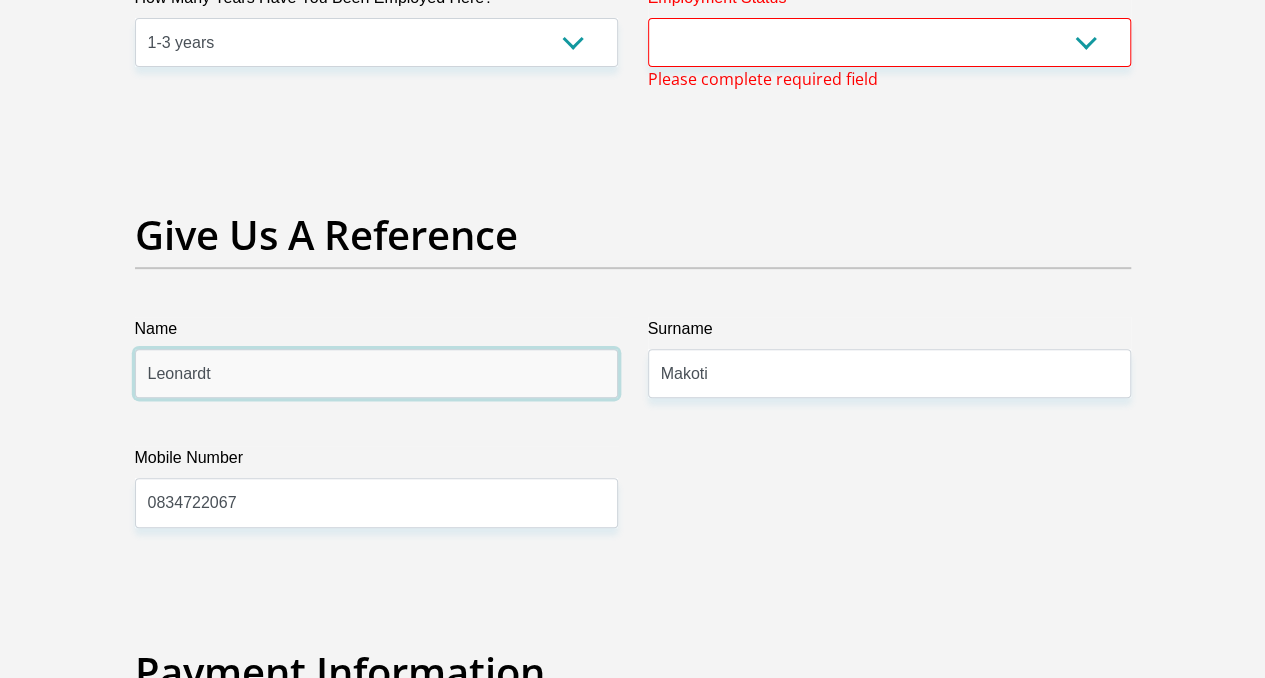 drag, startPoint x: 271, startPoint y: 291, endPoint x: 62, endPoint y: 299, distance: 209.15306 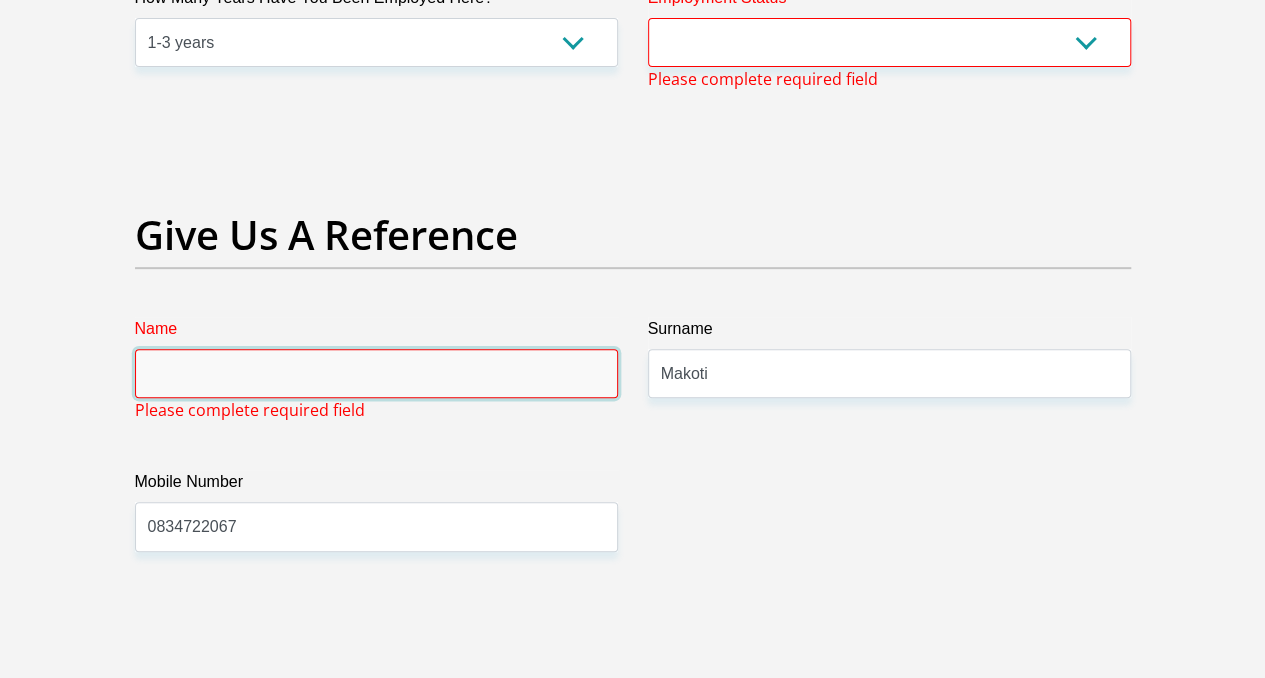 type 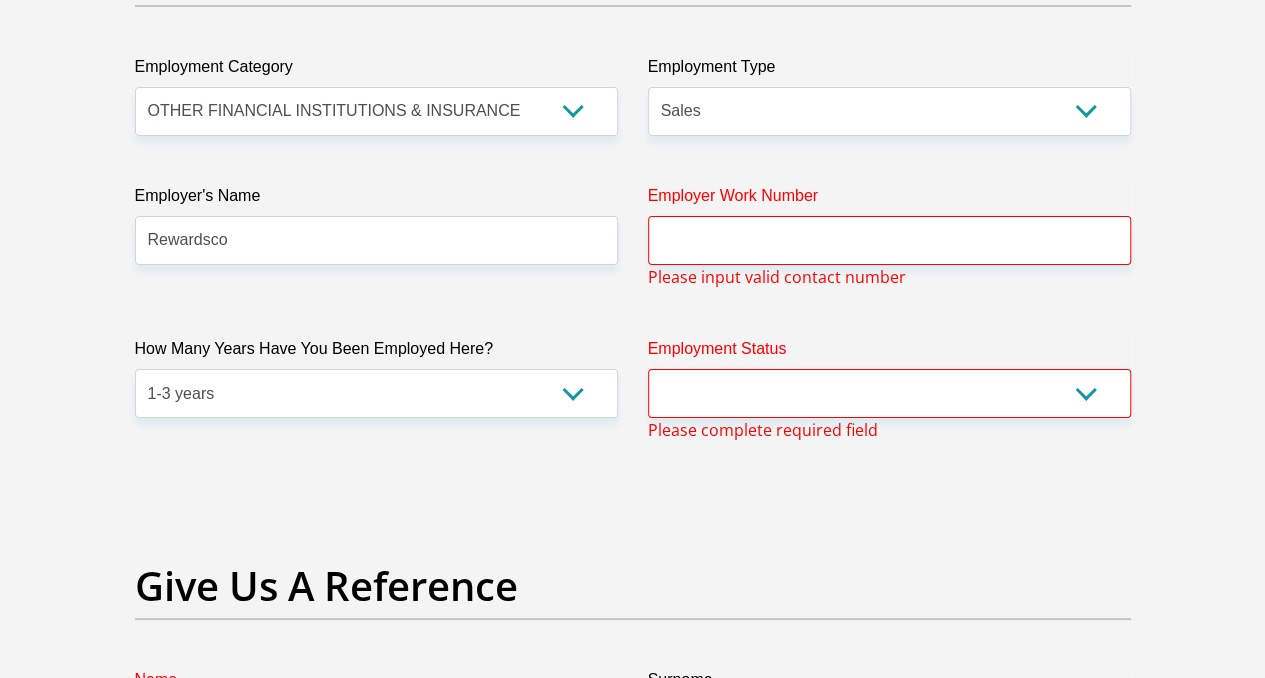 scroll, scrollTop: 3734, scrollLeft: 0, axis: vertical 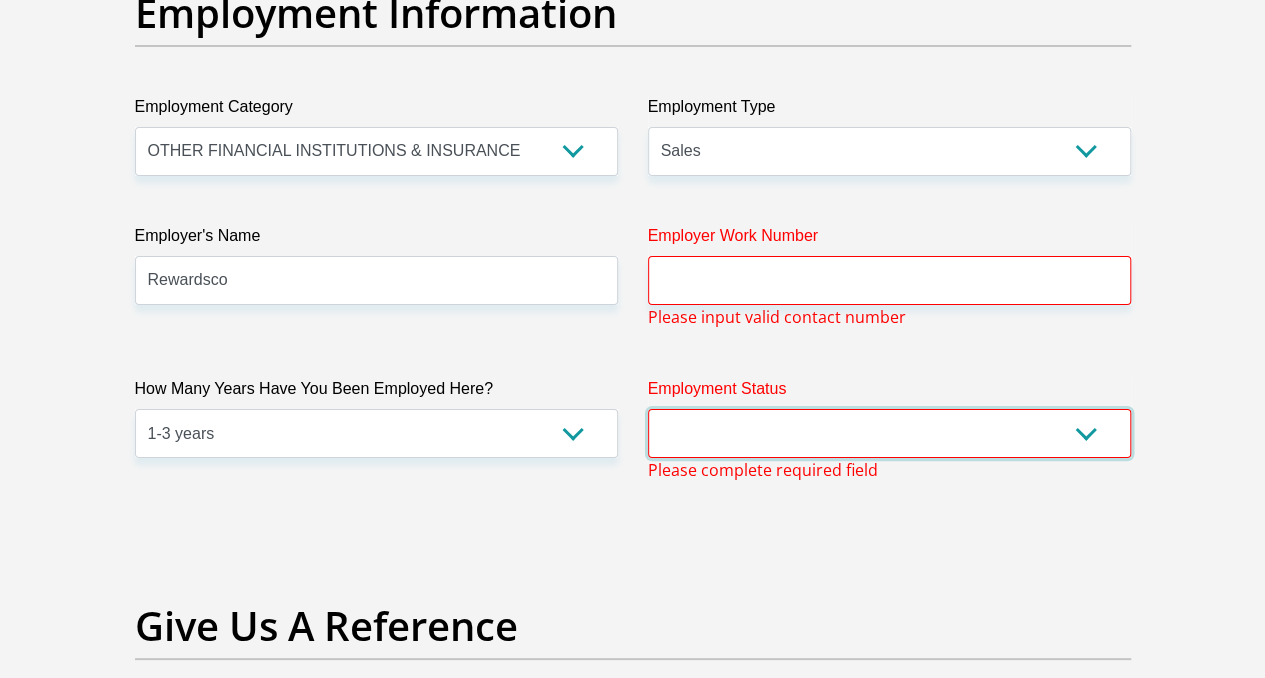 click on "Permanent/Full-time
Part-time/Casual
Contract Worker
Self-Employed
Housewife
Retired
Student
Medically Boarded
Disability
Unemployed" at bounding box center [889, 433] 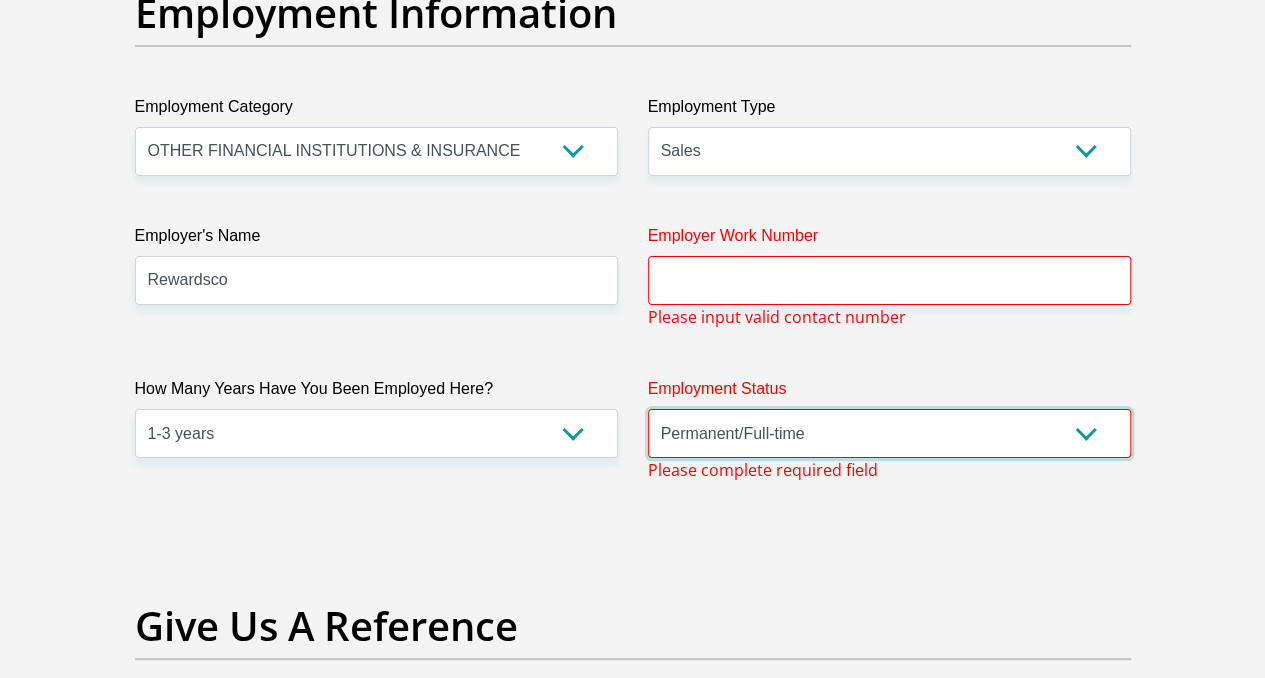 click on "Permanent/Full-time
Part-time/Casual
Contract Worker
Self-Employed
Housewife
Retired
Student
Medically Boarded
Disability
Unemployed" at bounding box center [889, 433] 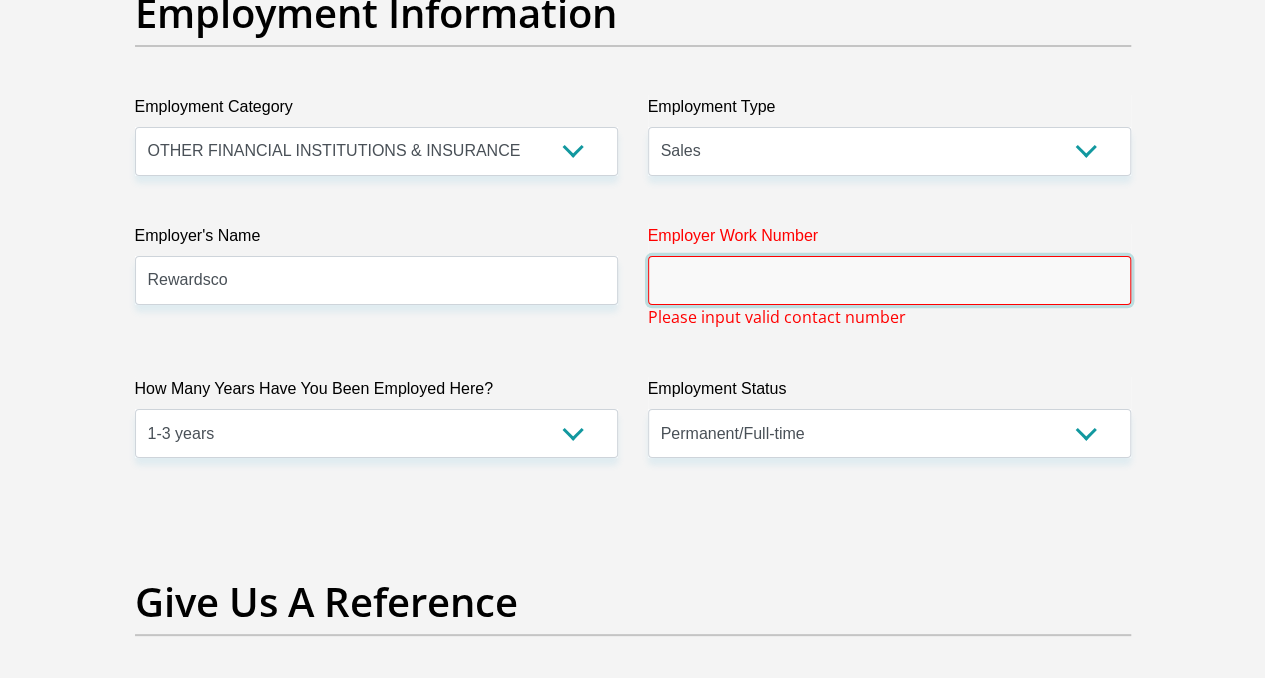 click on "Employer Work Number" at bounding box center [889, 280] 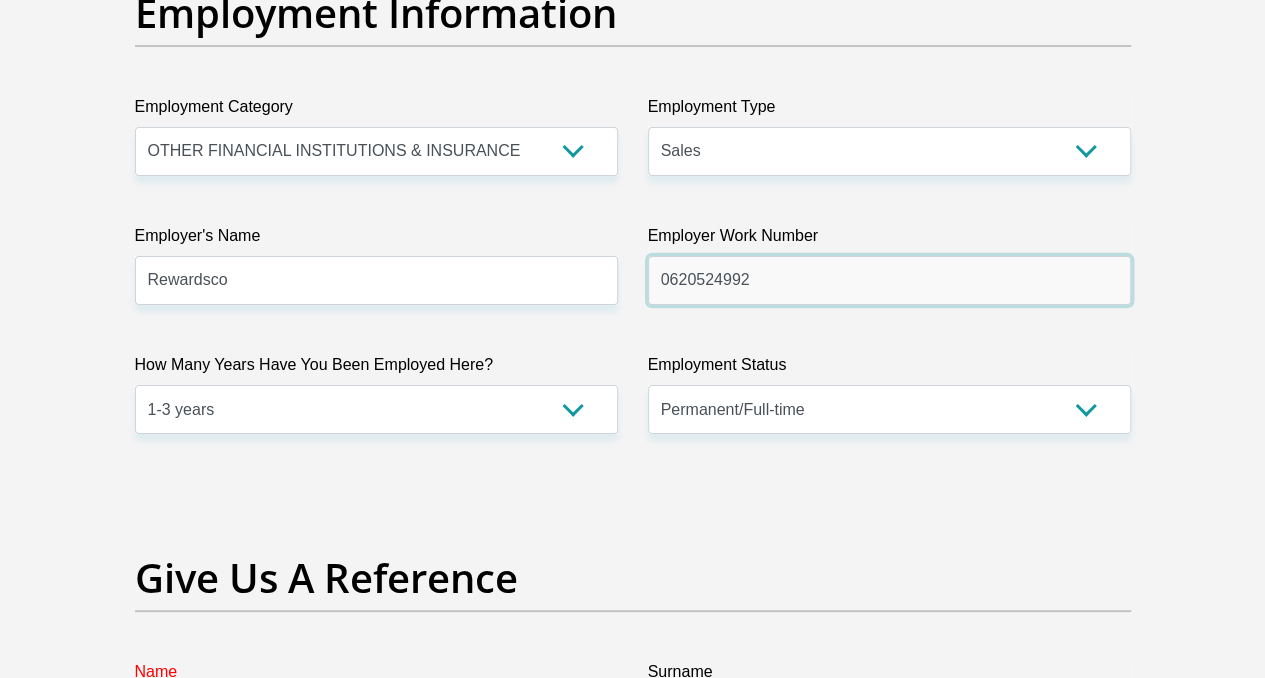 drag, startPoint x: 765, startPoint y: 202, endPoint x: 547, endPoint y: 217, distance: 218.51544 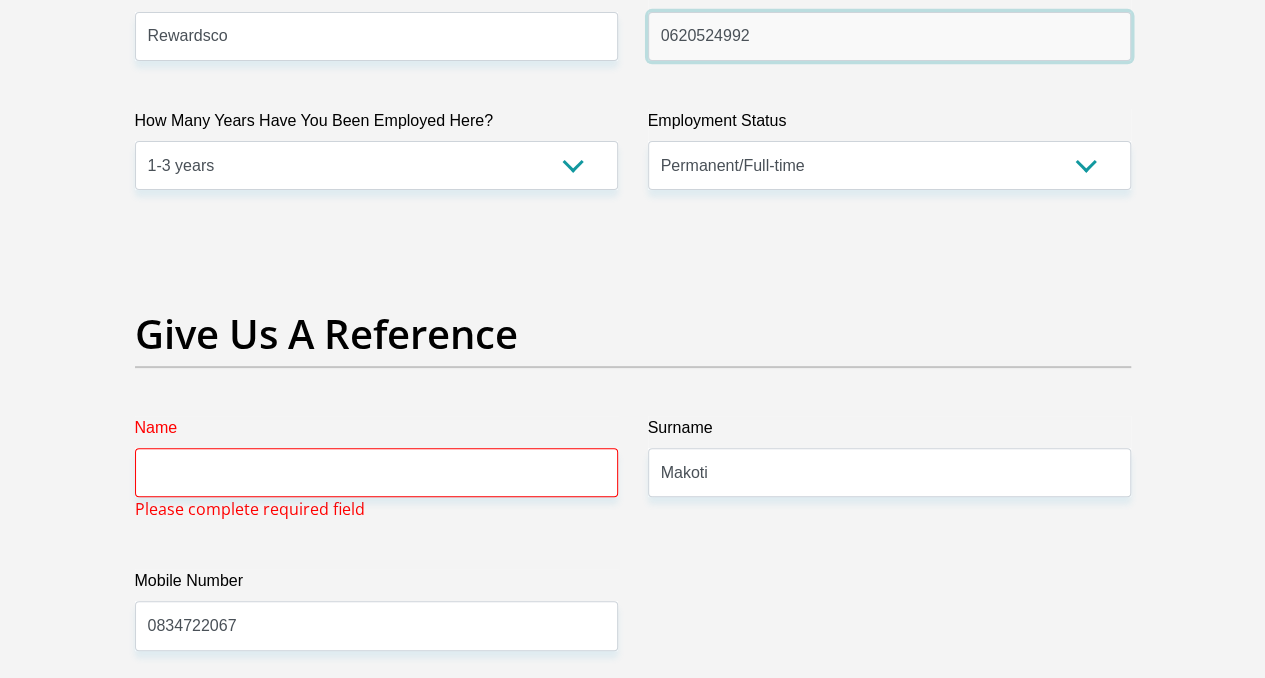 scroll, scrollTop: 4074, scrollLeft: 0, axis: vertical 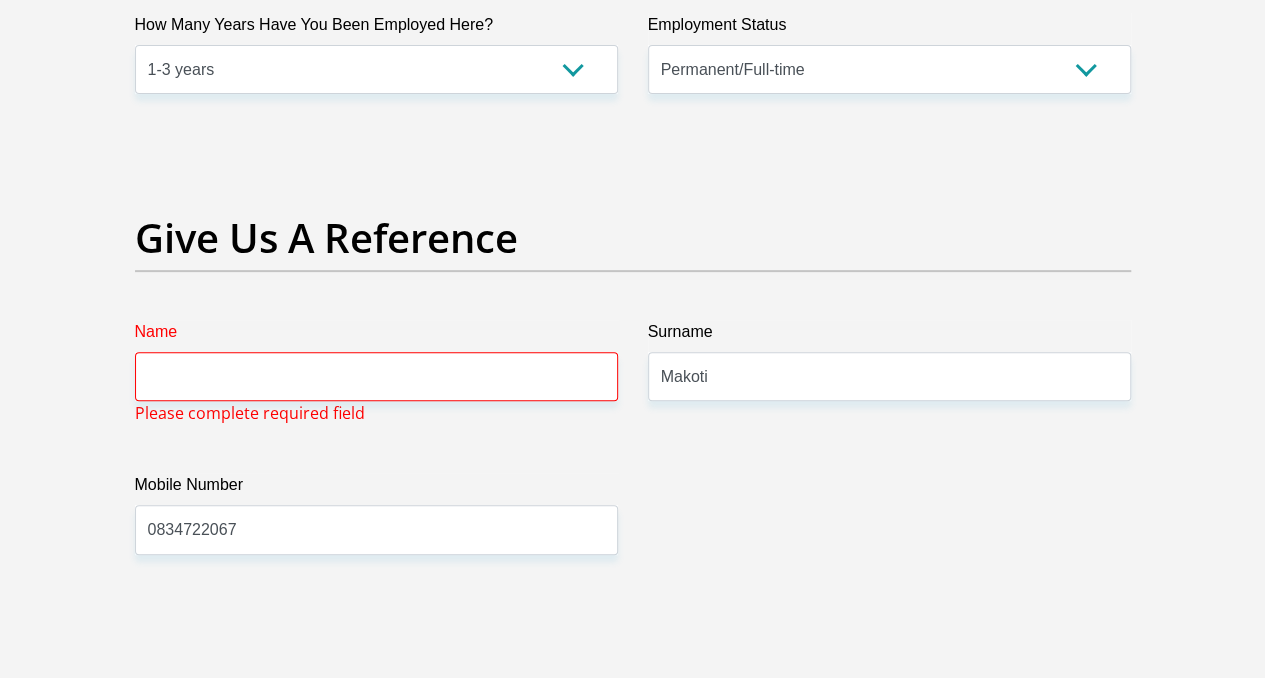 type on "0620524992" 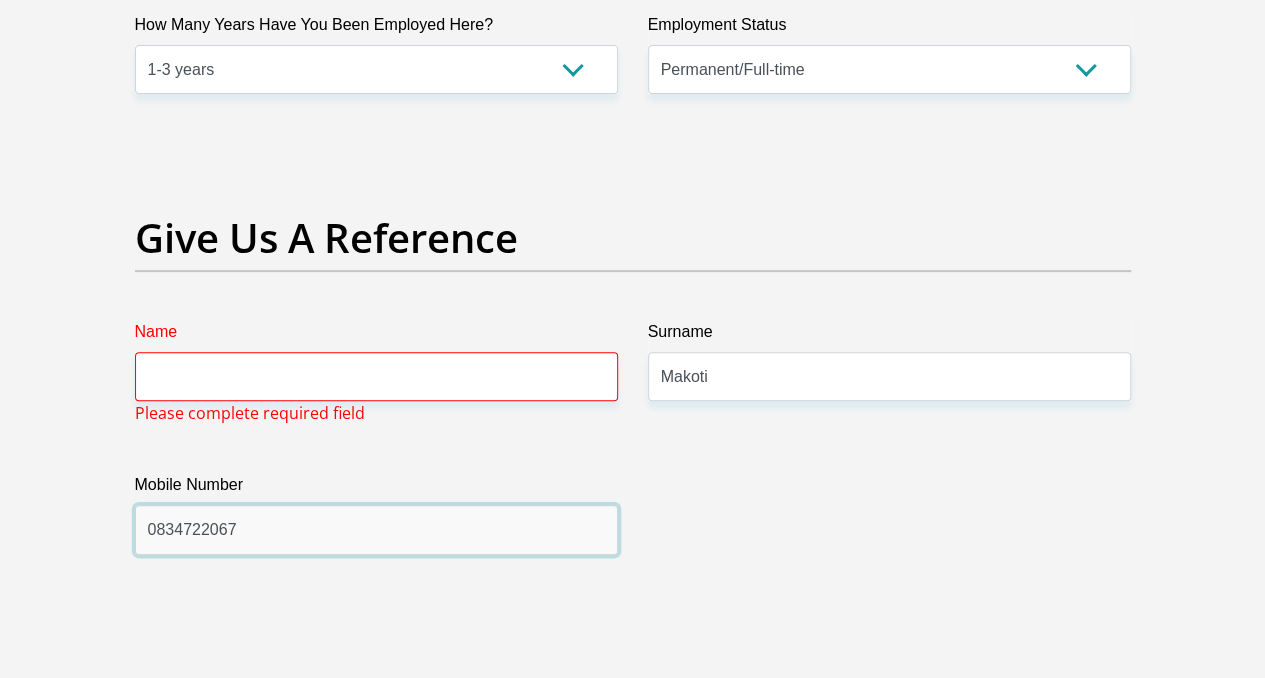 drag, startPoint x: 345, startPoint y: 446, endPoint x: 14, endPoint y: 431, distance: 331.3397 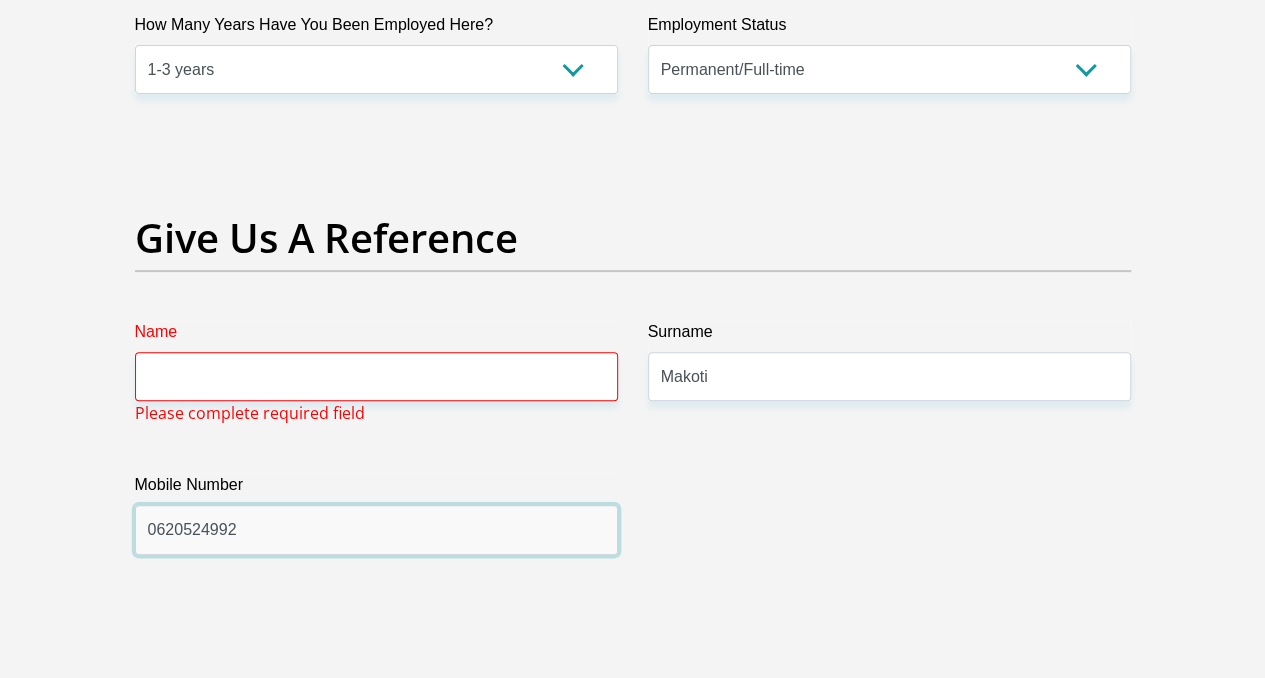 type on "0620524992" 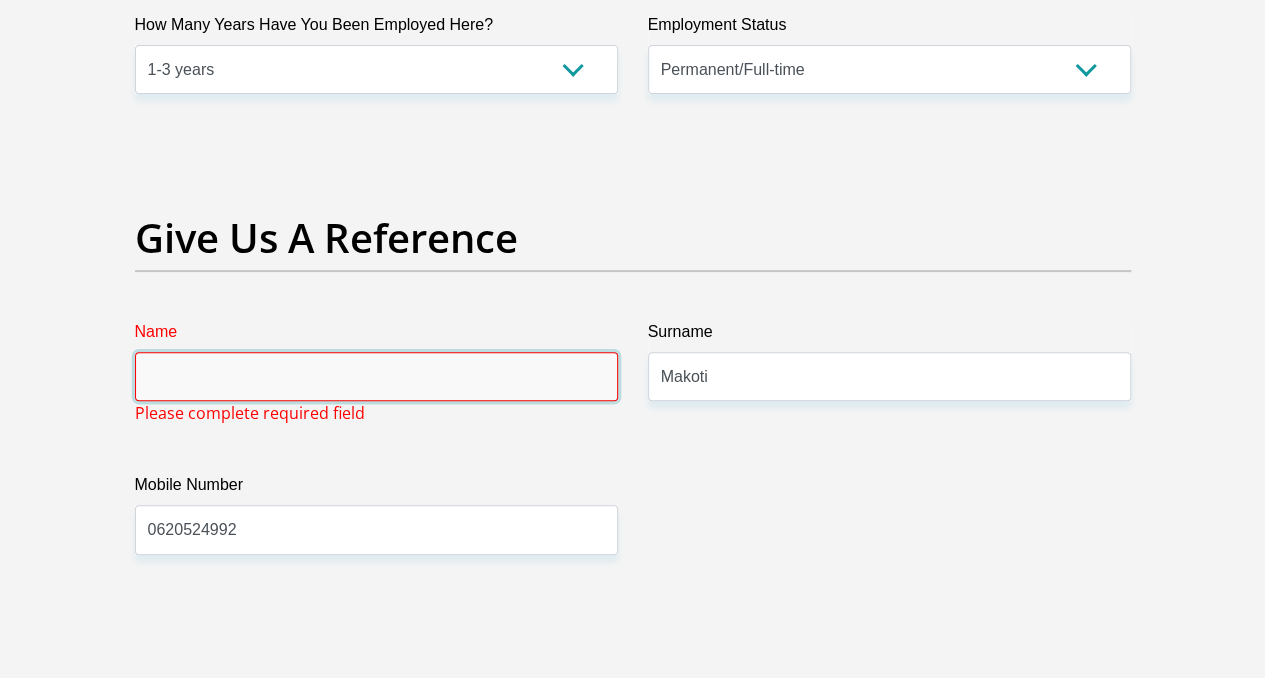 click on "Name" at bounding box center (376, 376) 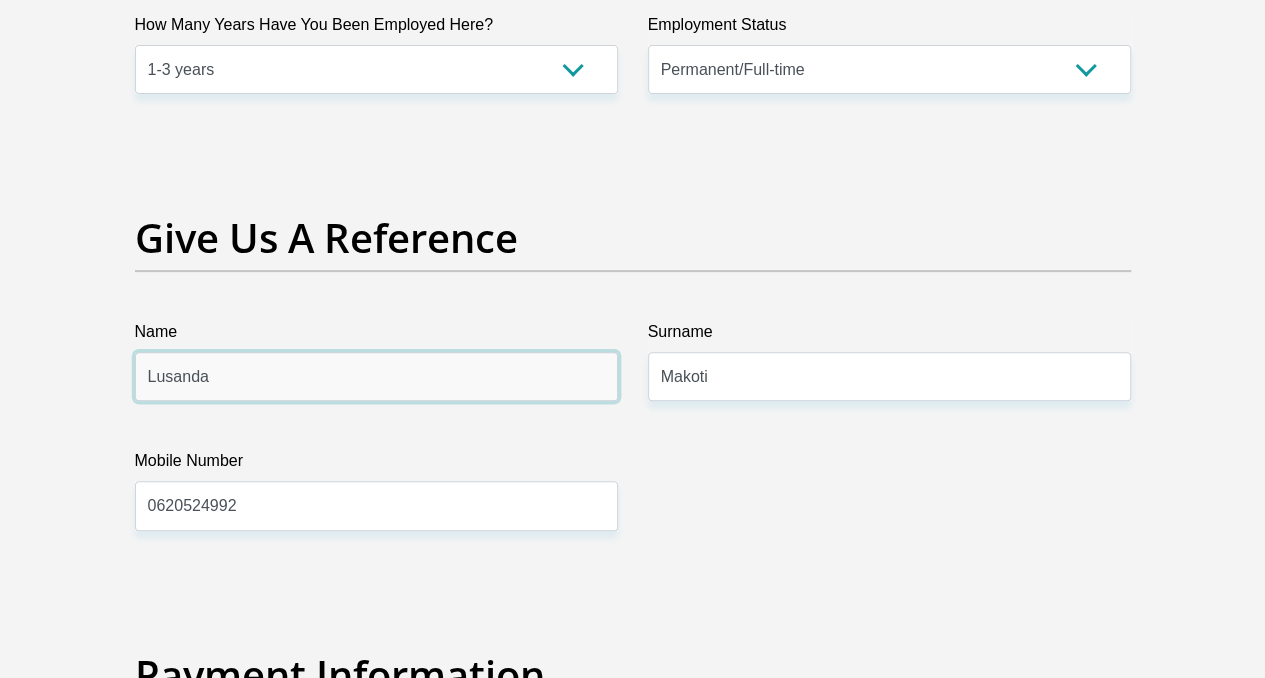 type on "Lusanda" 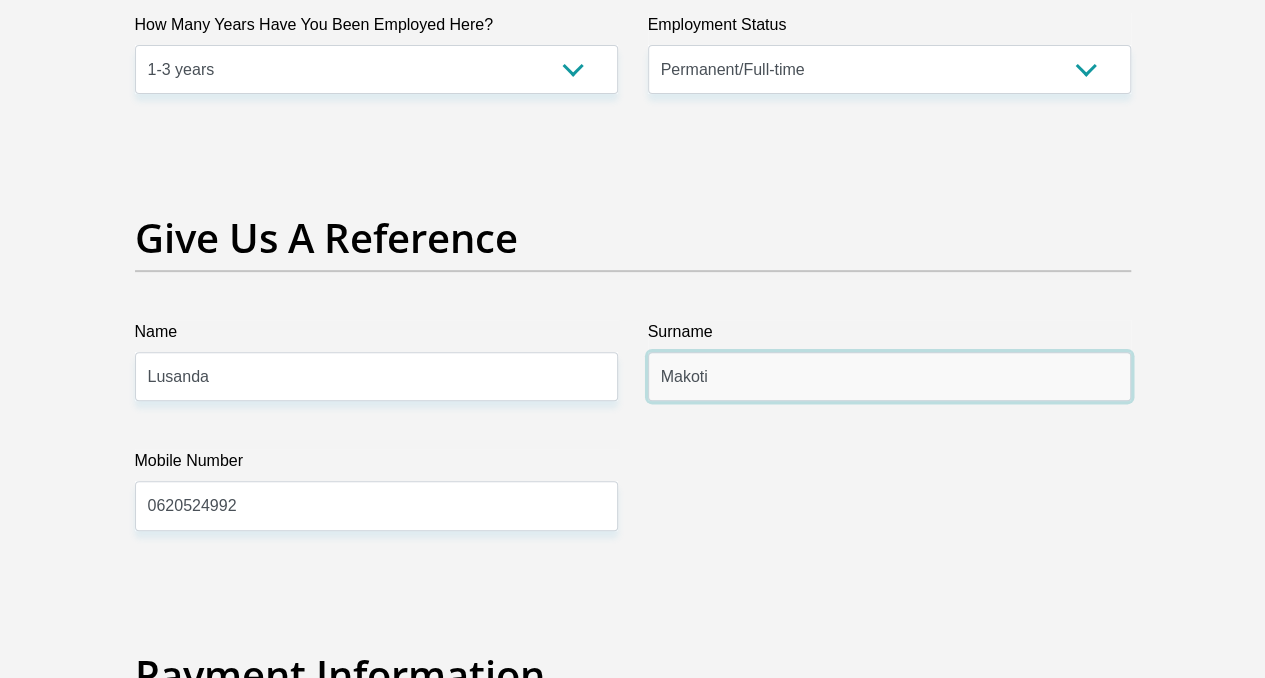 drag, startPoint x: 736, startPoint y: 293, endPoint x: 426, endPoint y: 293, distance: 310 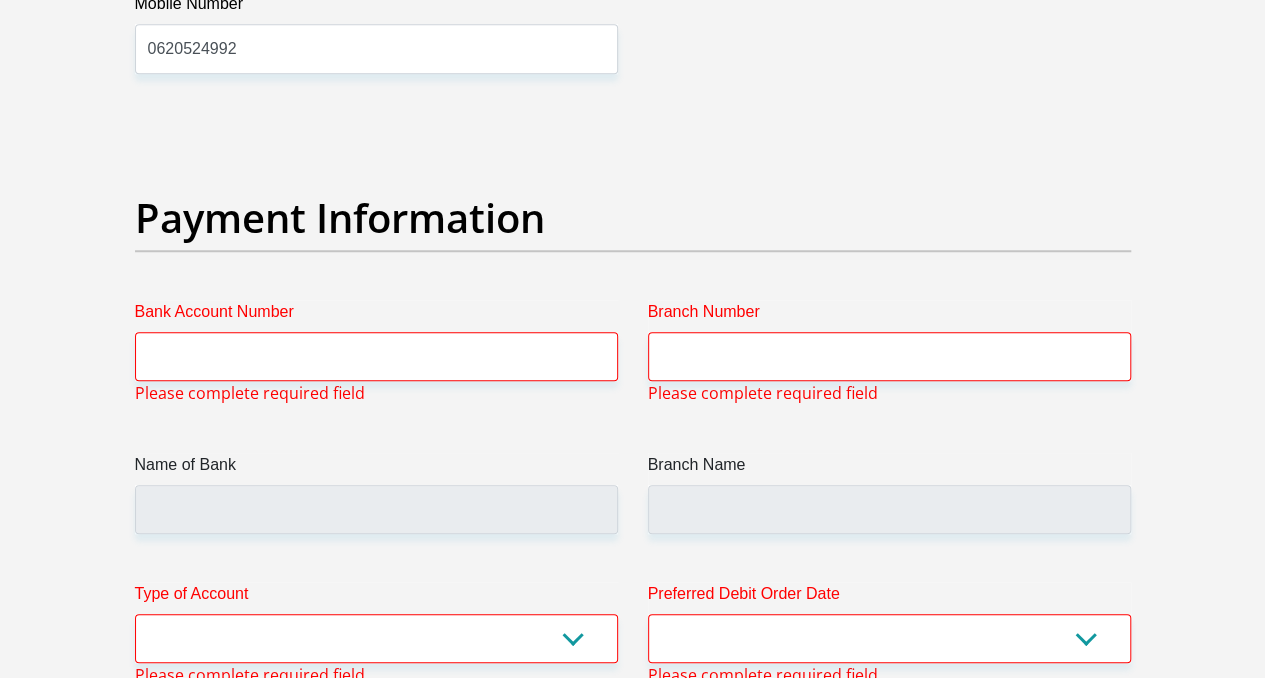 scroll, scrollTop: 4538, scrollLeft: 0, axis: vertical 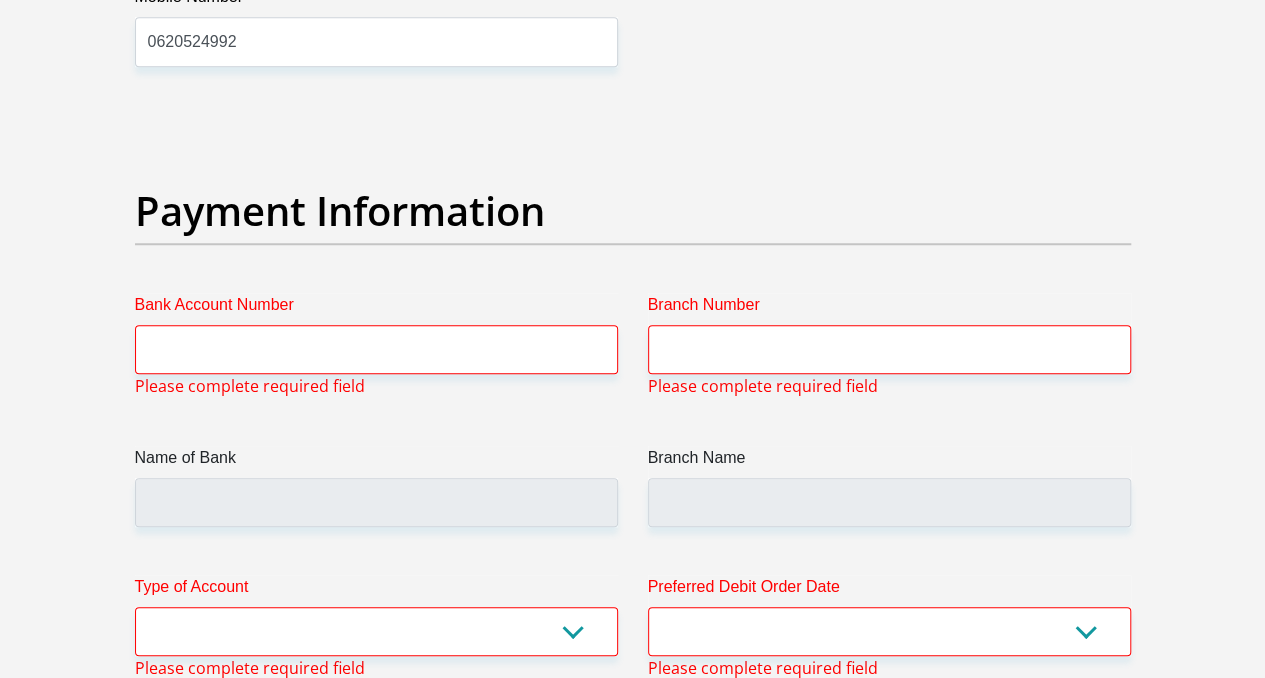 type on "Bukhosini" 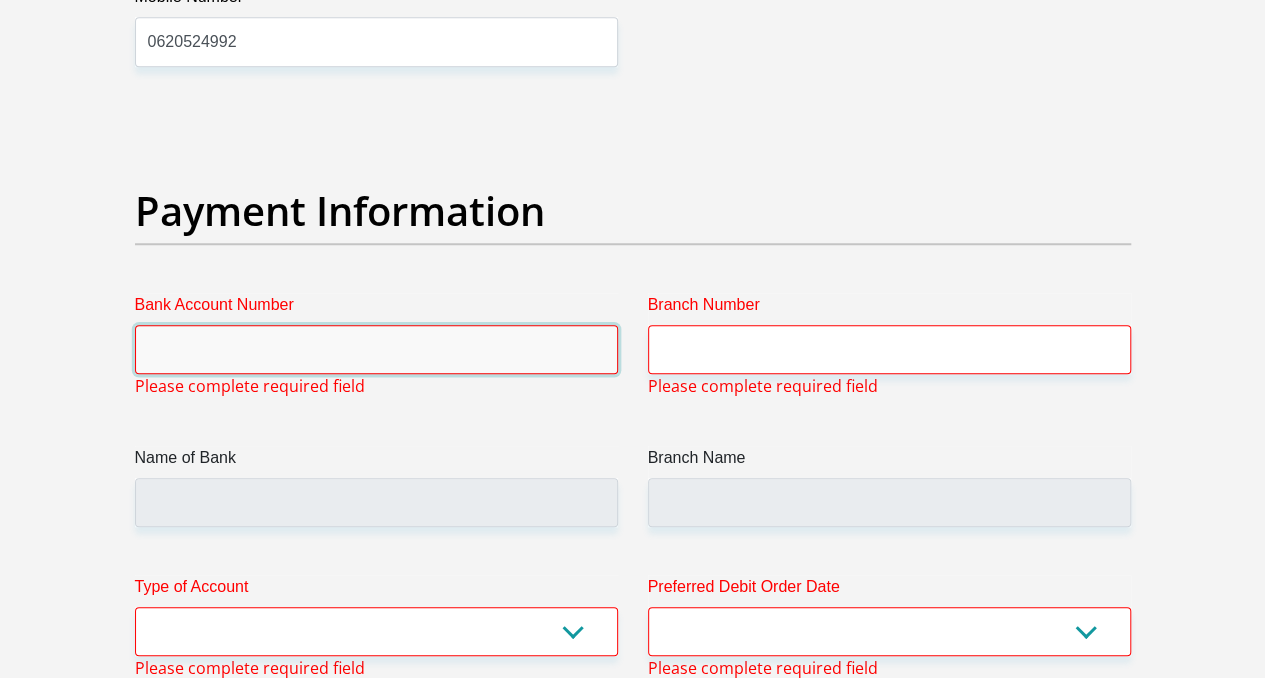 click on "Bank Account Number" at bounding box center (376, 349) 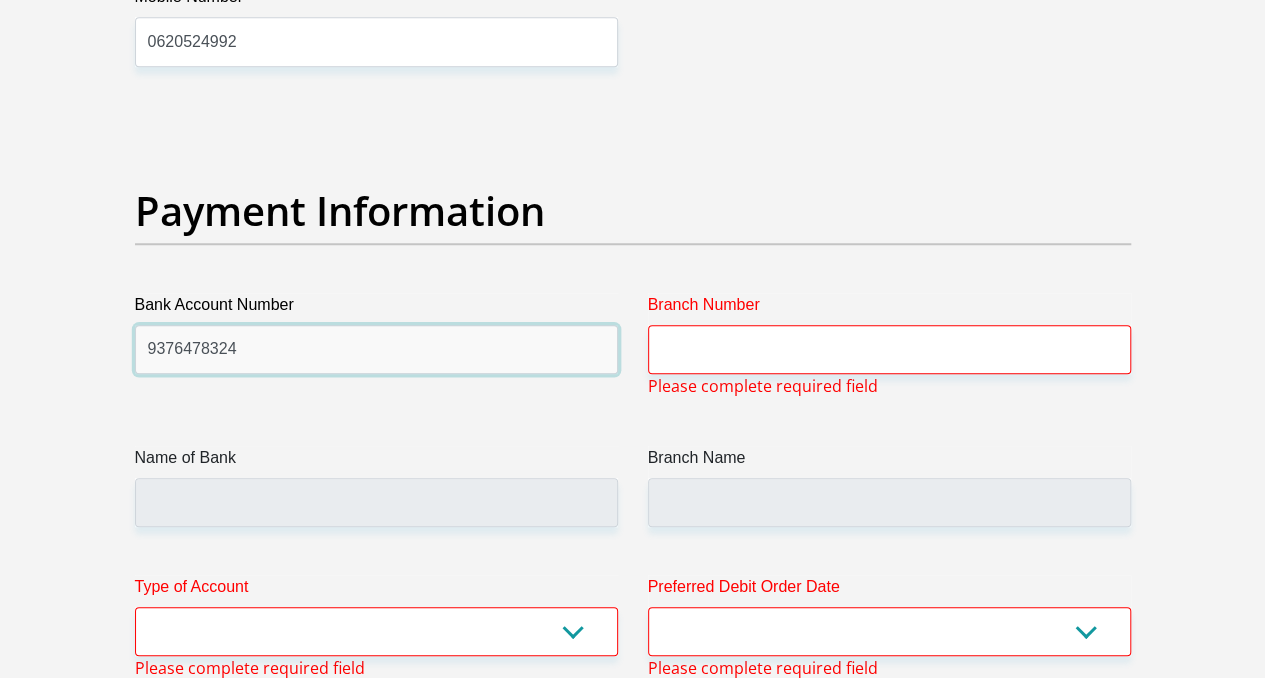 type on "9376478324" 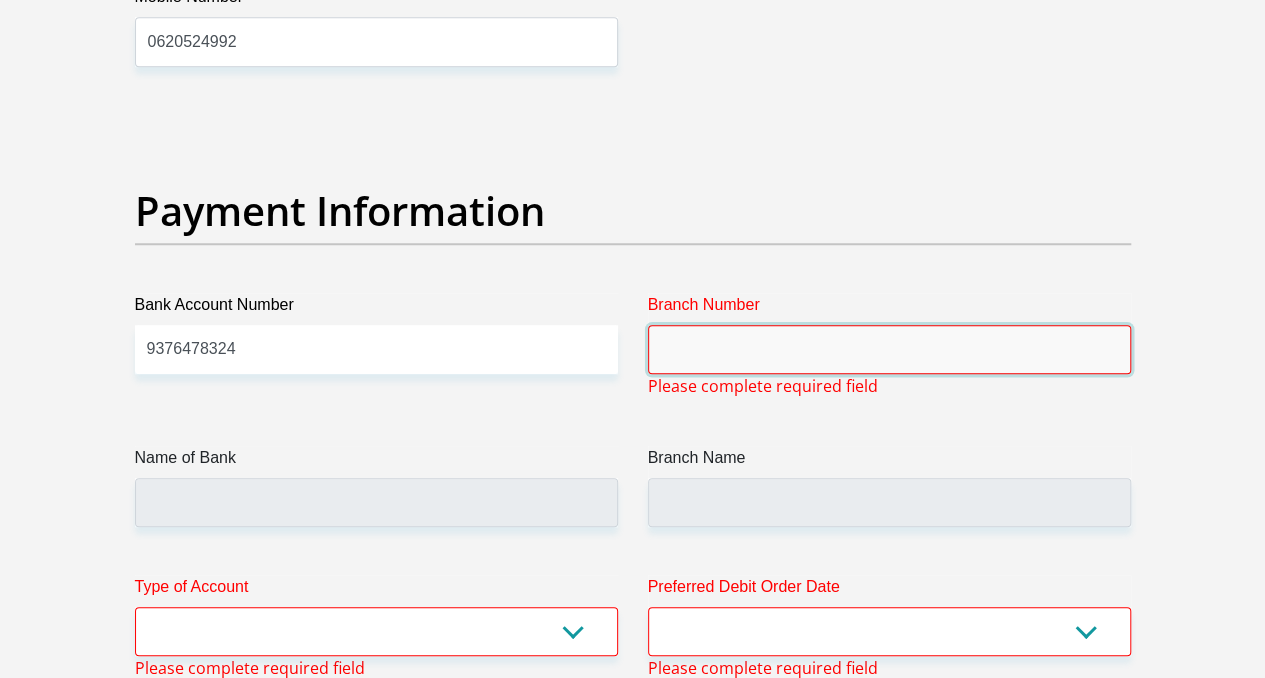 click on "Branch Number" at bounding box center (889, 349) 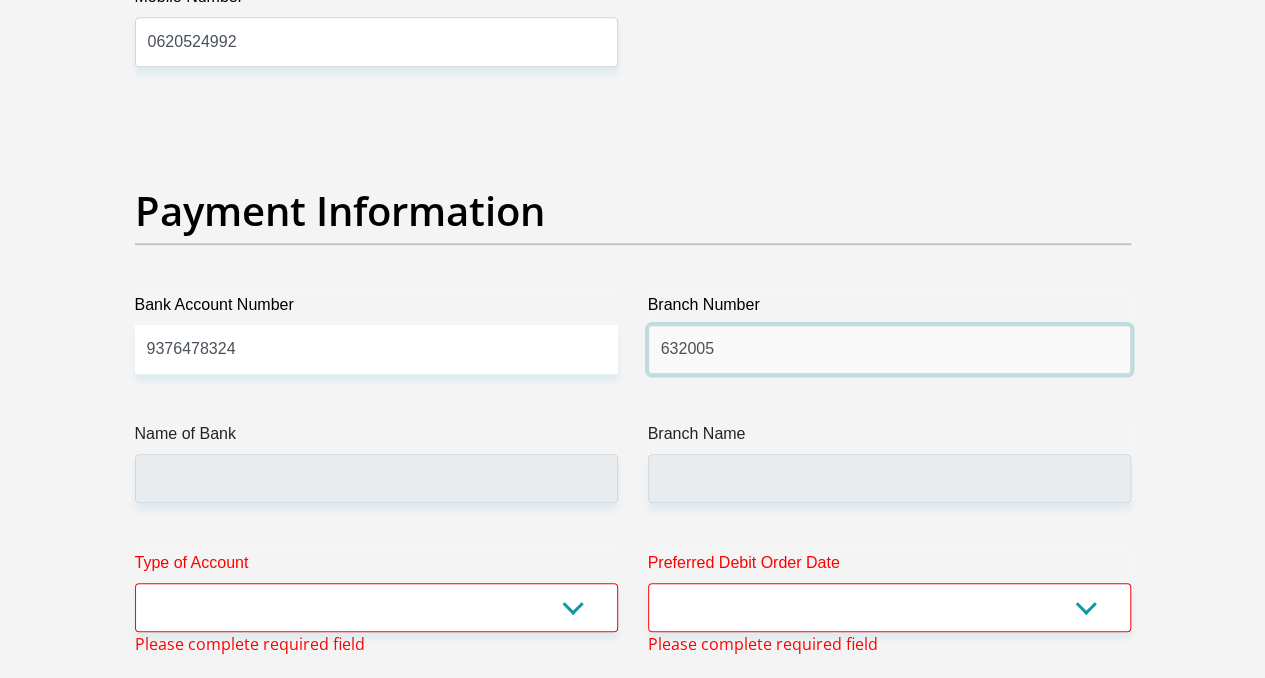 type on "632005" 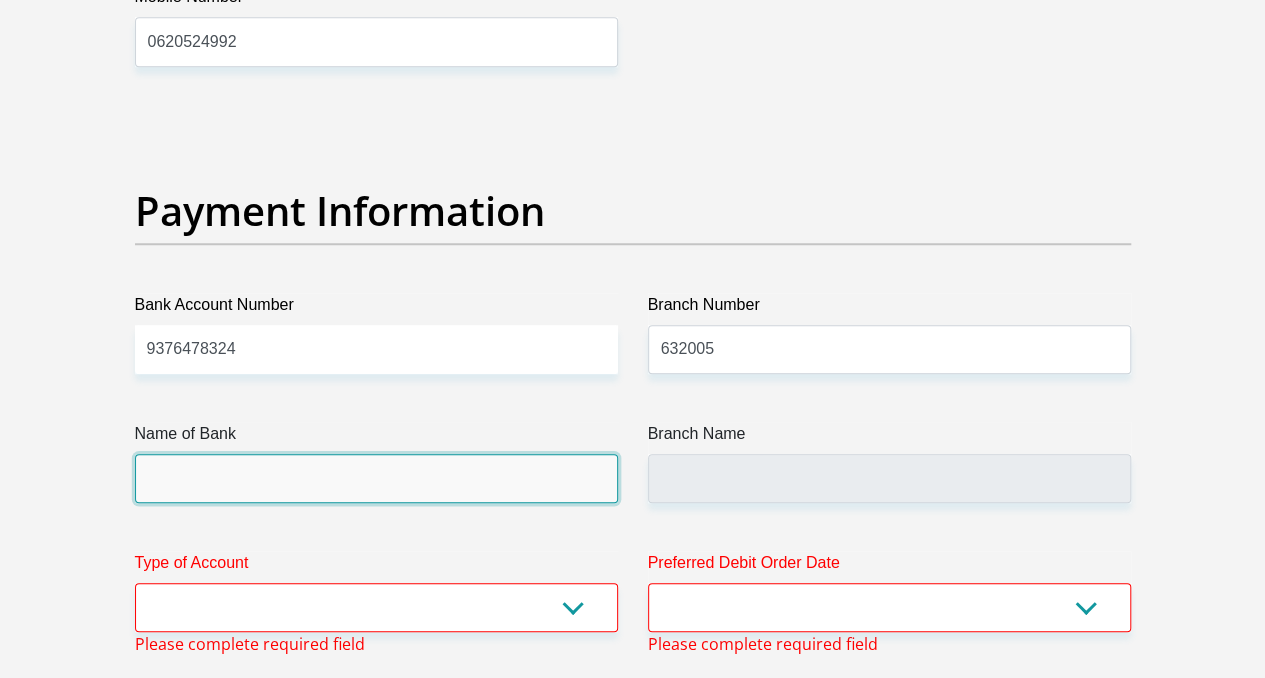 click on "Name of Bank" at bounding box center (376, 478) 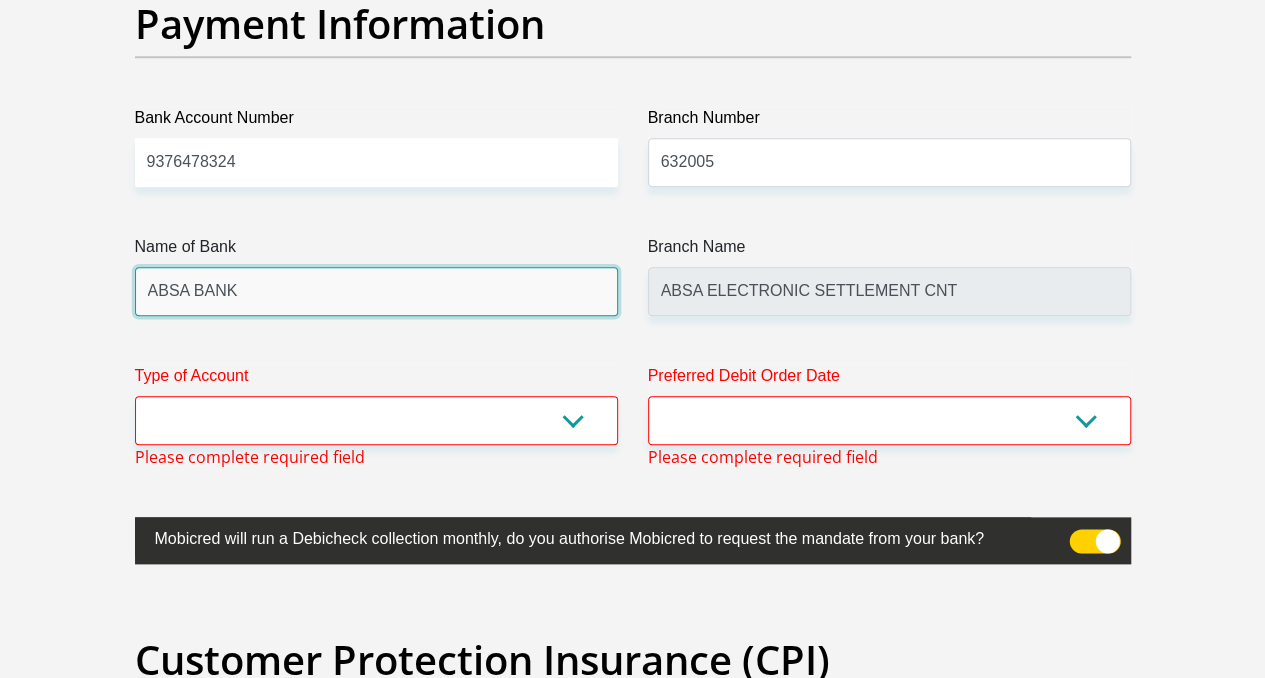 scroll, scrollTop: 4756, scrollLeft: 0, axis: vertical 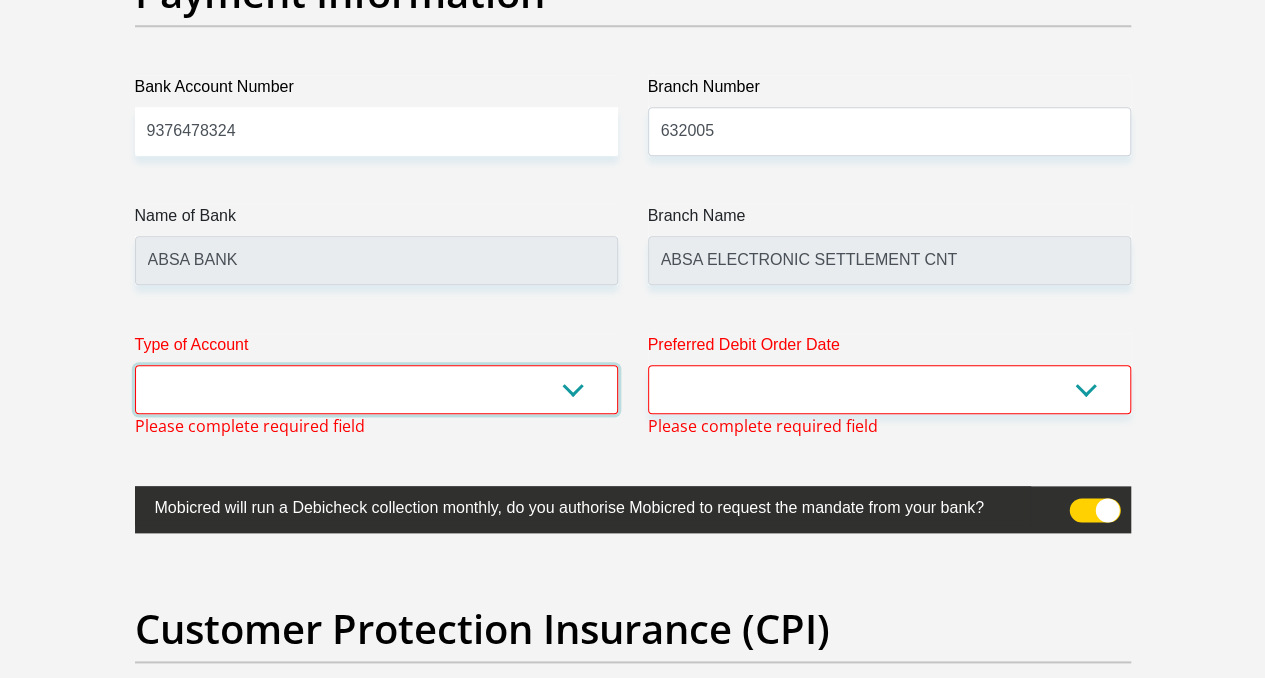 click on "Cheque
Savings" at bounding box center [376, 389] 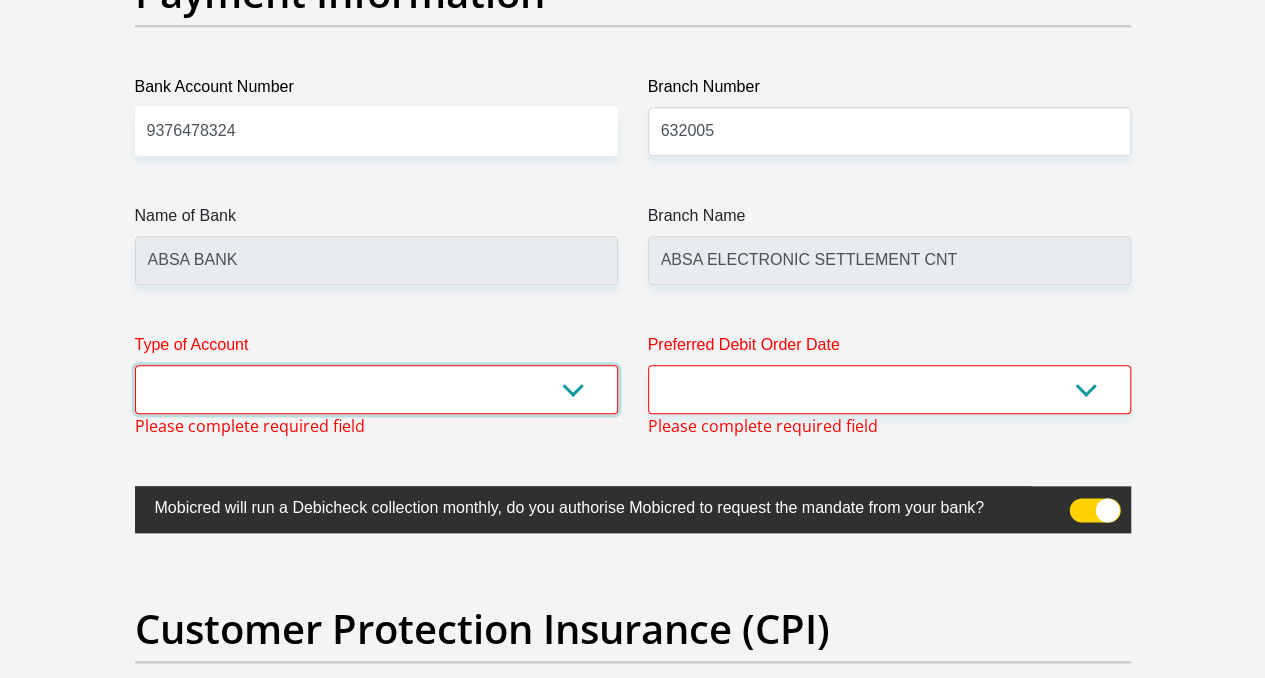 select on "CUR" 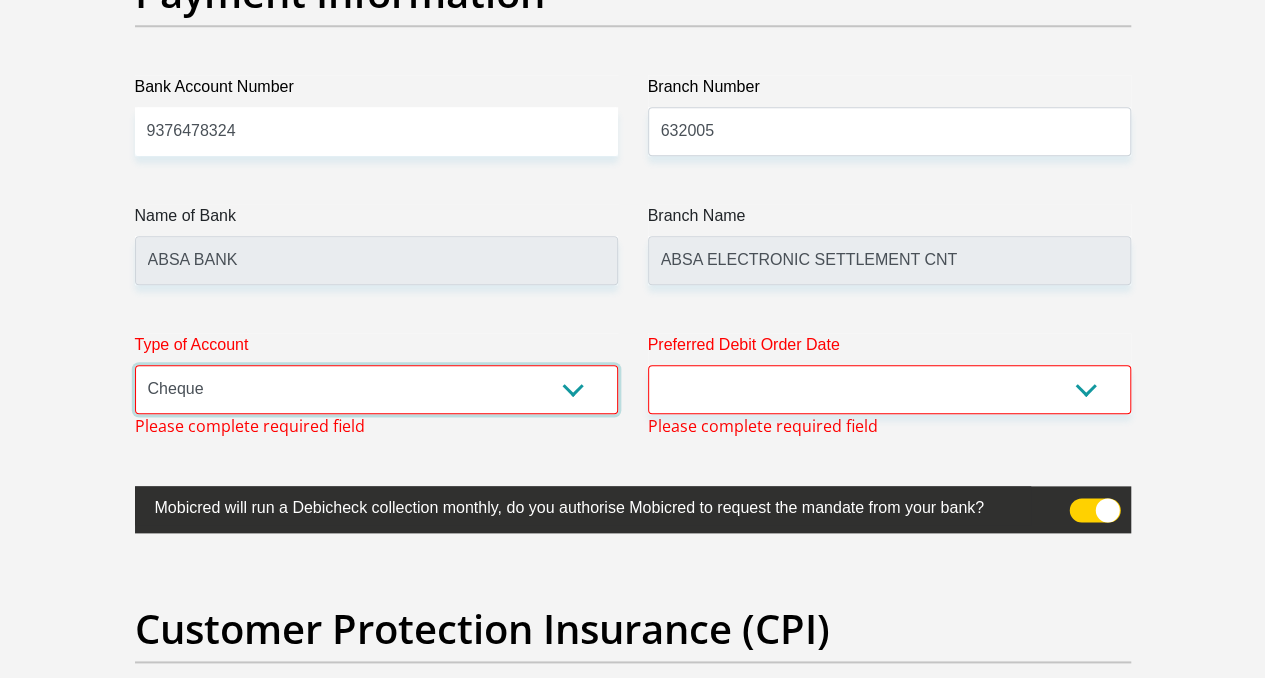 click on "Cheque
Savings" at bounding box center [376, 389] 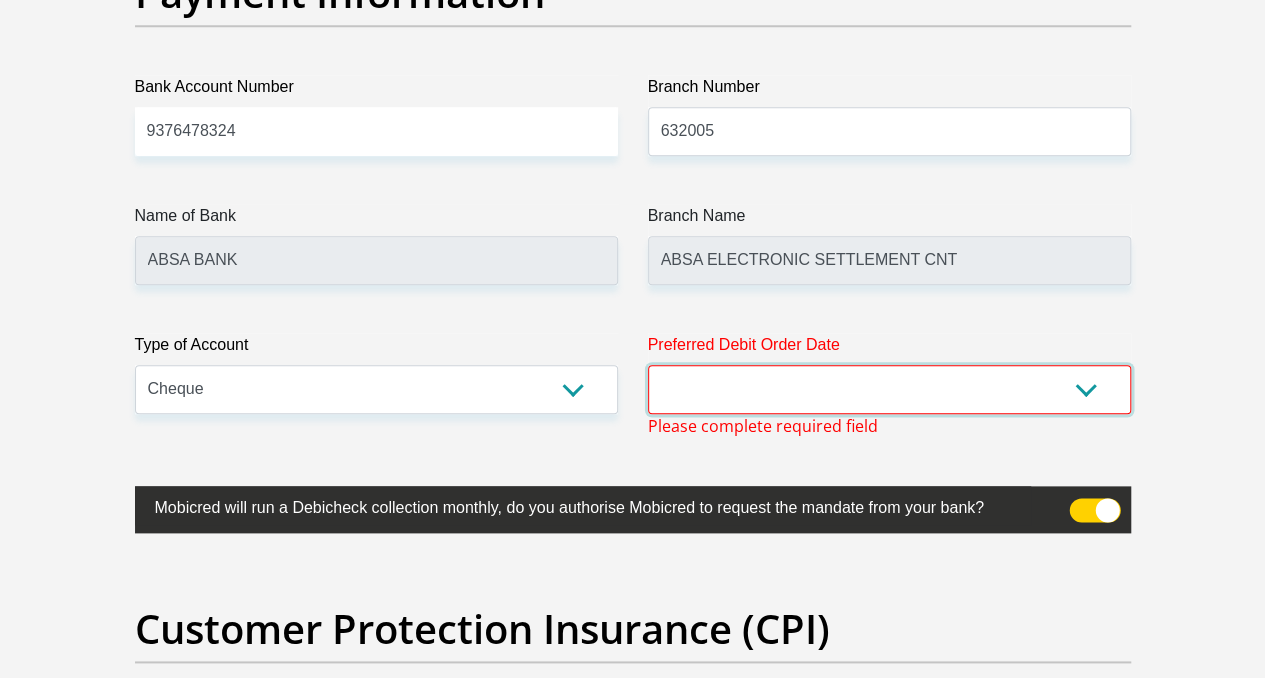 click on "1st
2nd
3rd
4th
5th
7th
18th
19th
20th
21st
22nd
23rd
24th
25th
26th
27th
28th
29th
30th" at bounding box center [889, 389] 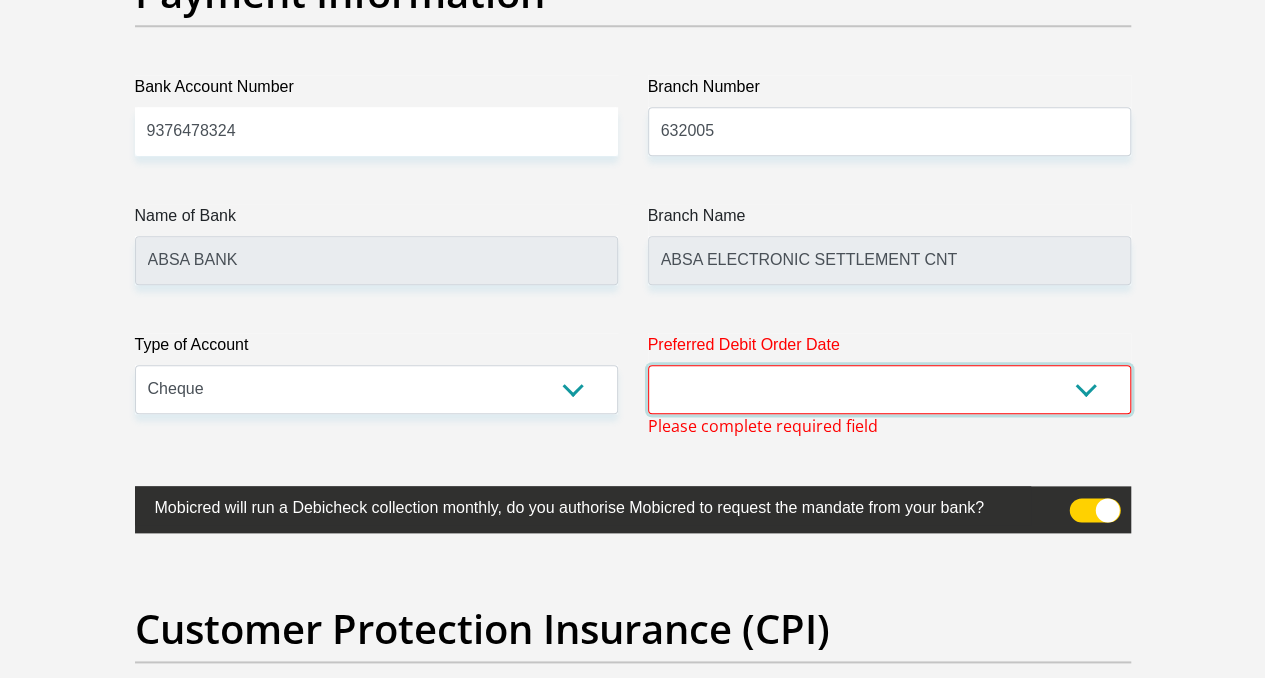 select on "28" 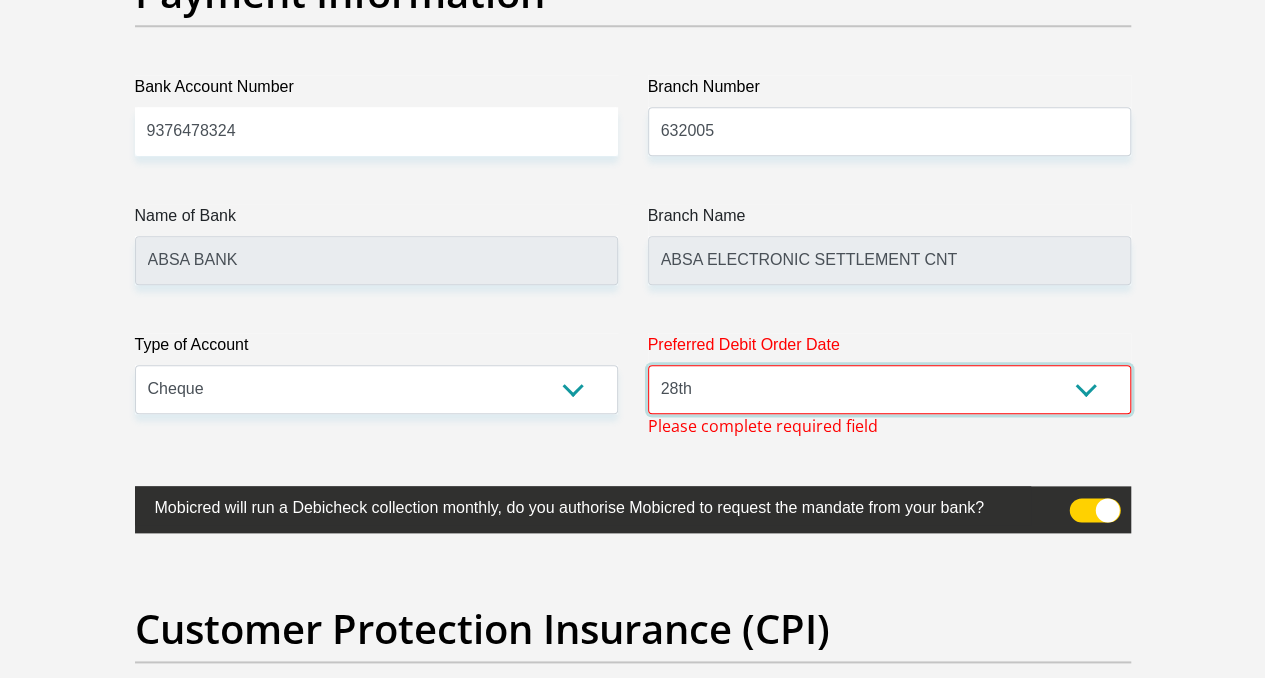 click on "1st
2nd
3rd
4th
5th
7th
18th
19th
20th
21st
22nd
23rd
24th
25th
26th
27th
28th
29th
30th" at bounding box center (889, 389) 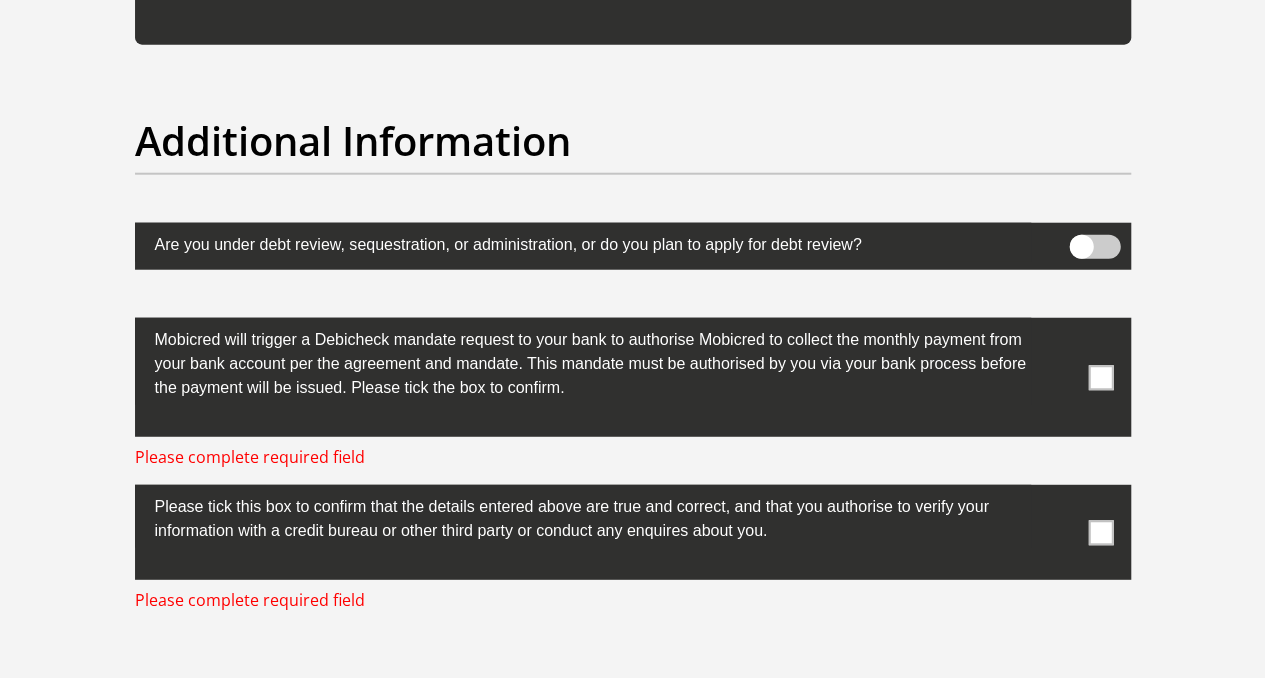scroll, scrollTop: 6293, scrollLeft: 0, axis: vertical 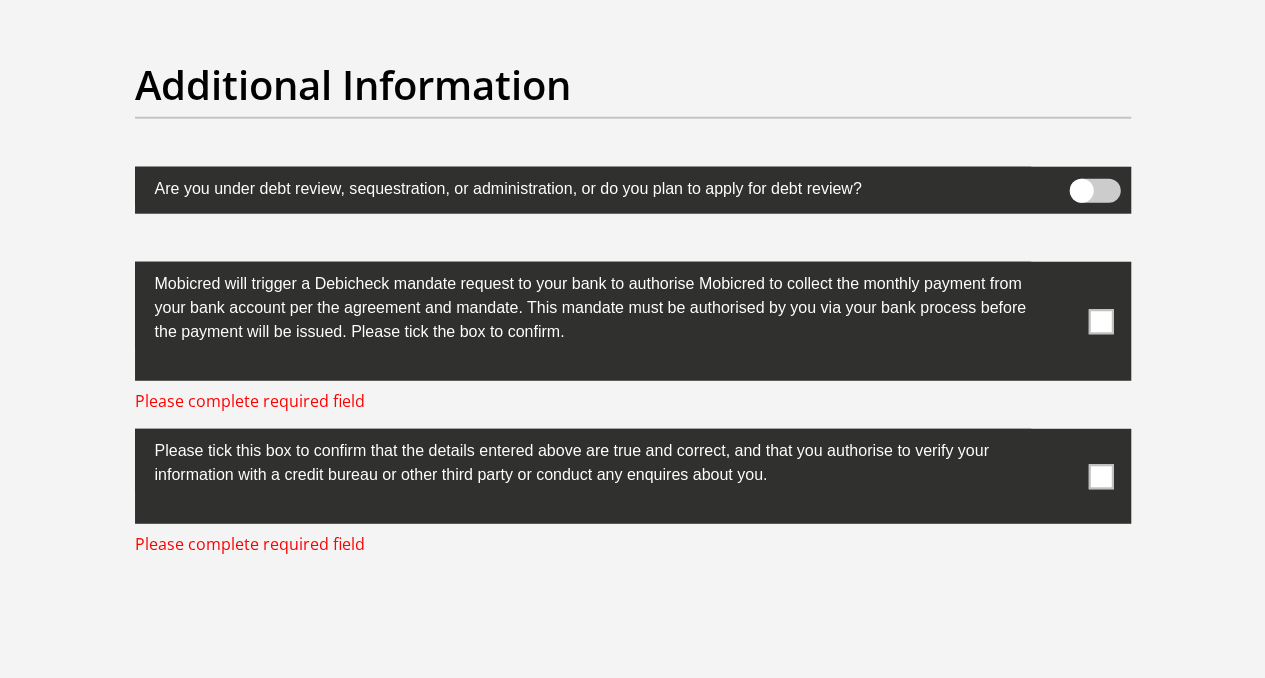 click at bounding box center [1100, 321] 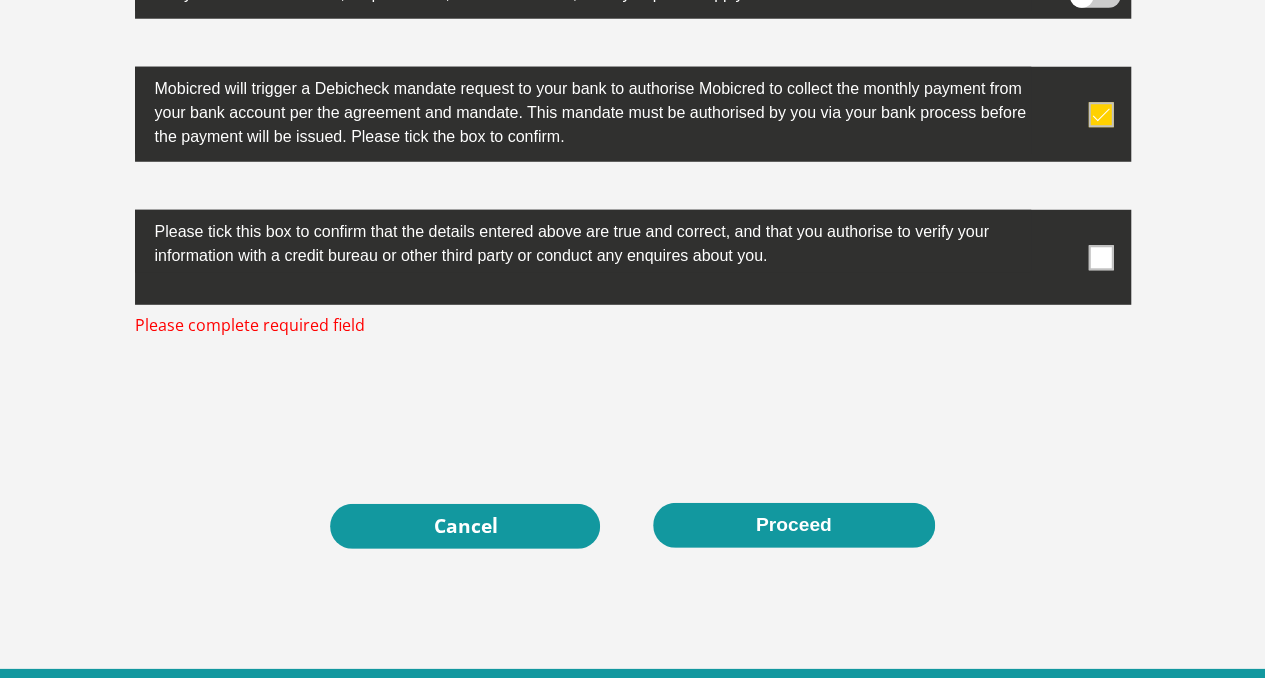scroll, scrollTop: 6489, scrollLeft: 0, axis: vertical 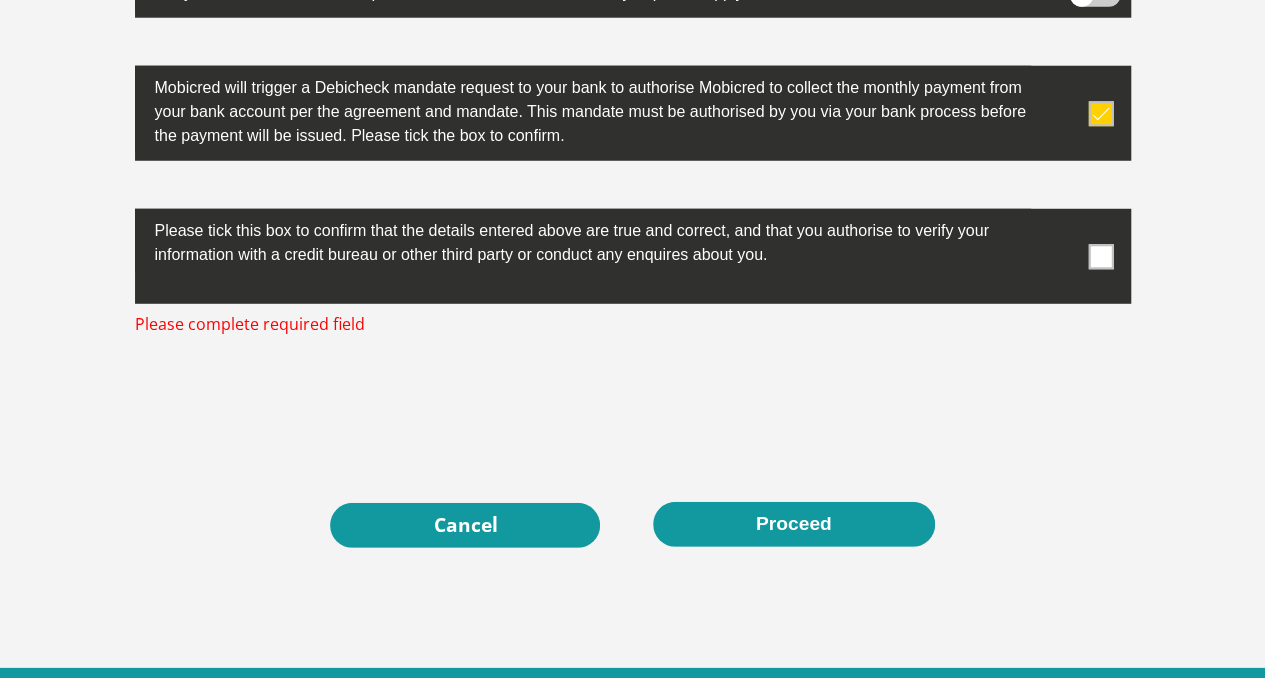 click at bounding box center [1100, 256] 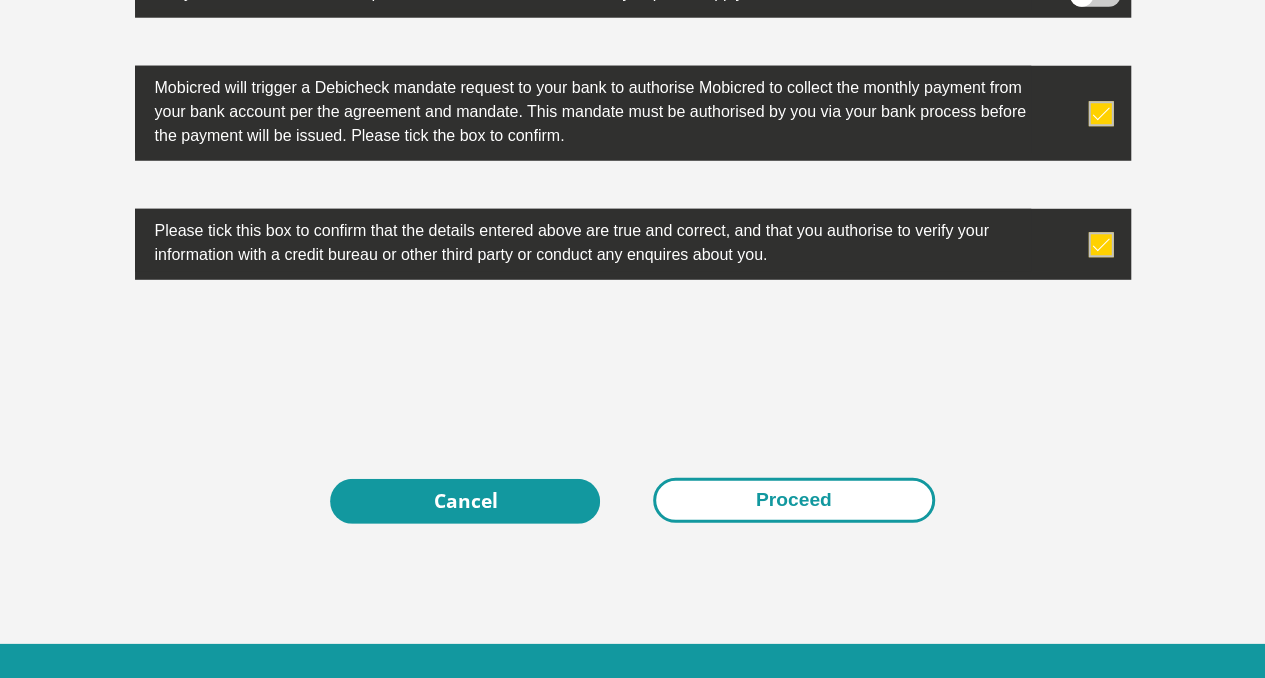 click on "Proceed" at bounding box center [794, 500] 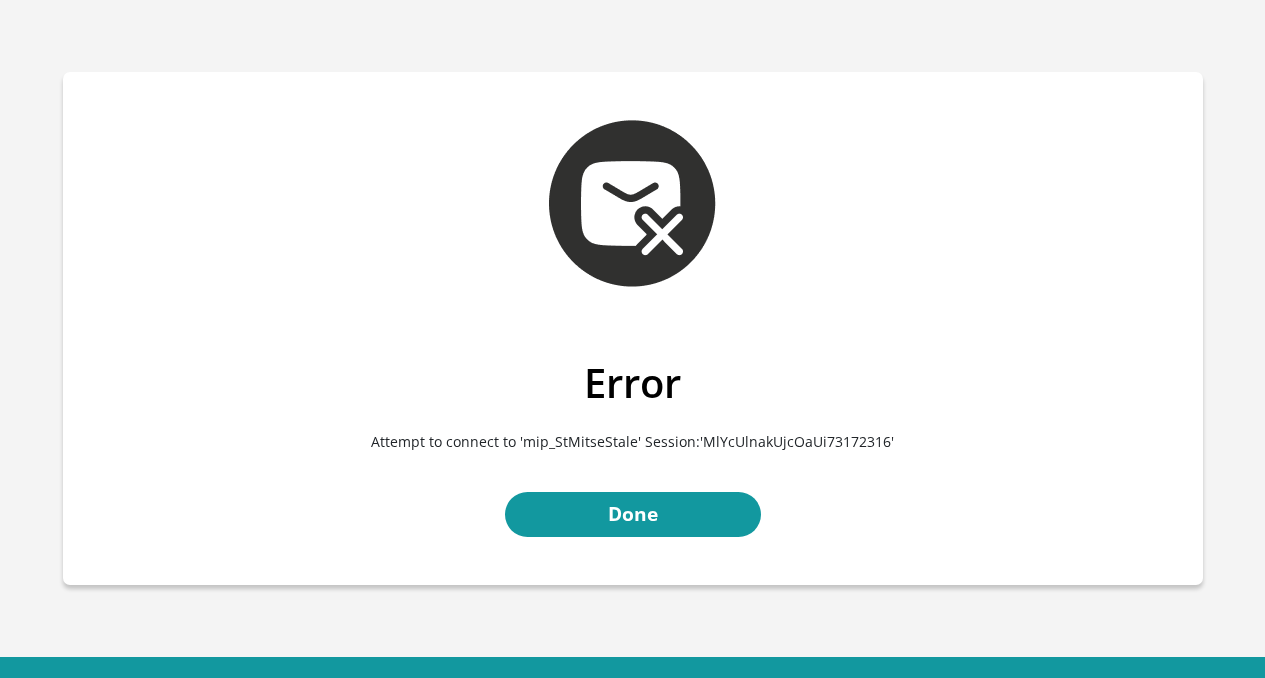 scroll, scrollTop: 0, scrollLeft: 0, axis: both 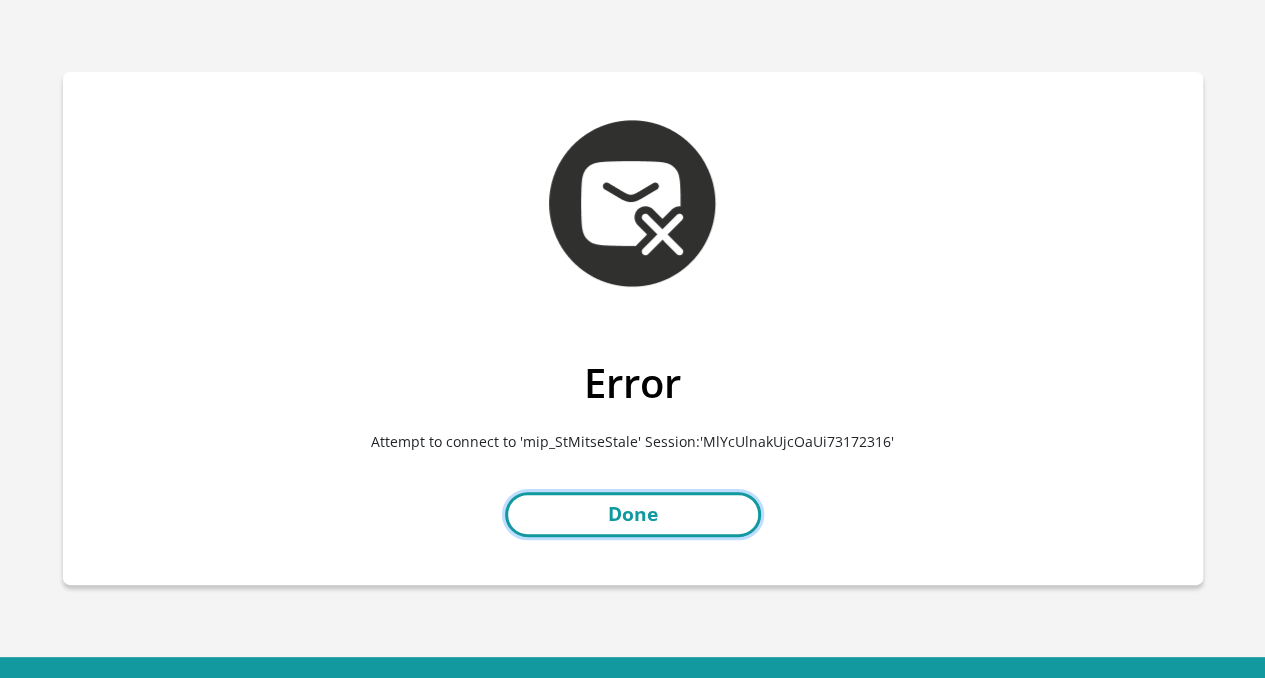 click on "Done" at bounding box center (633, 514) 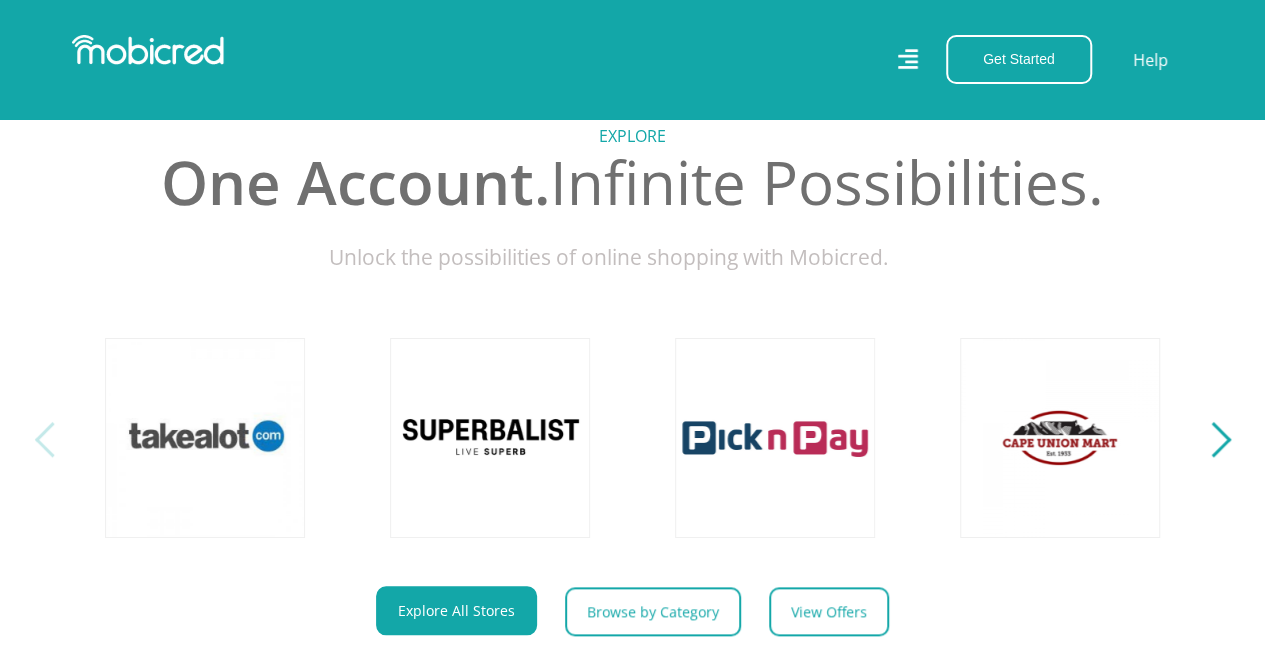 scroll, scrollTop: 653, scrollLeft: 0, axis: vertical 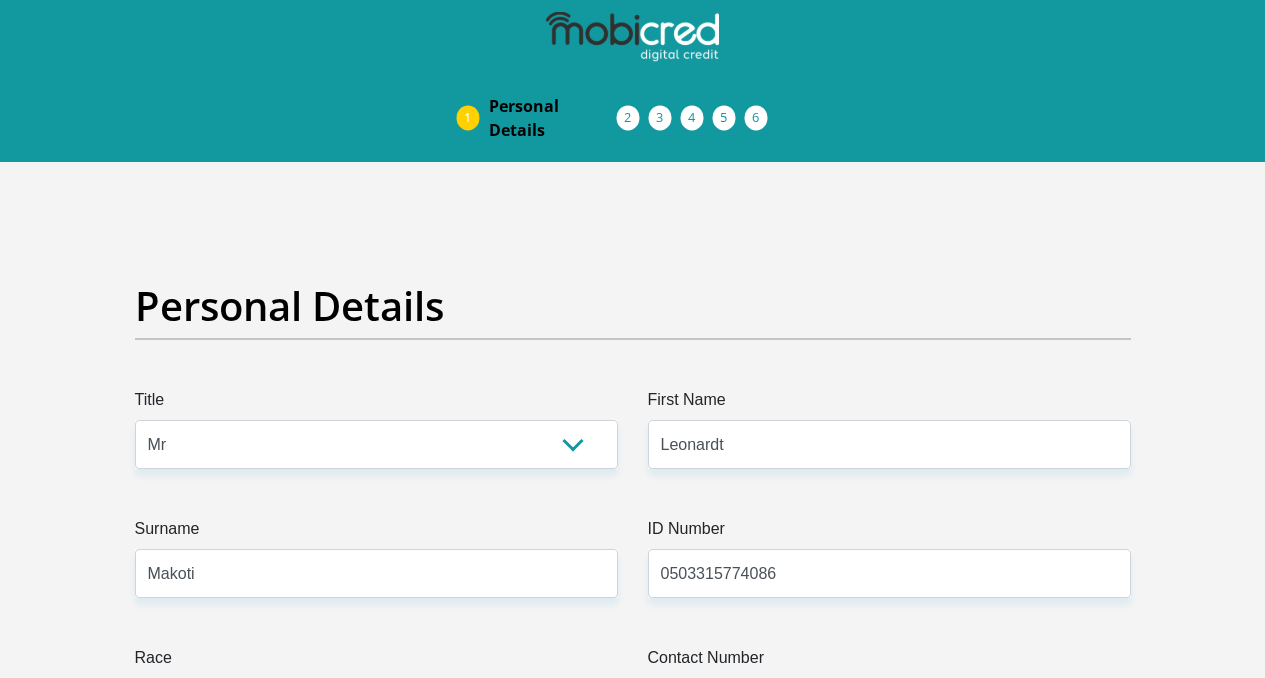 select on "Mr" 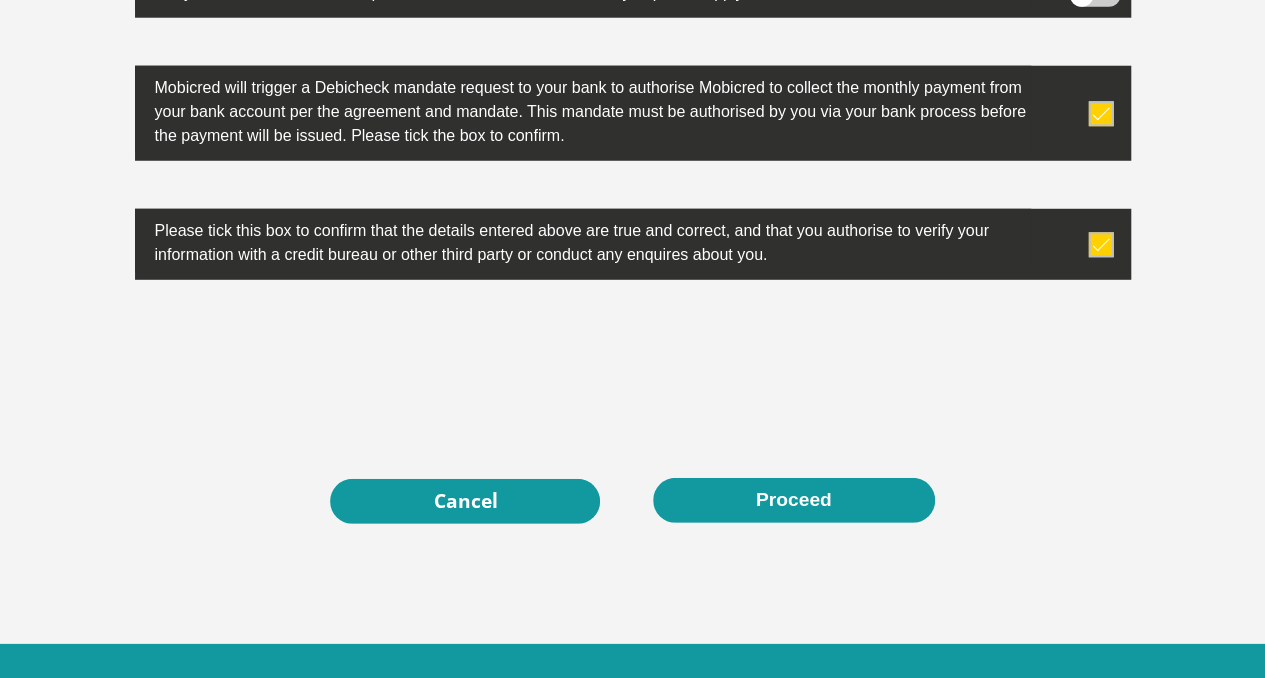 scroll, scrollTop: 6437, scrollLeft: 0, axis: vertical 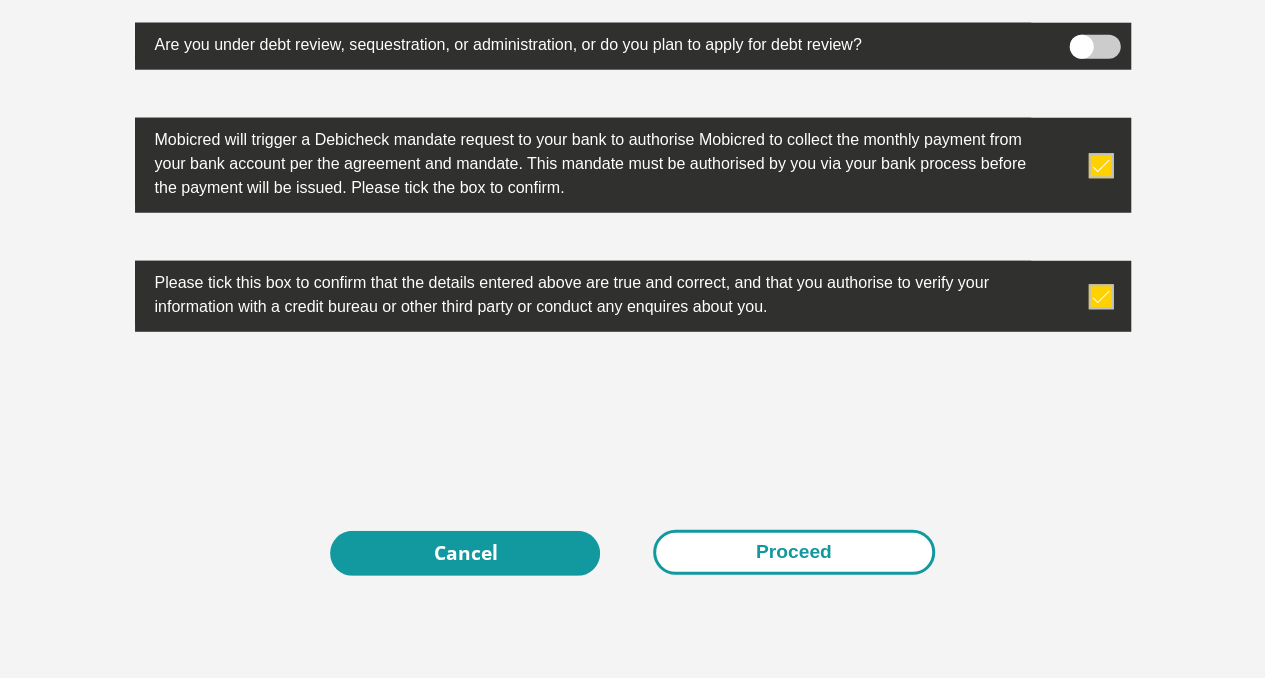 click on "Proceed" at bounding box center (794, 552) 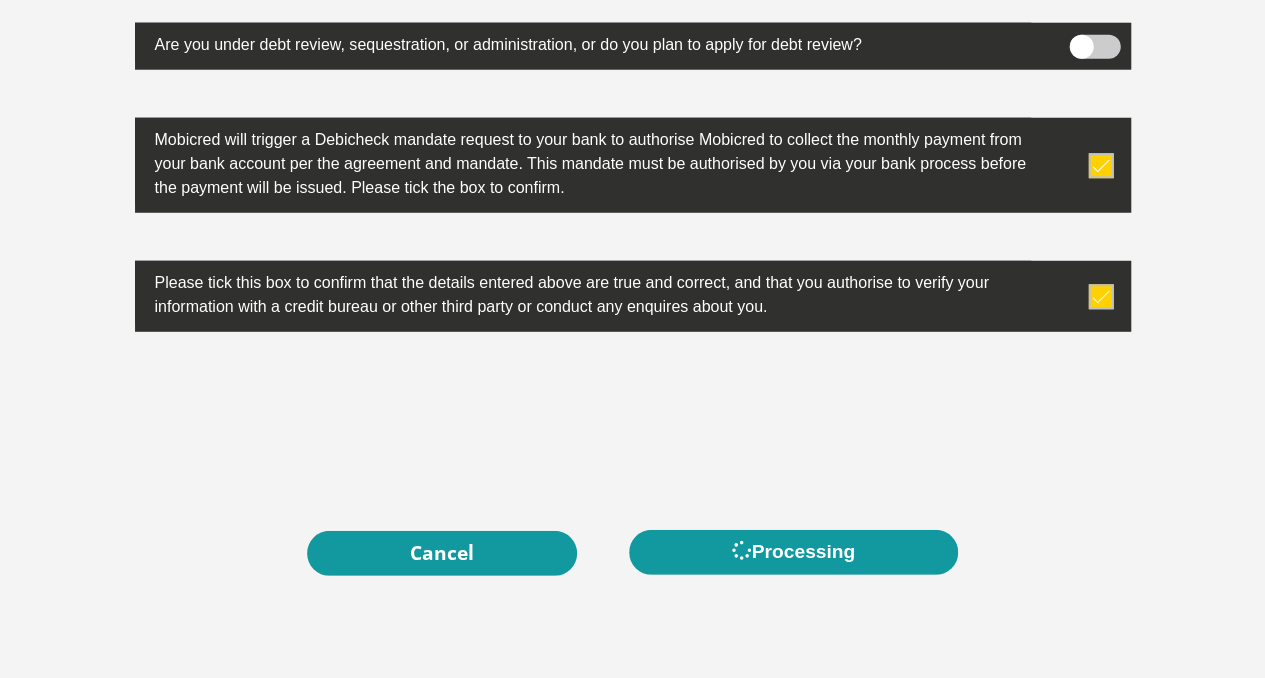 scroll, scrollTop: 0, scrollLeft: 0, axis: both 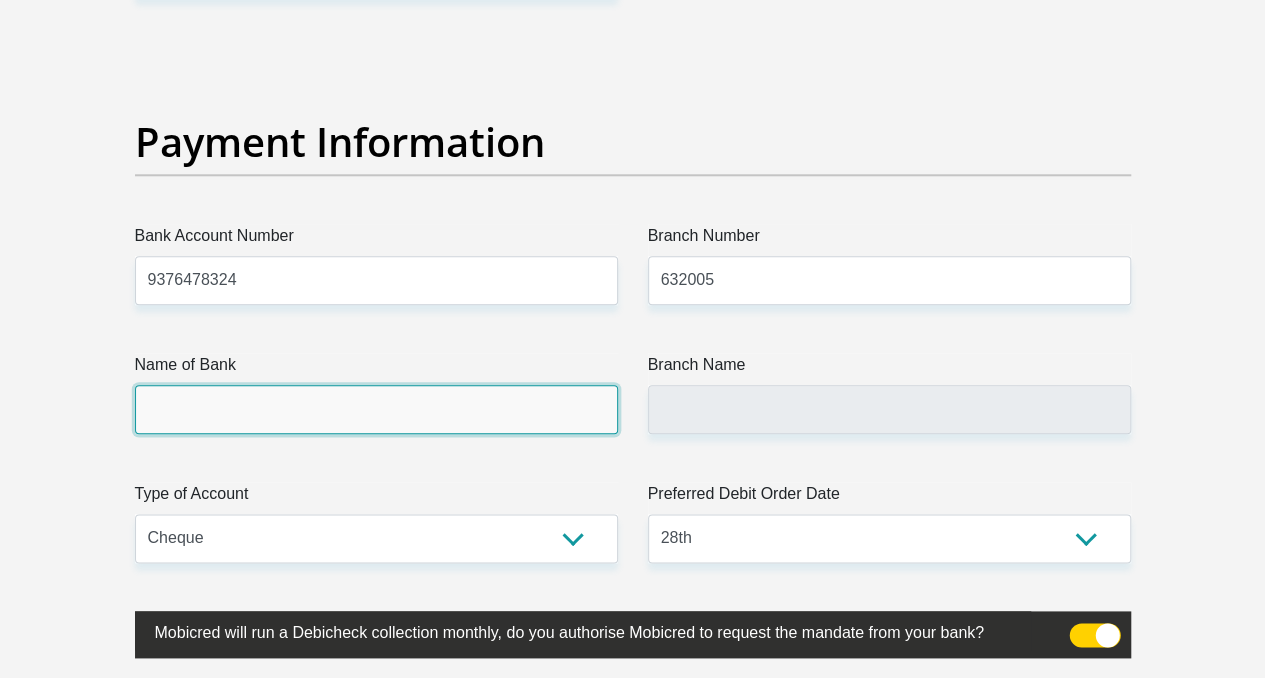 click on "Name of Bank" at bounding box center (376, 409) 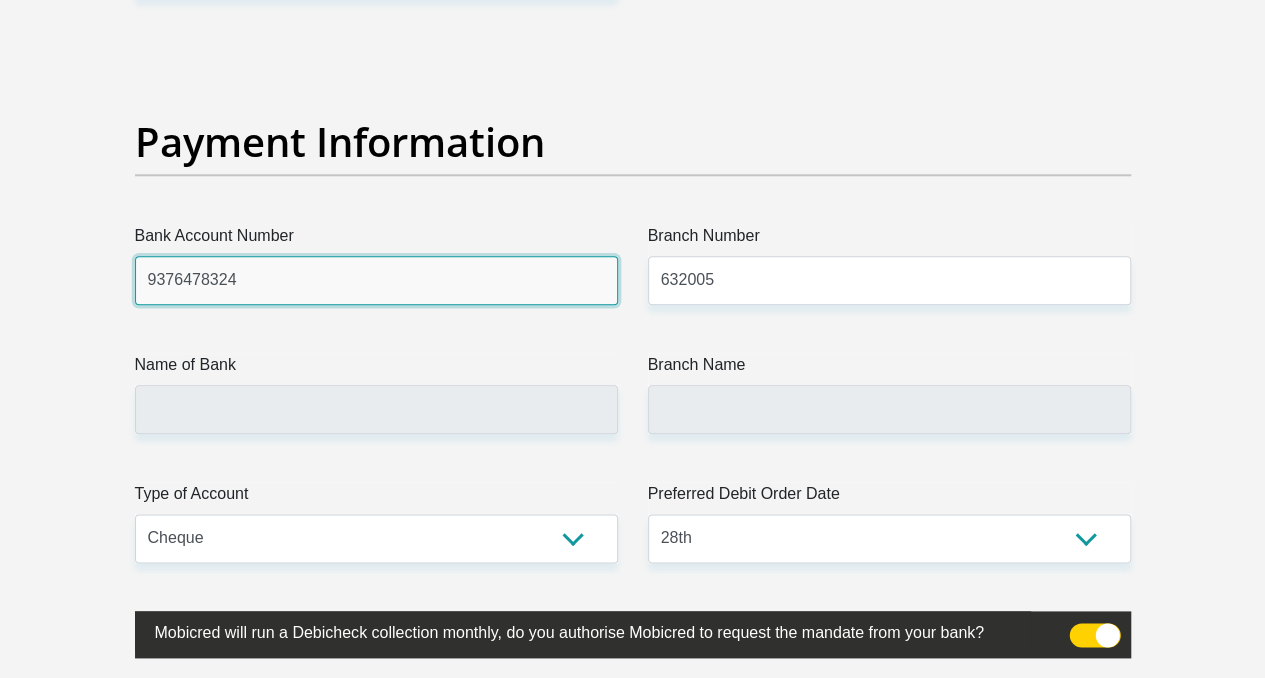 click on "9376478324" at bounding box center [376, 280] 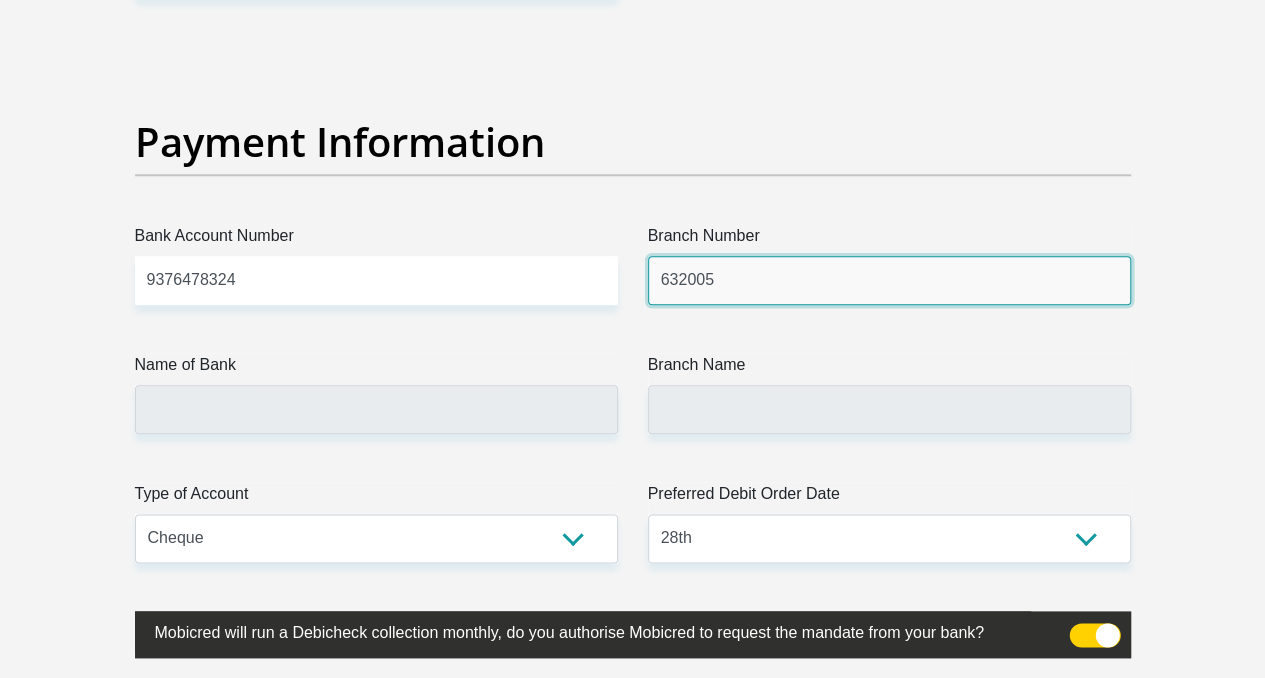 click on "632005" at bounding box center (889, 280) 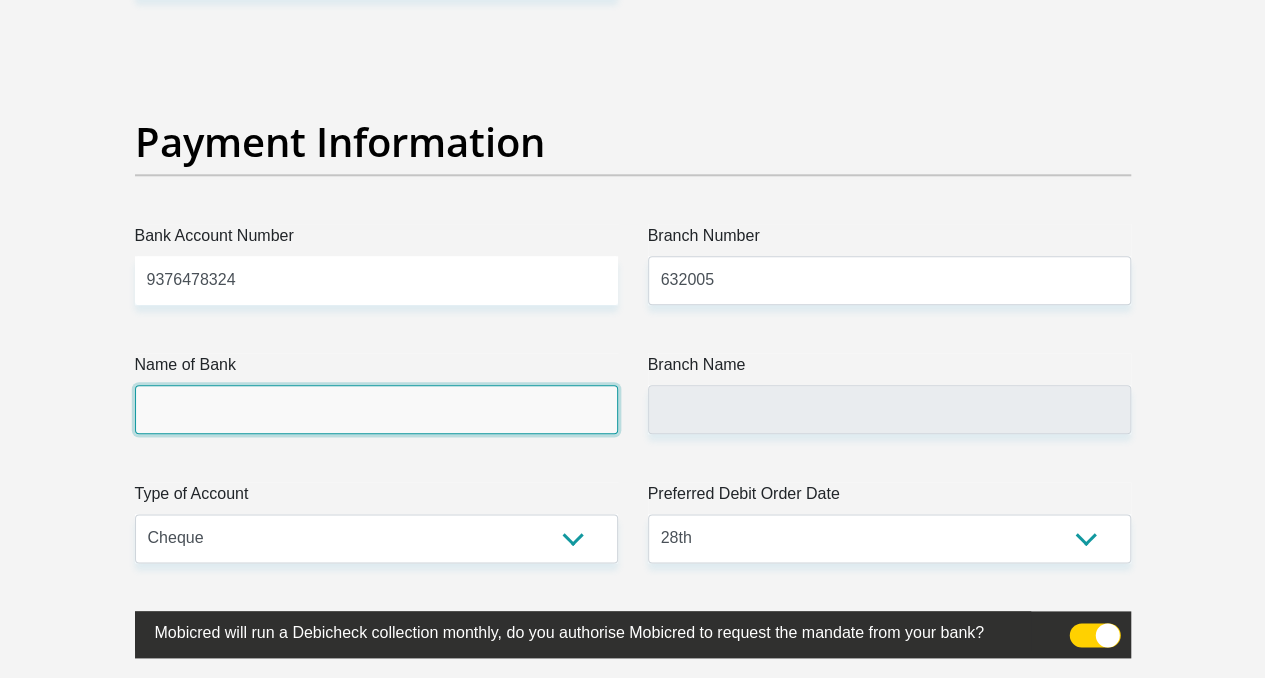 click on "Name of Bank" at bounding box center [376, 409] 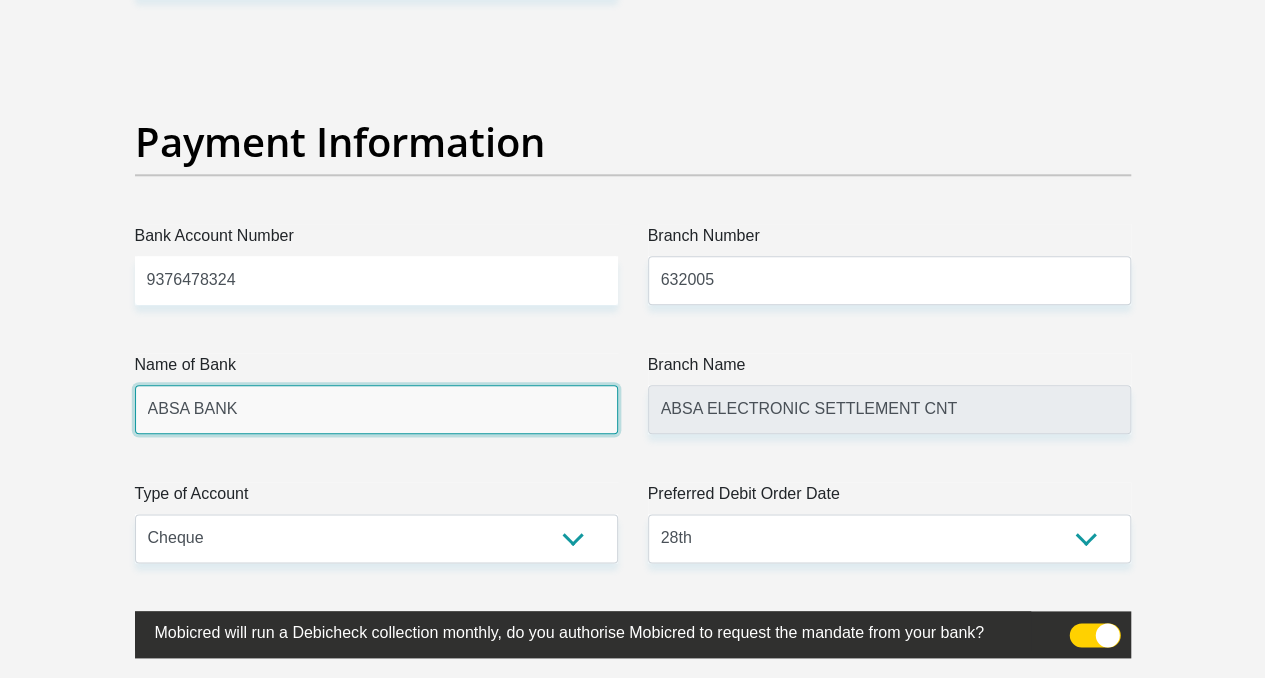 click on "ABSA BANK" at bounding box center (376, 409) 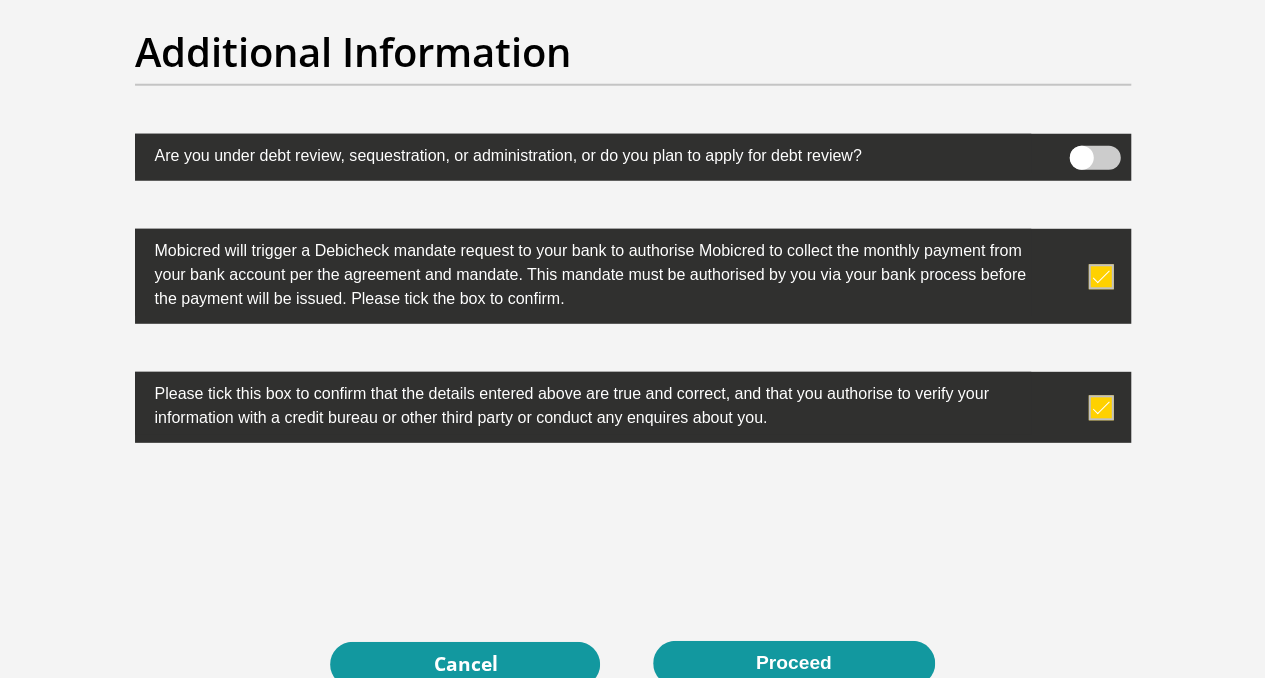 scroll, scrollTop: 6488, scrollLeft: 0, axis: vertical 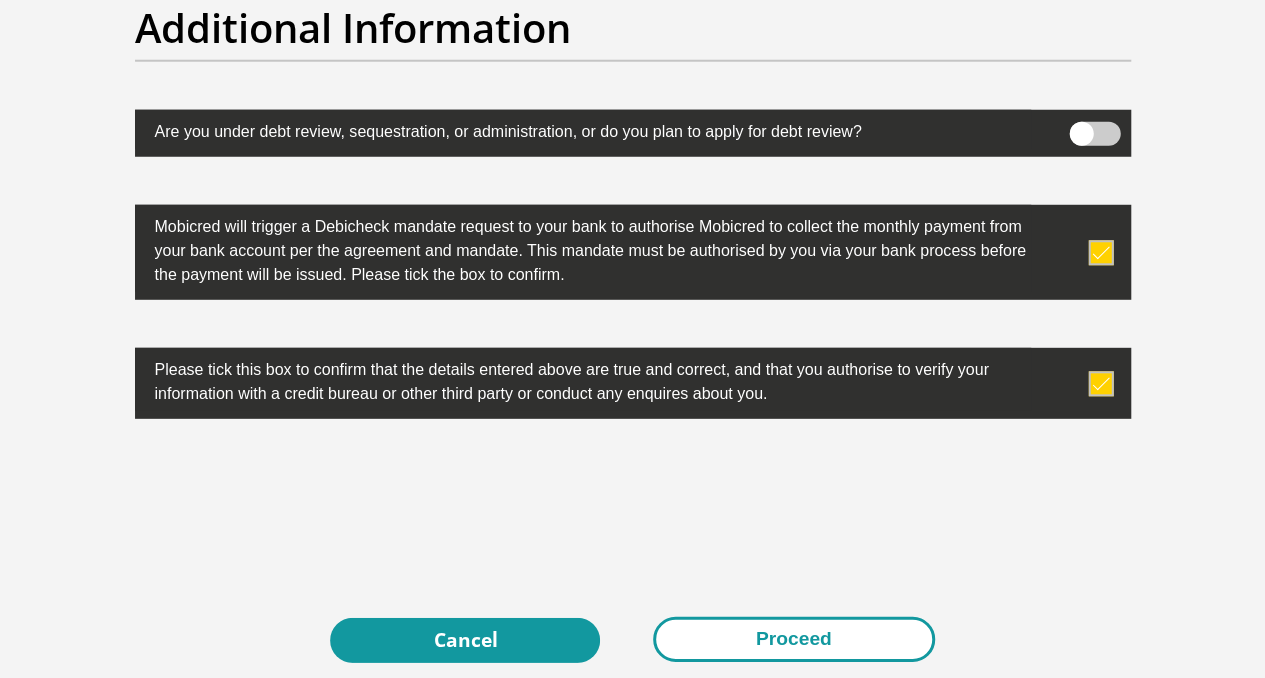 click on "Proceed" at bounding box center [794, 639] 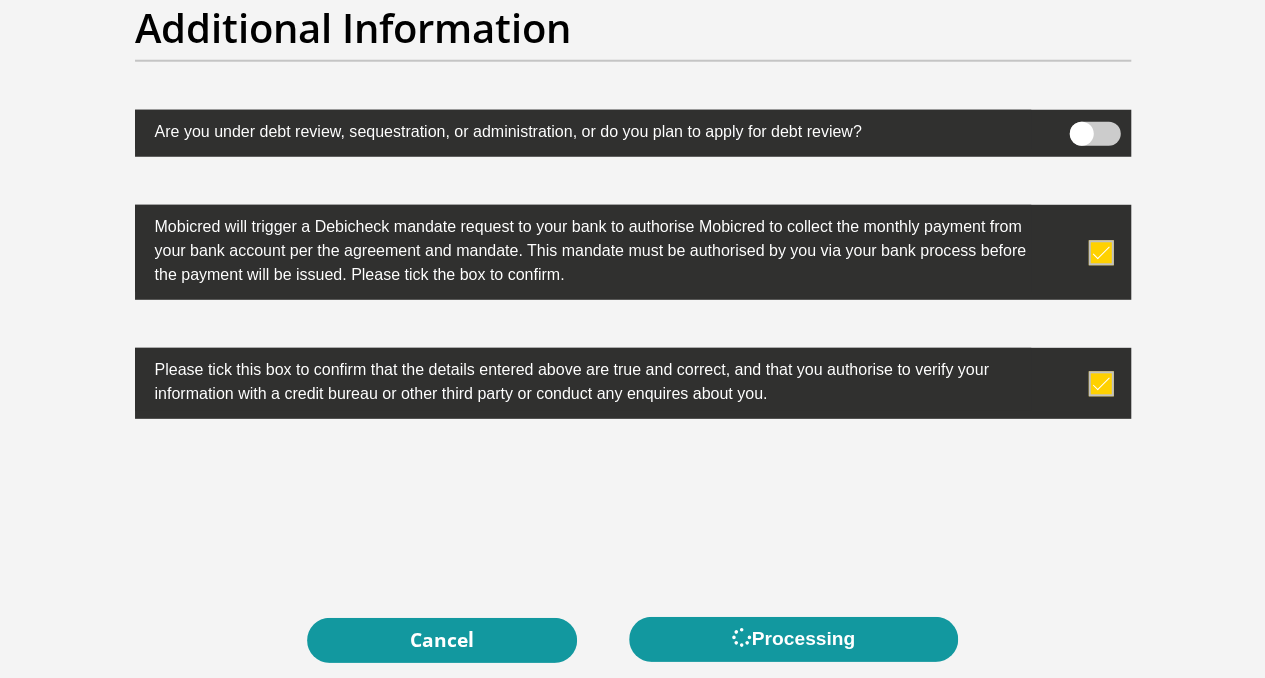 scroll, scrollTop: 0, scrollLeft: 0, axis: both 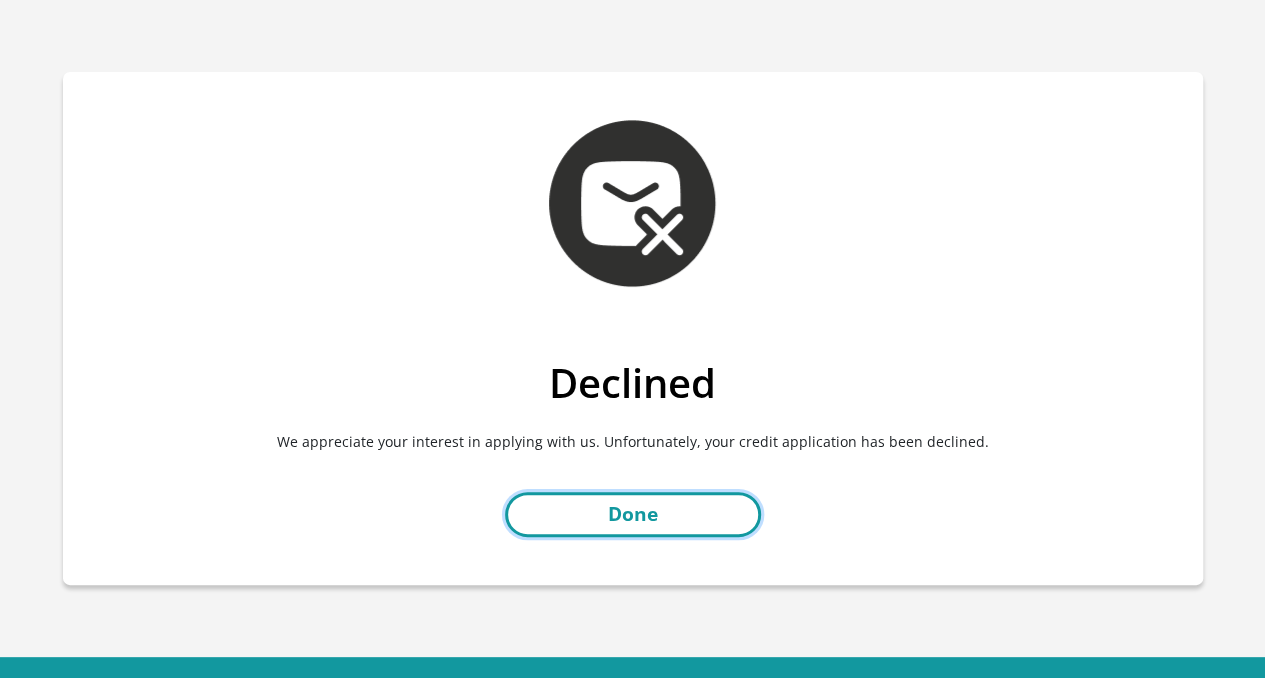 click on "Done" at bounding box center (633, 514) 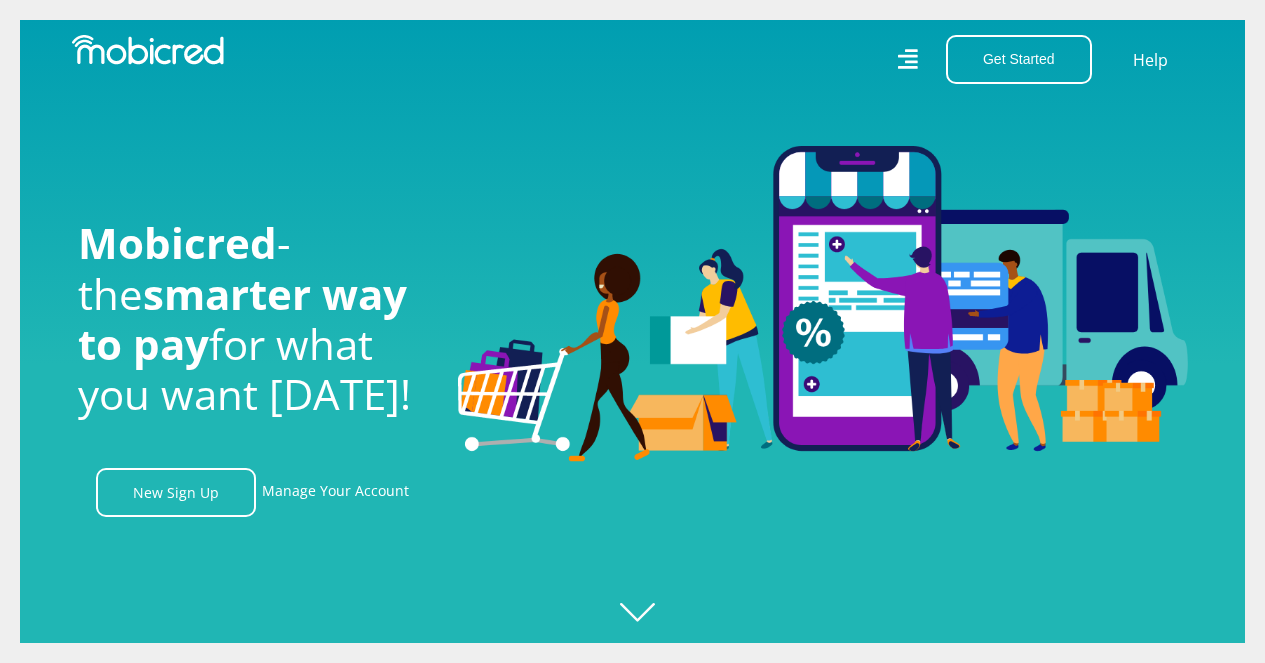 scroll, scrollTop: 0, scrollLeft: 0, axis: both 